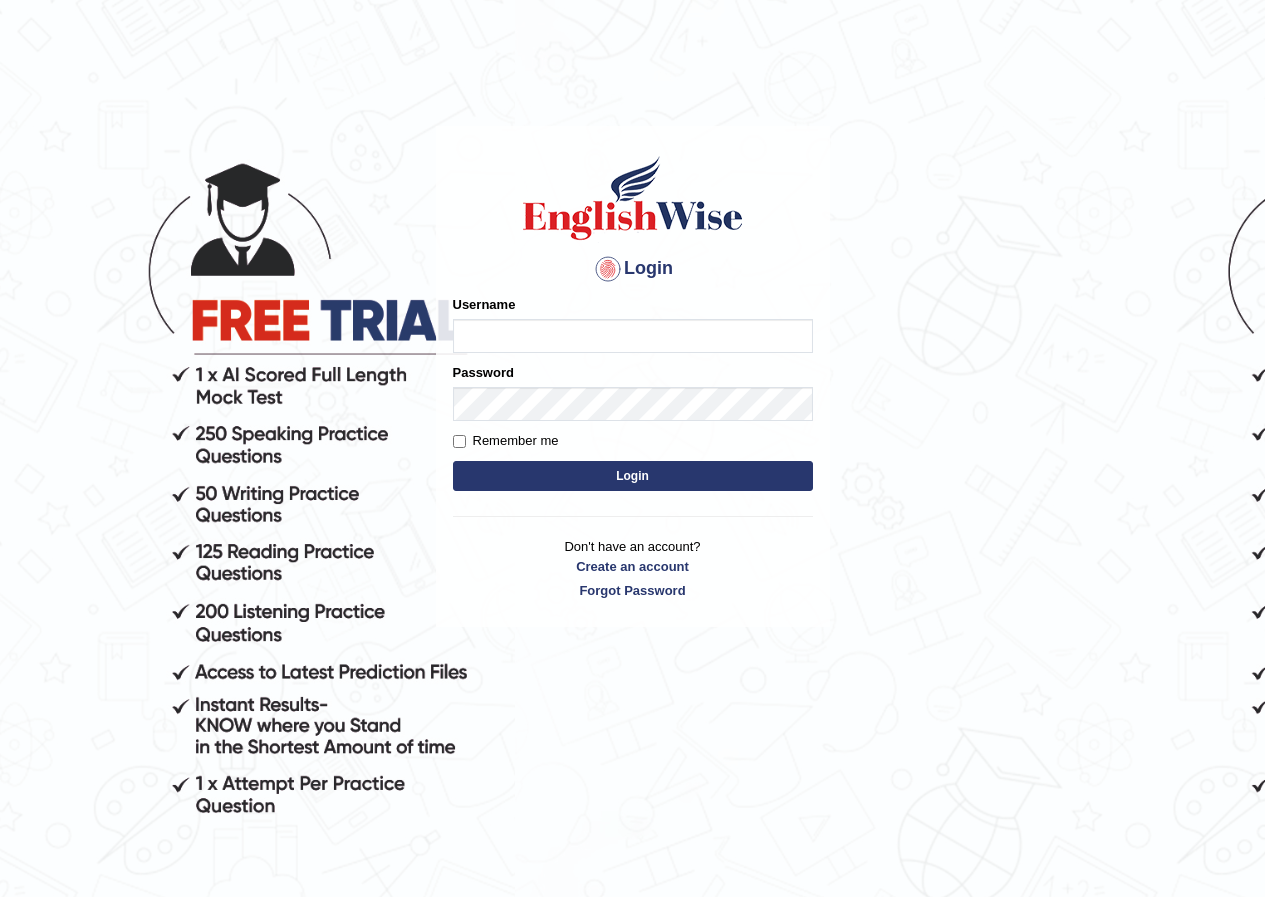 scroll, scrollTop: 0, scrollLeft: 0, axis: both 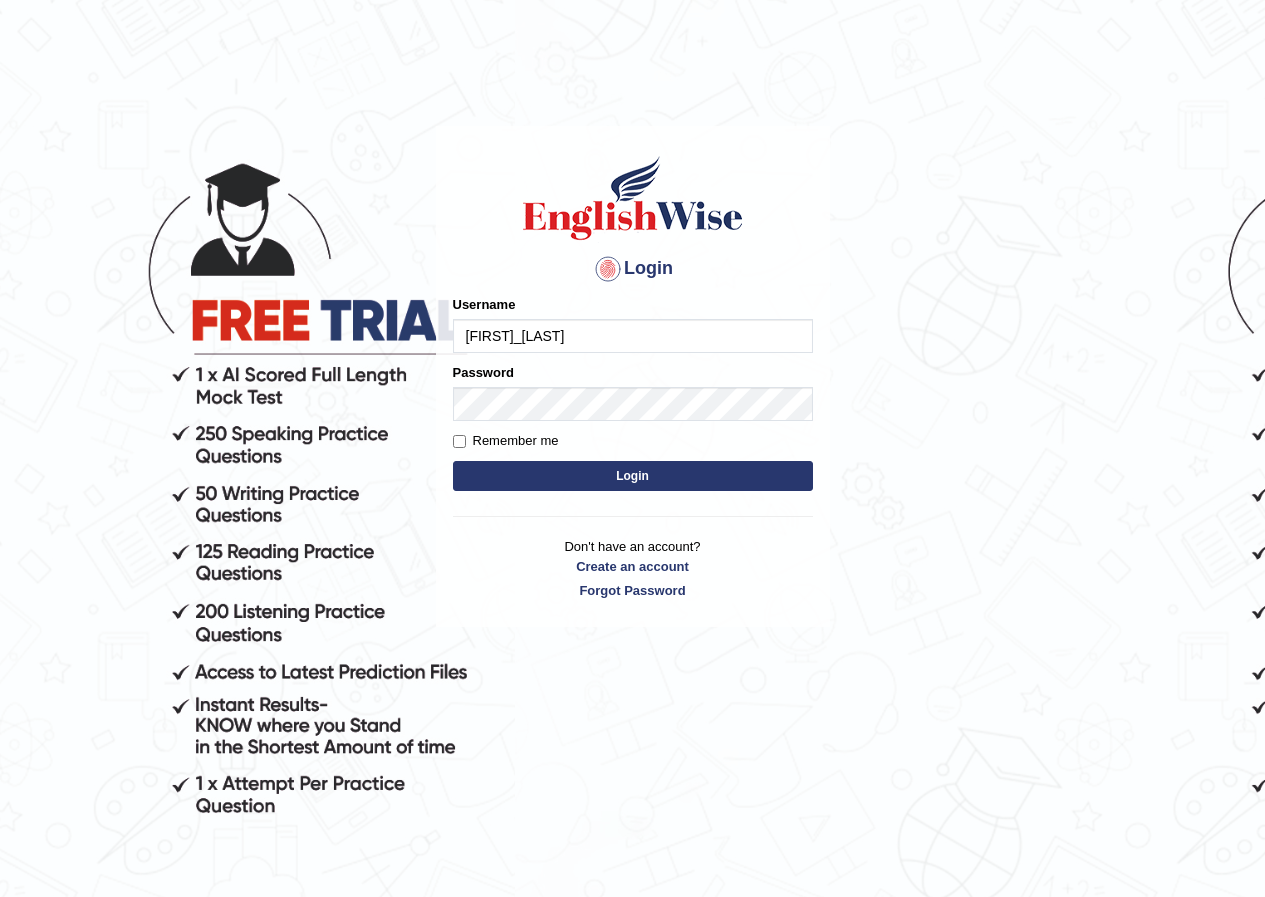 type on "grishmi_parramatta" 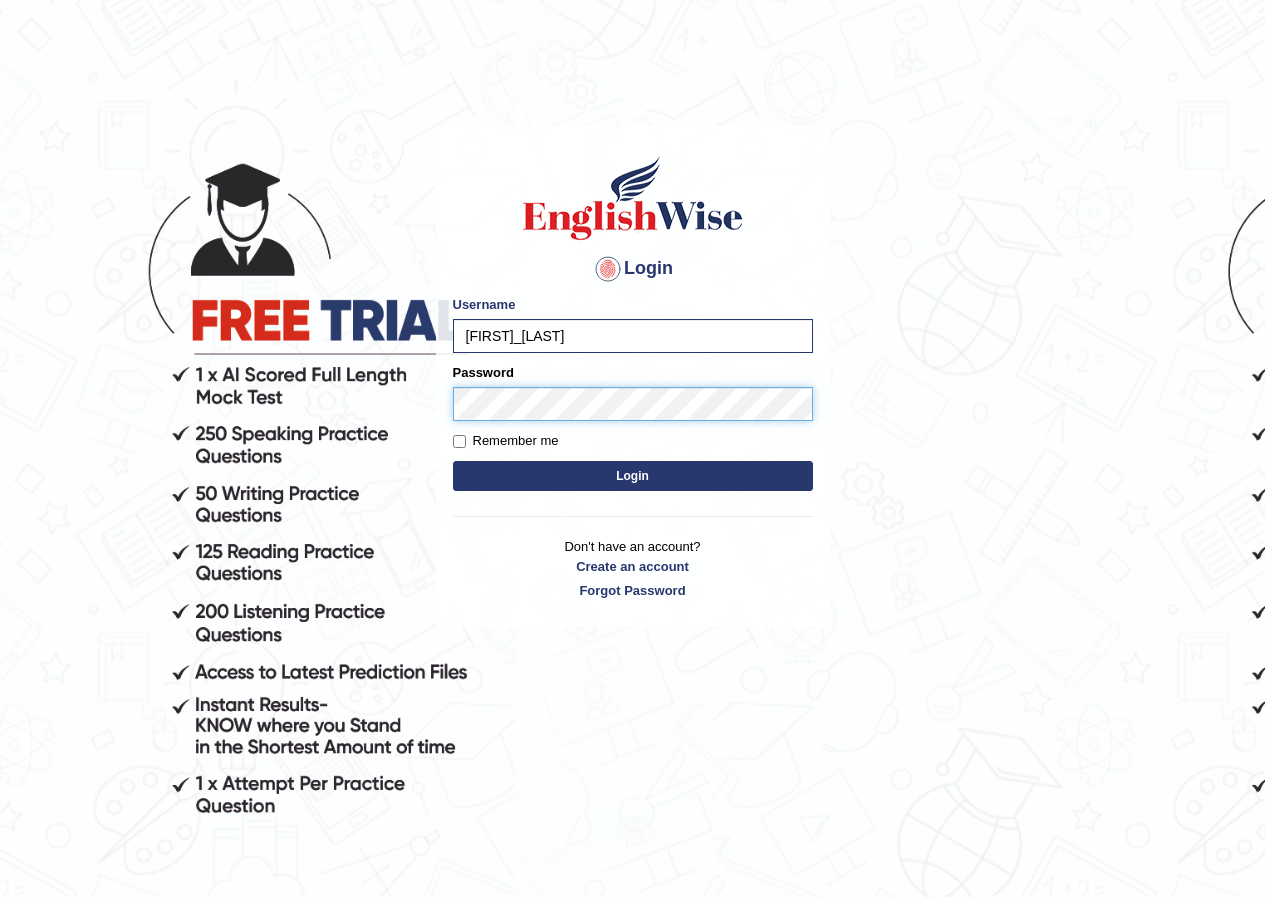 click on "Login" at bounding box center [633, 476] 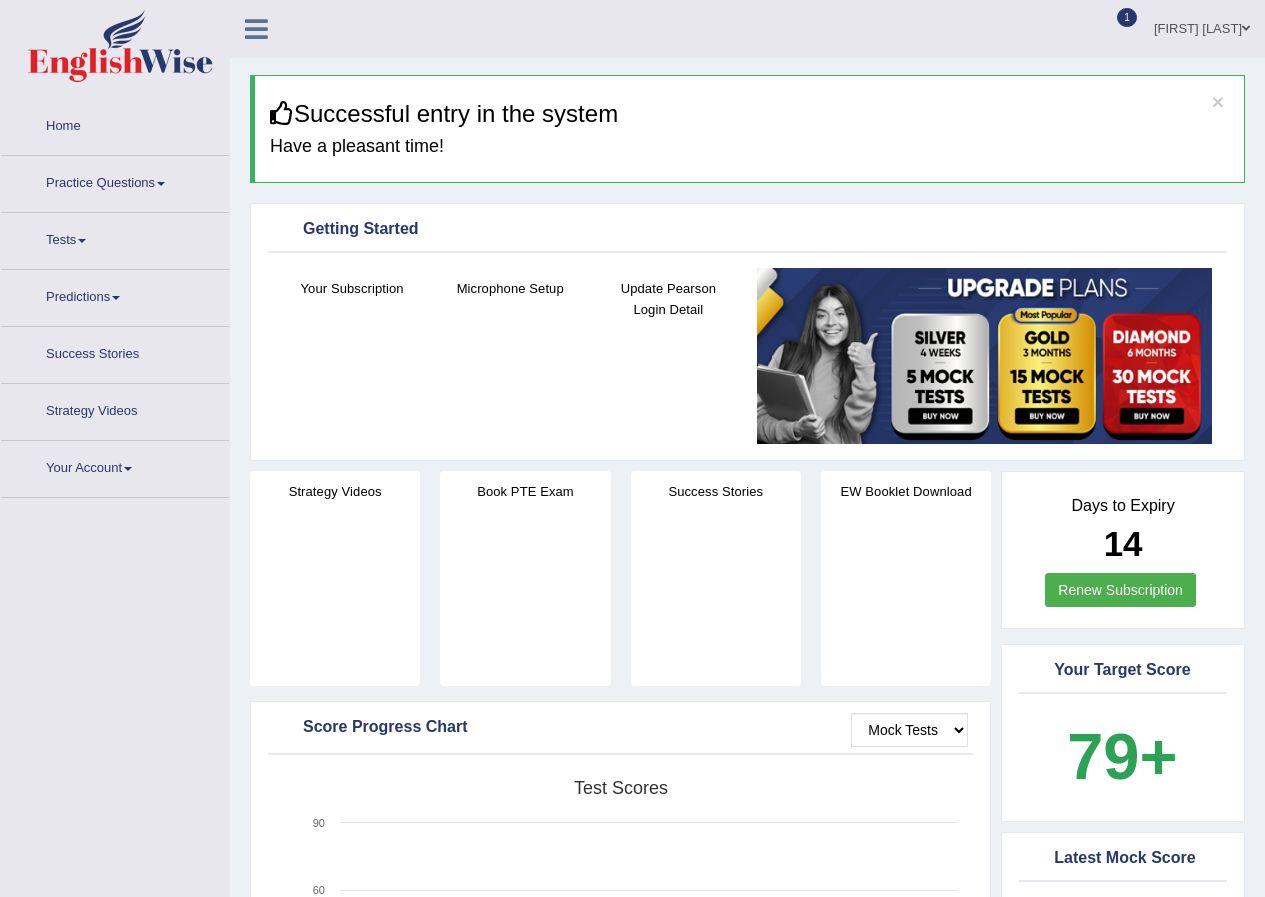 scroll, scrollTop: 0, scrollLeft: 0, axis: both 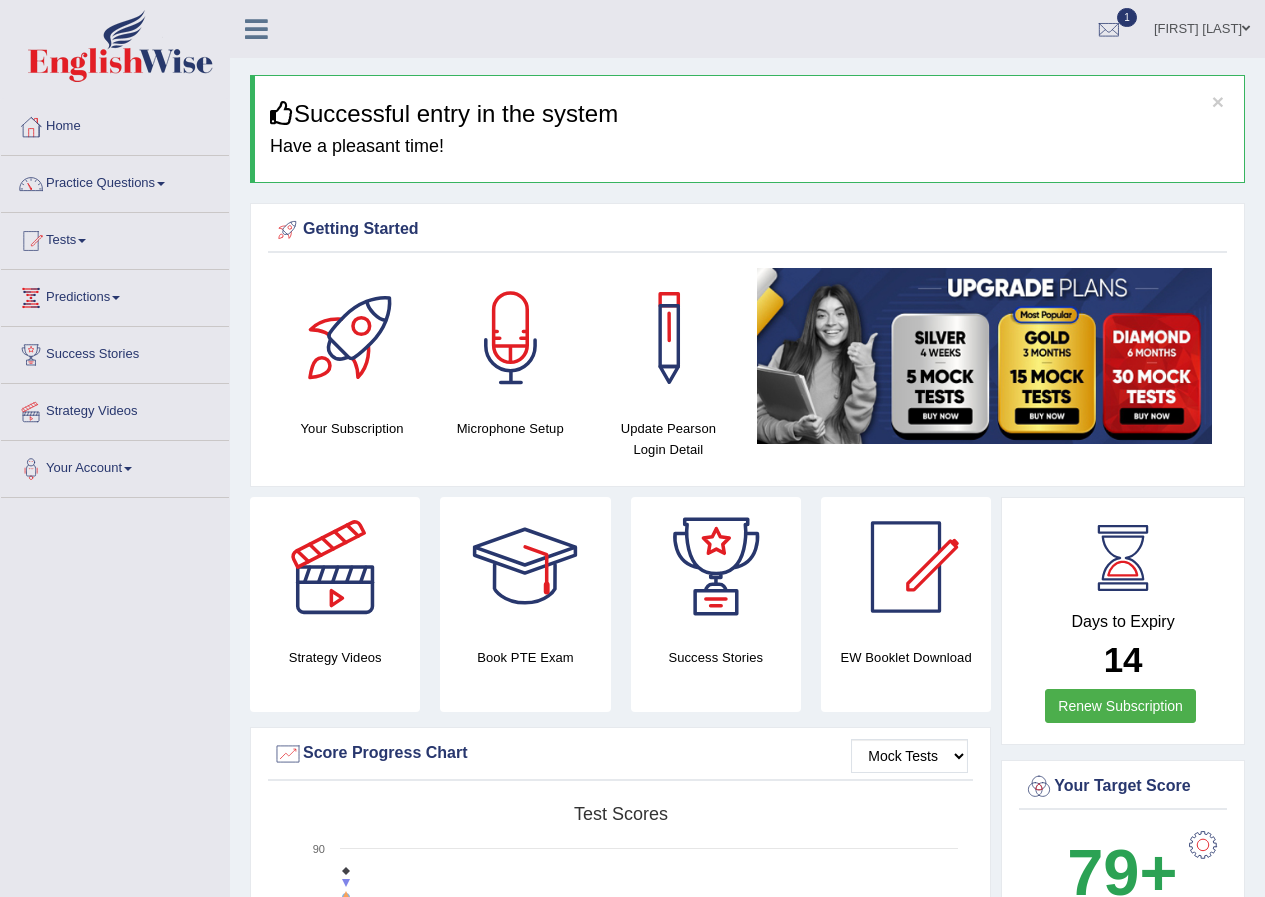 click on "Toggle navigation
Home
Practice Questions   Speaking Practice Read Aloud
Repeat Sentence
Describe Image
Re-tell Lecture
Answer Short Question
Summarize Group Discussion
Respond To A Situation
Writing Practice  Summarize Written Text
Write Essay
Reading Practice  Reading & Writing: Fill In The Blanks
Choose Multiple Answers
Re-order Paragraphs
Fill In The Blanks
Choose Single Answer
Listening Practice  Summarize Spoken Text
Highlight Incorrect Words
Highlight Correct Summary
Select Missing Word
Choose Single Answer
Choose Multiple Answers
Fill In The Blanks
Write From Dictation
Pronunciation
Tests  Take Practice Sectional Test
Take Mock Test" at bounding box center [632, 1525] 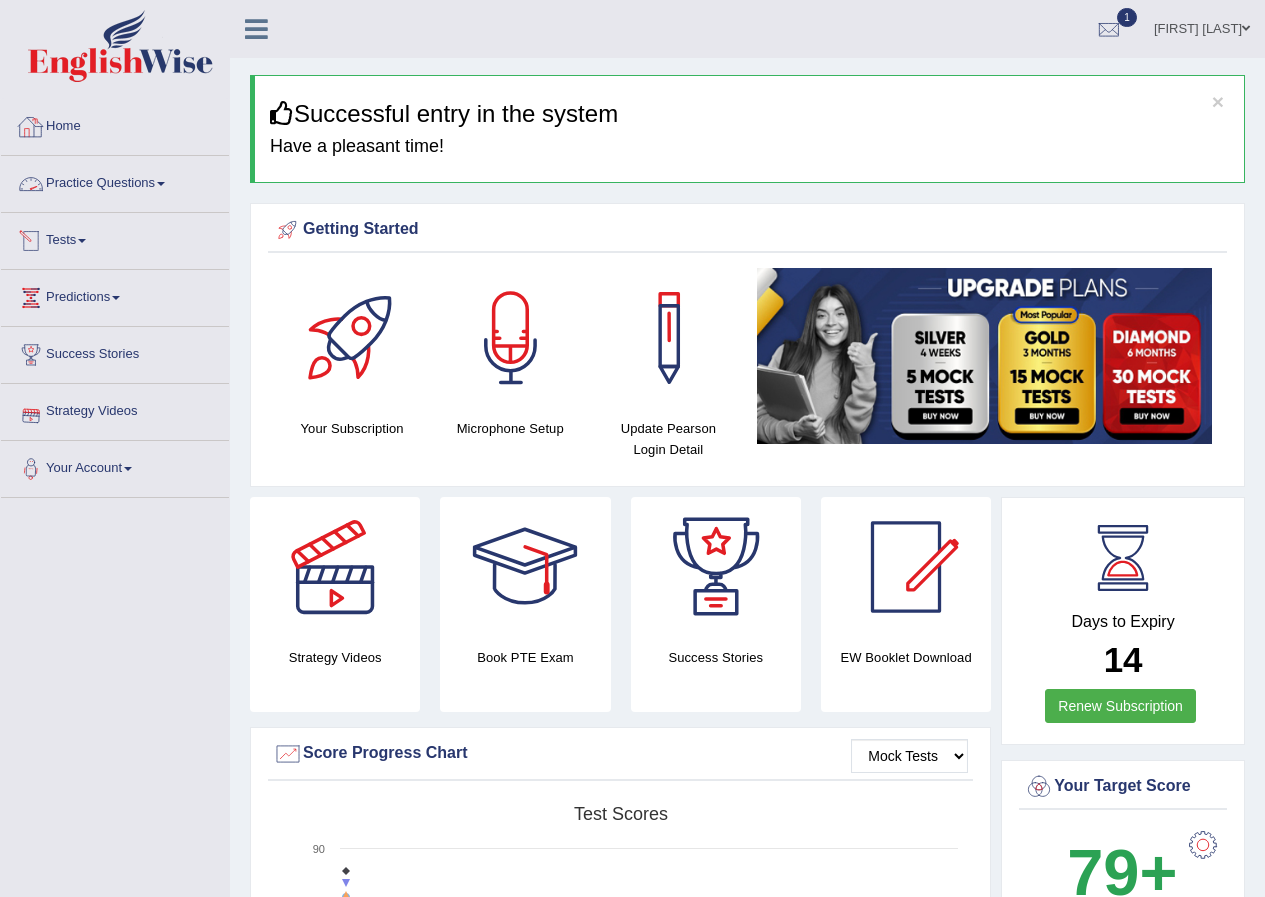 click on "Practice Questions" at bounding box center [115, 181] 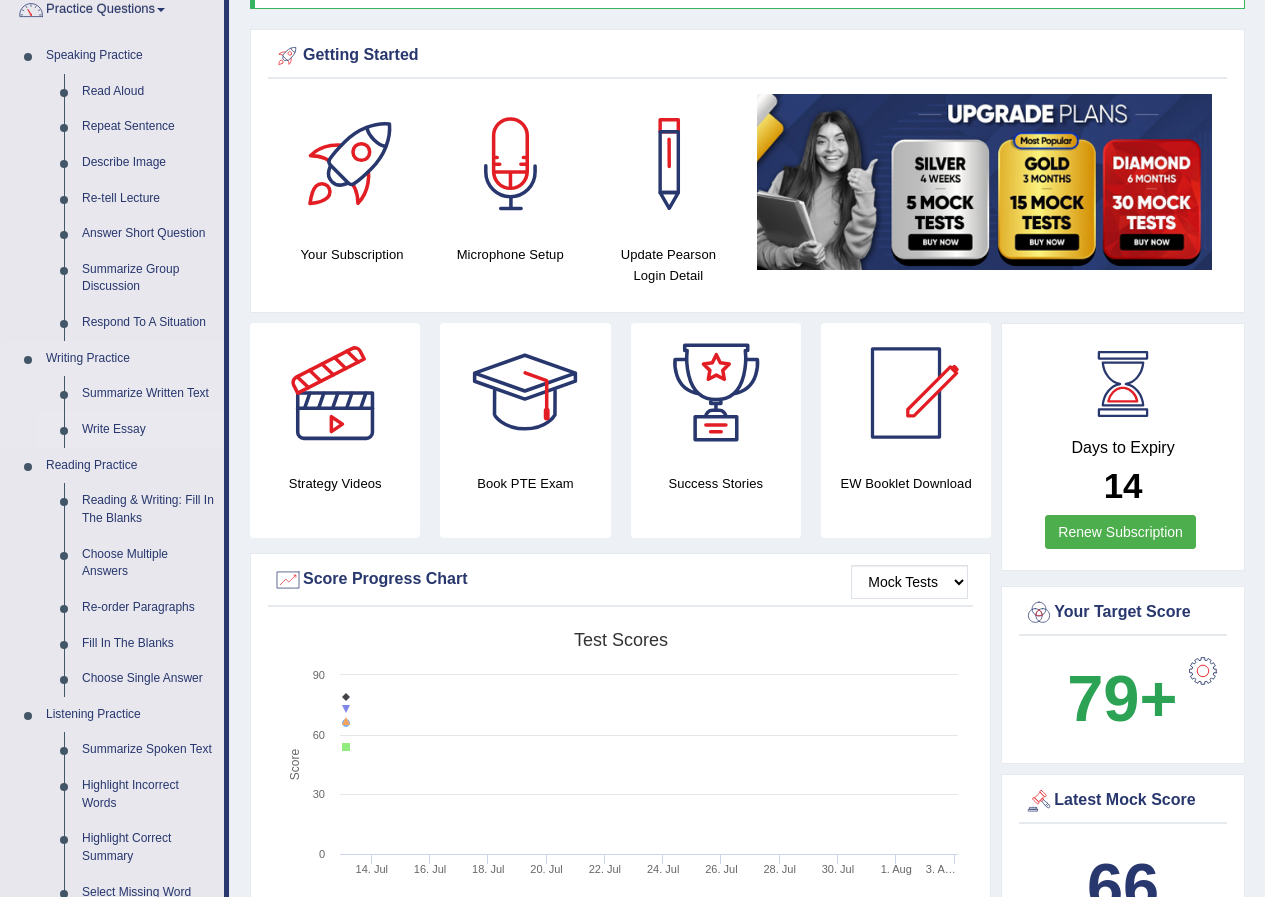 scroll, scrollTop: 200, scrollLeft: 0, axis: vertical 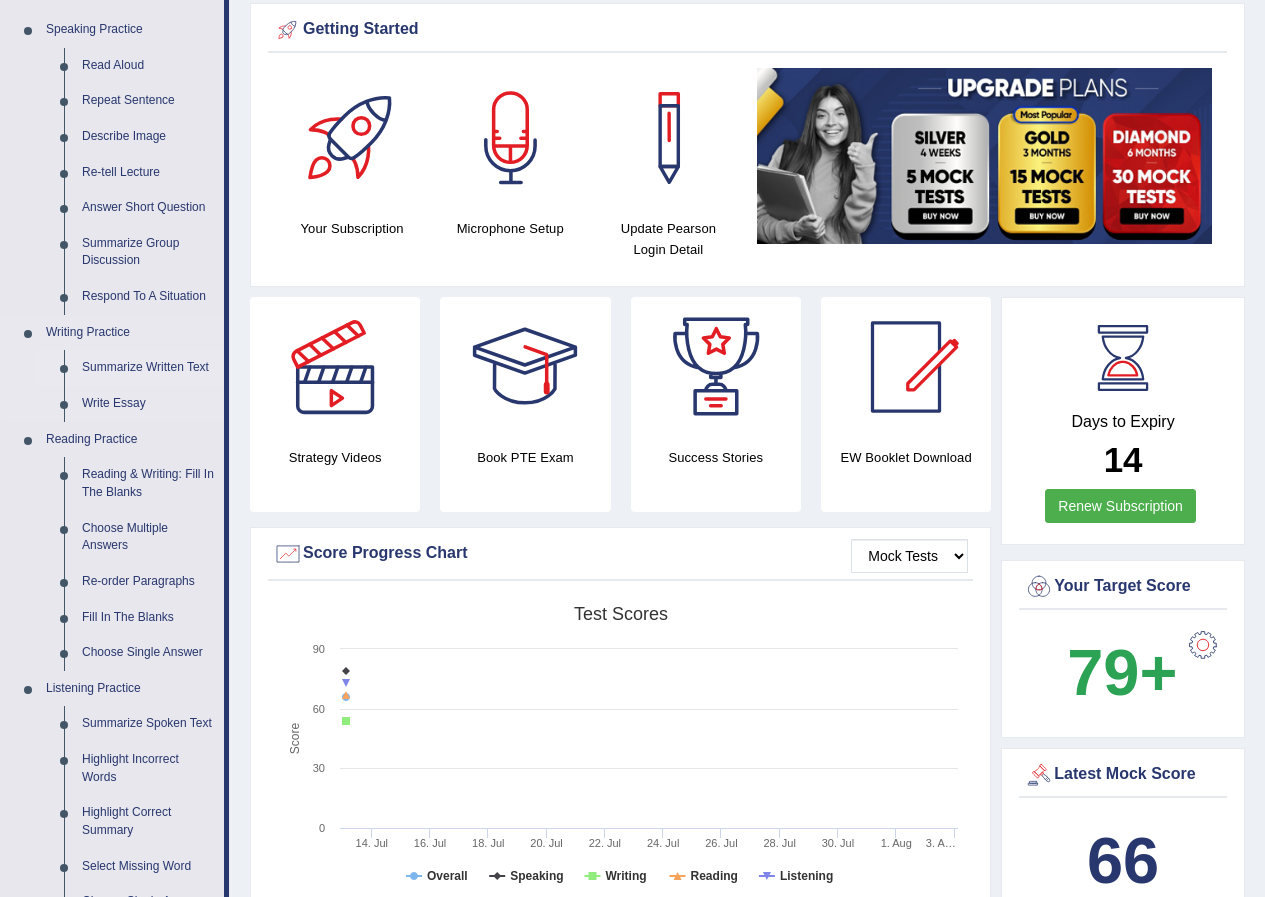 click on "Summarize Written Text" at bounding box center (148, 368) 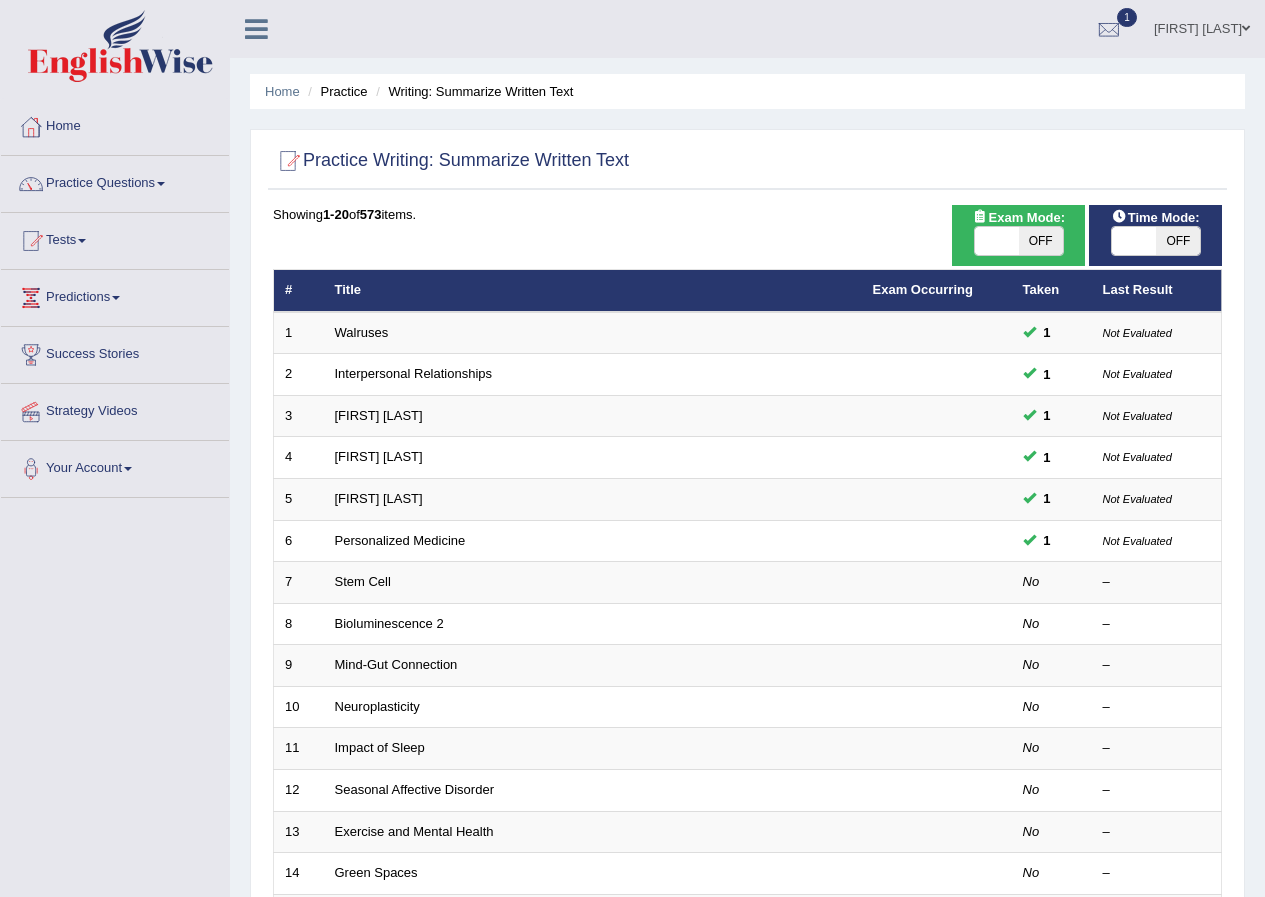 scroll, scrollTop: 0, scrollLeft: 0, axis: both 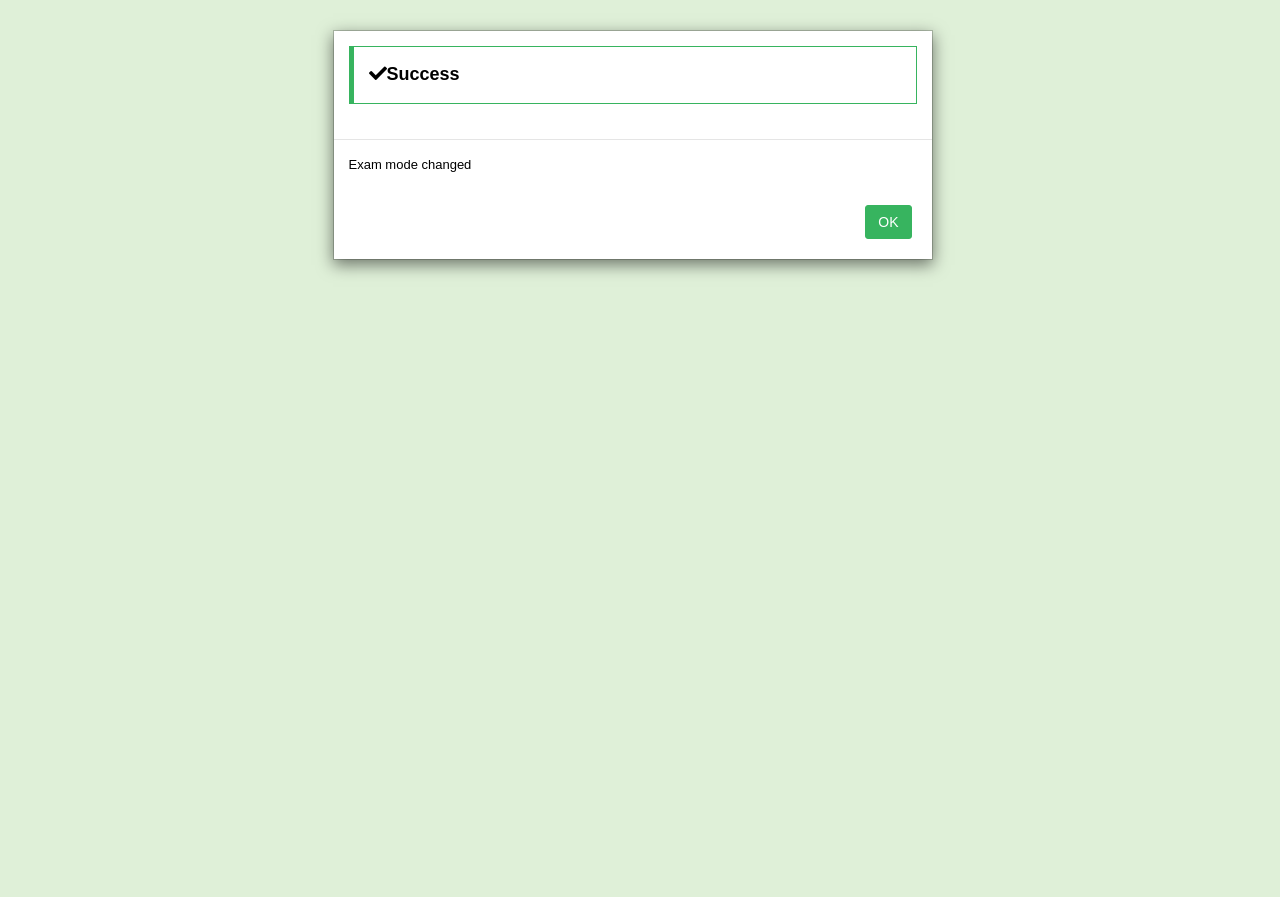 click on "OK" at bounding box center [888, 222] 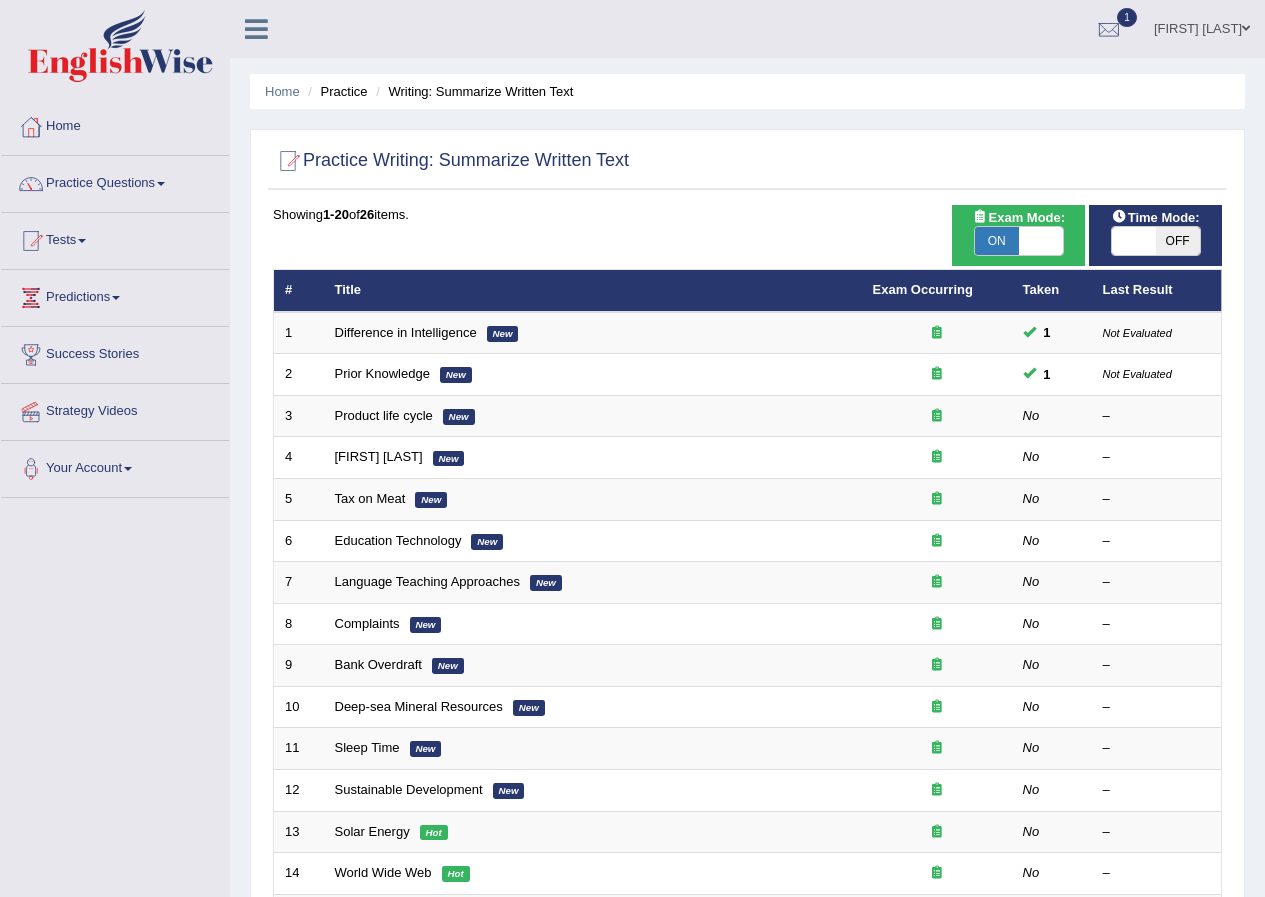 scroll, scrollTop: 0, scrollLeft: 0, axis: both 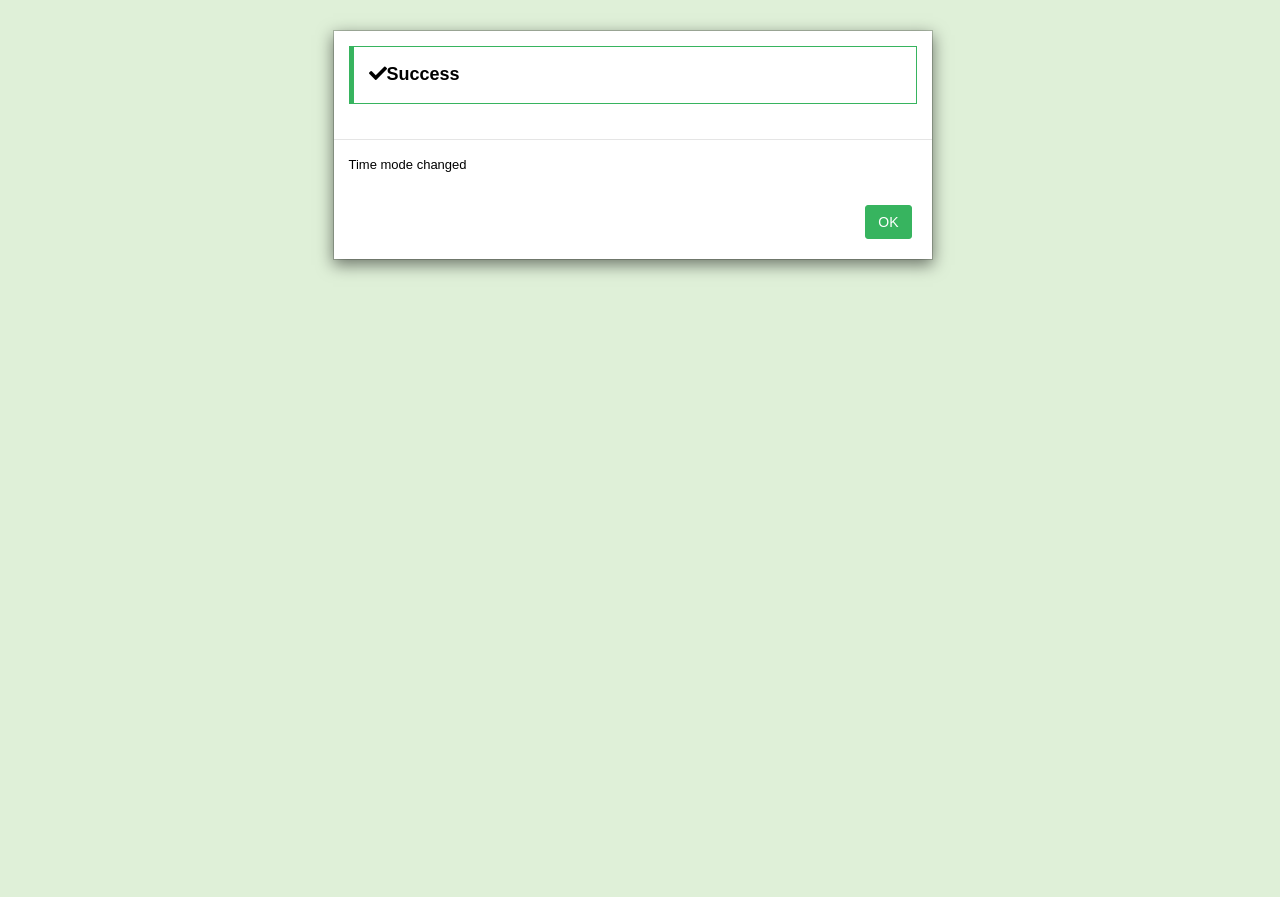 click on "OK" at bounding box center (888, 222) 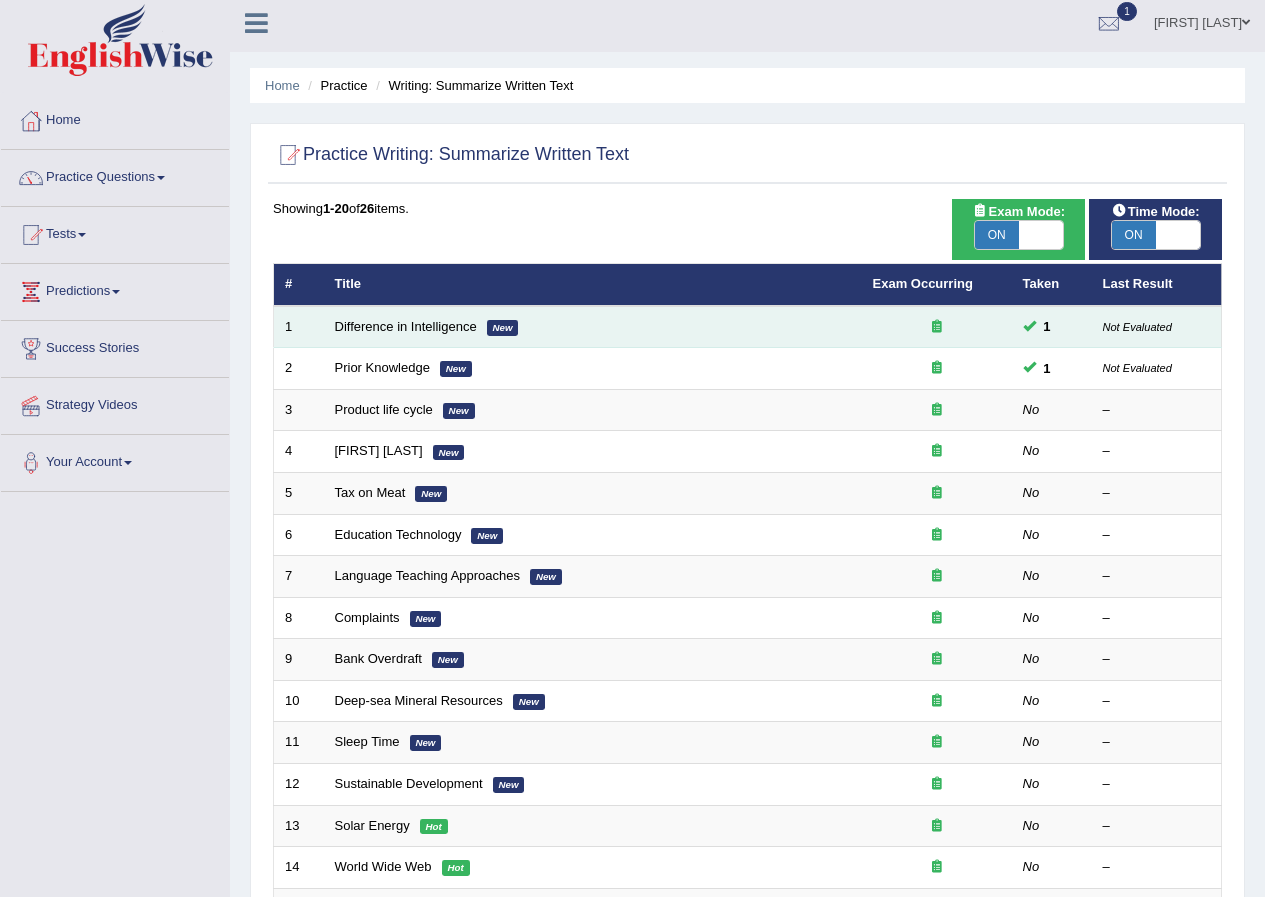 scroll, scrollTop: 0, scrollLeft: 0, axis: both 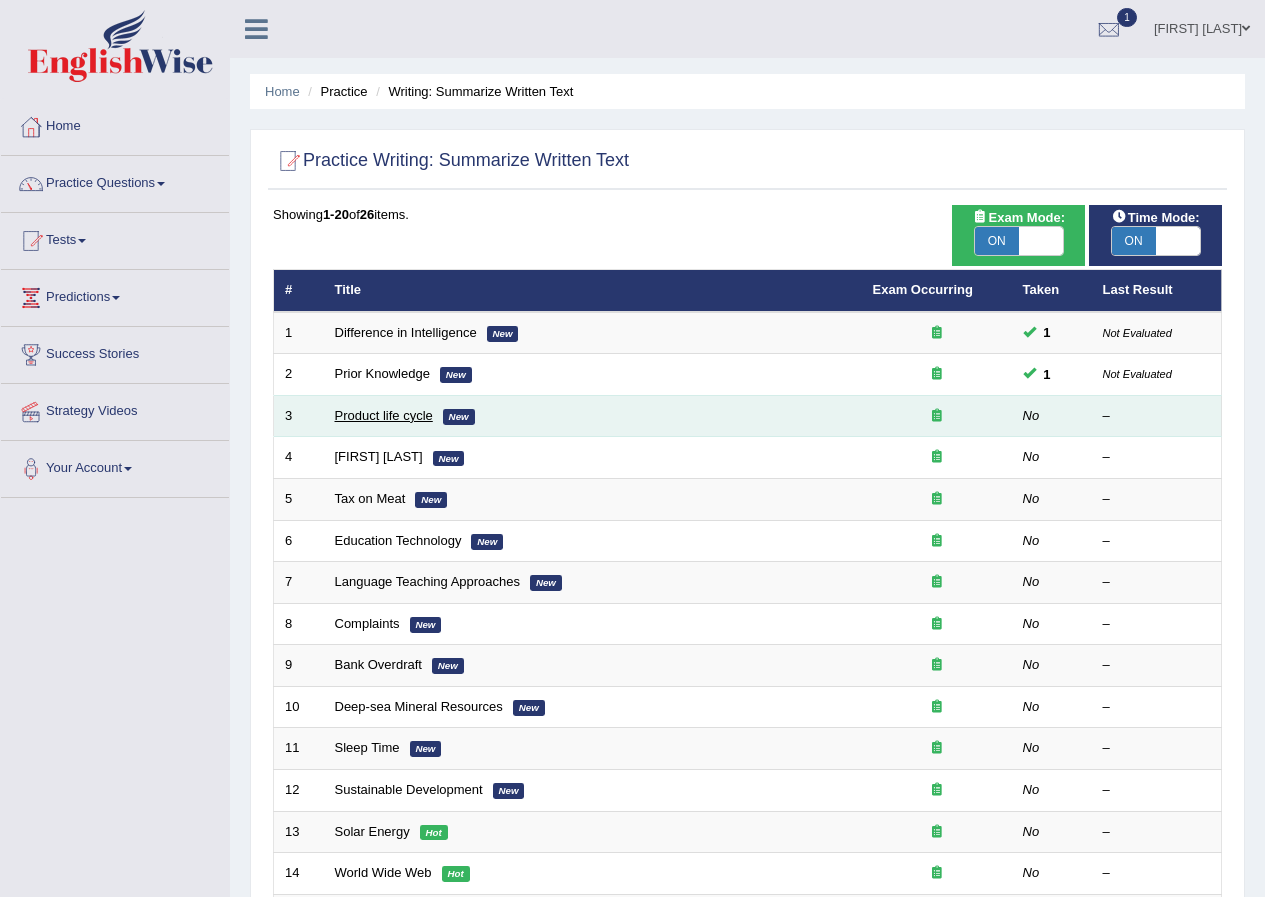 click on "Product life cycle" at bounding box center (384, 415) 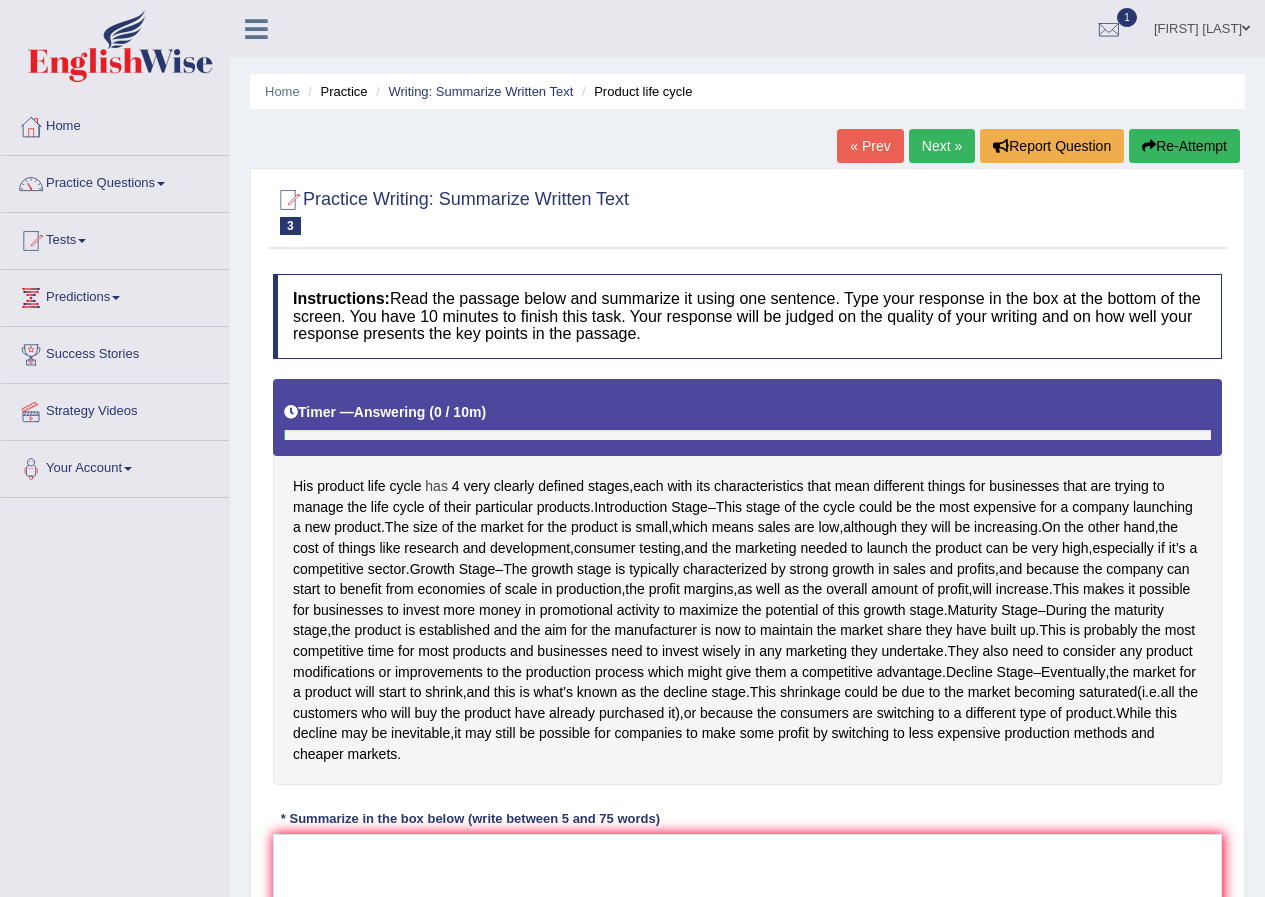 scroll, scrollTop: 1, scrollLeft: 0, axis: vertical 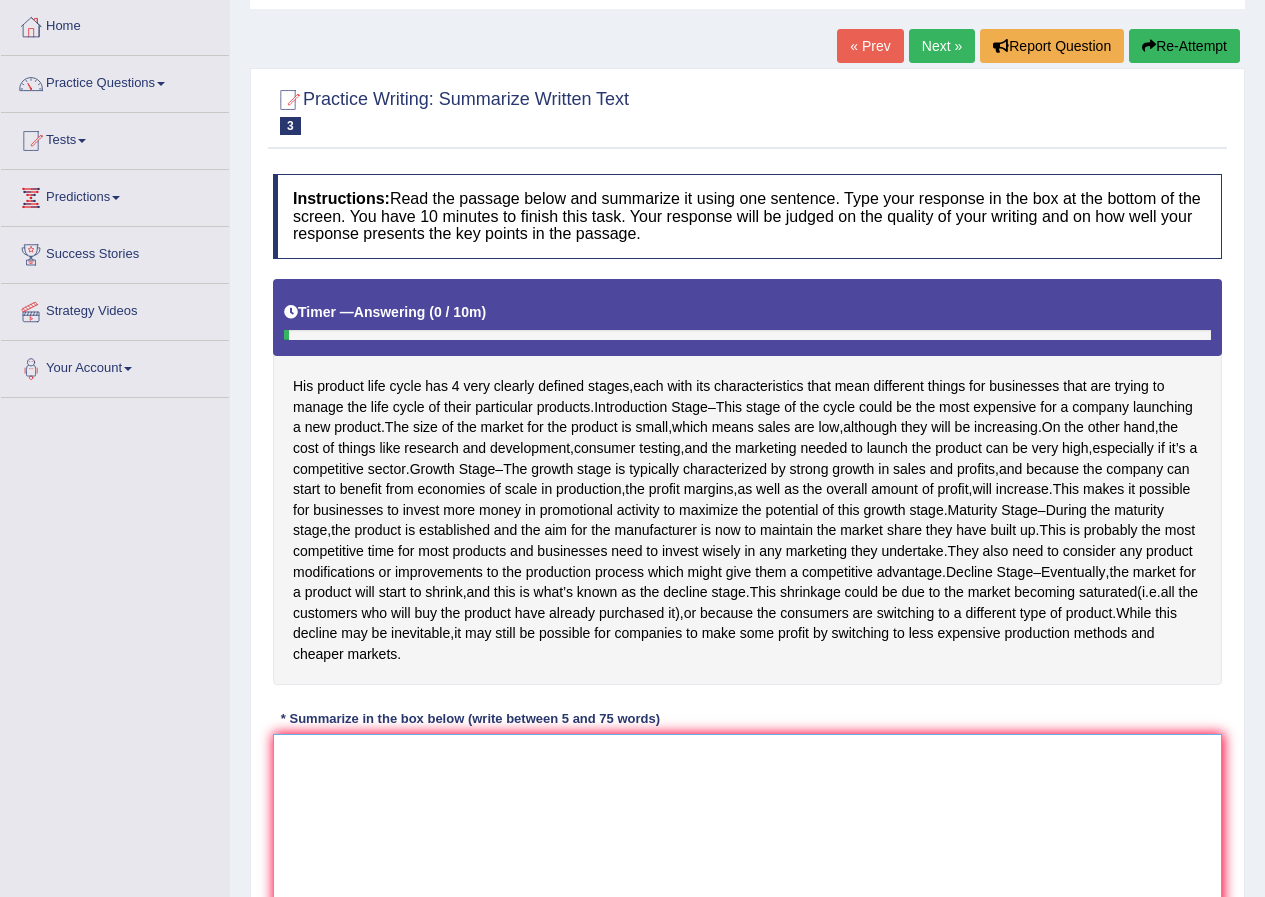 click at bounding box center (747, 831) 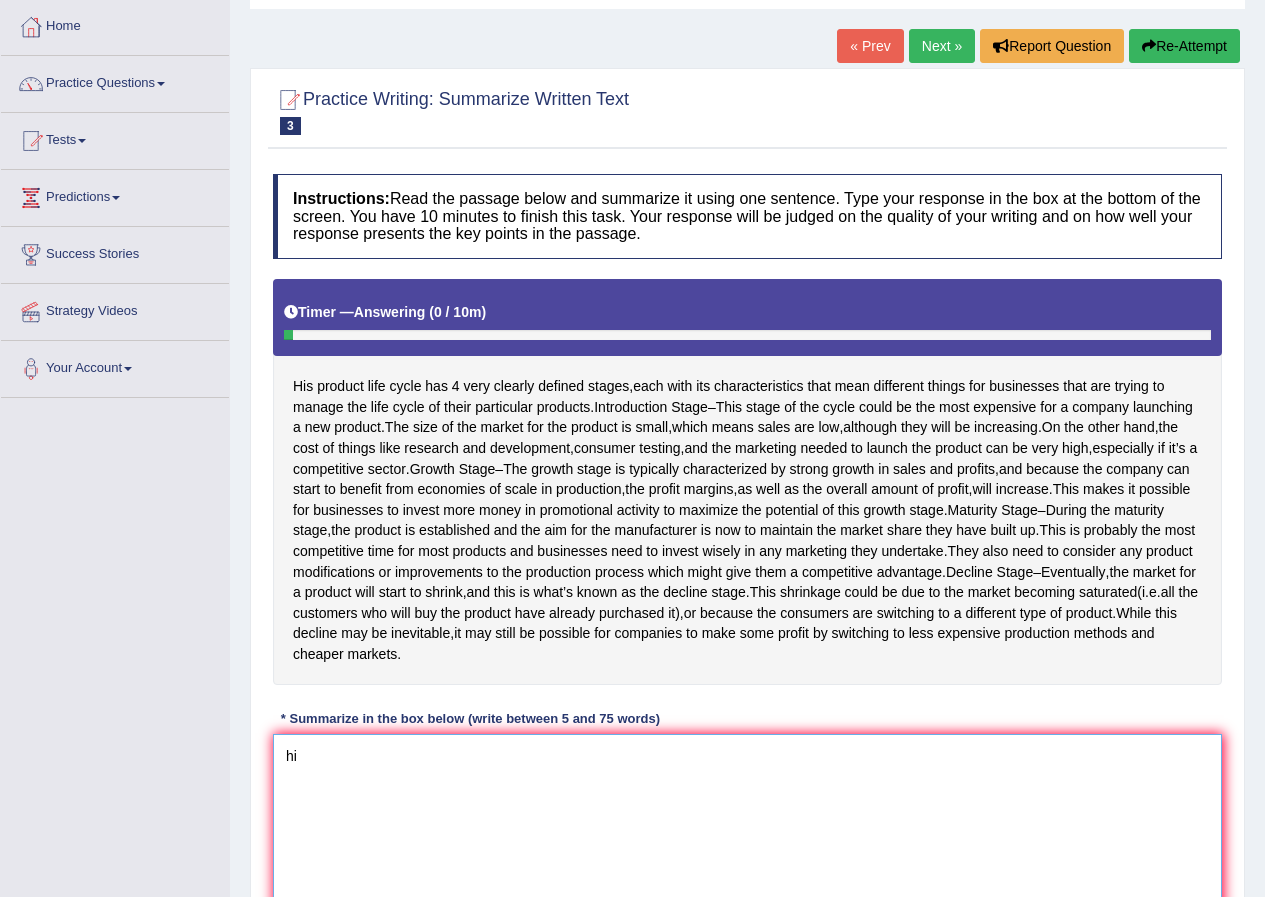 type on "h" 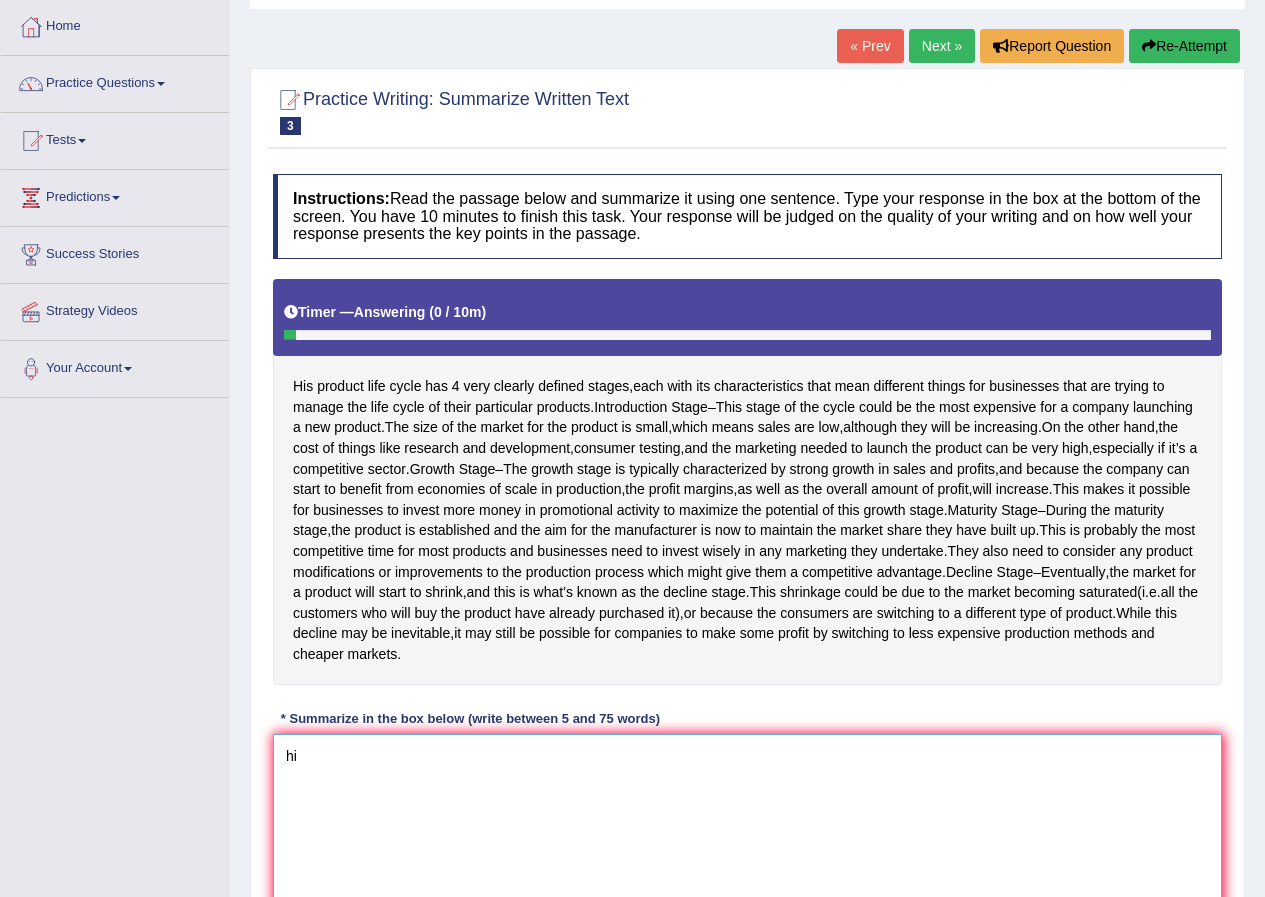 type on "h" 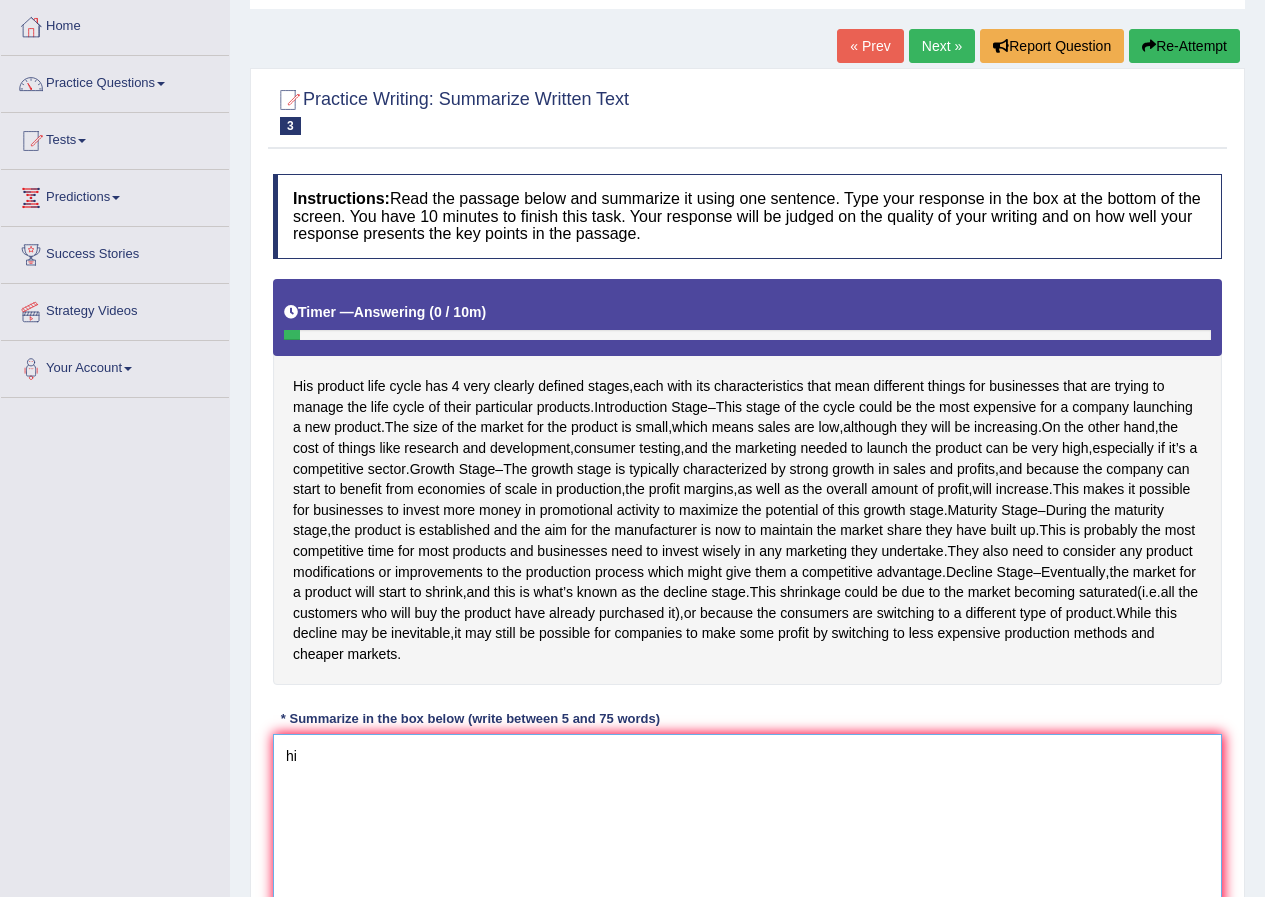 type on "h" 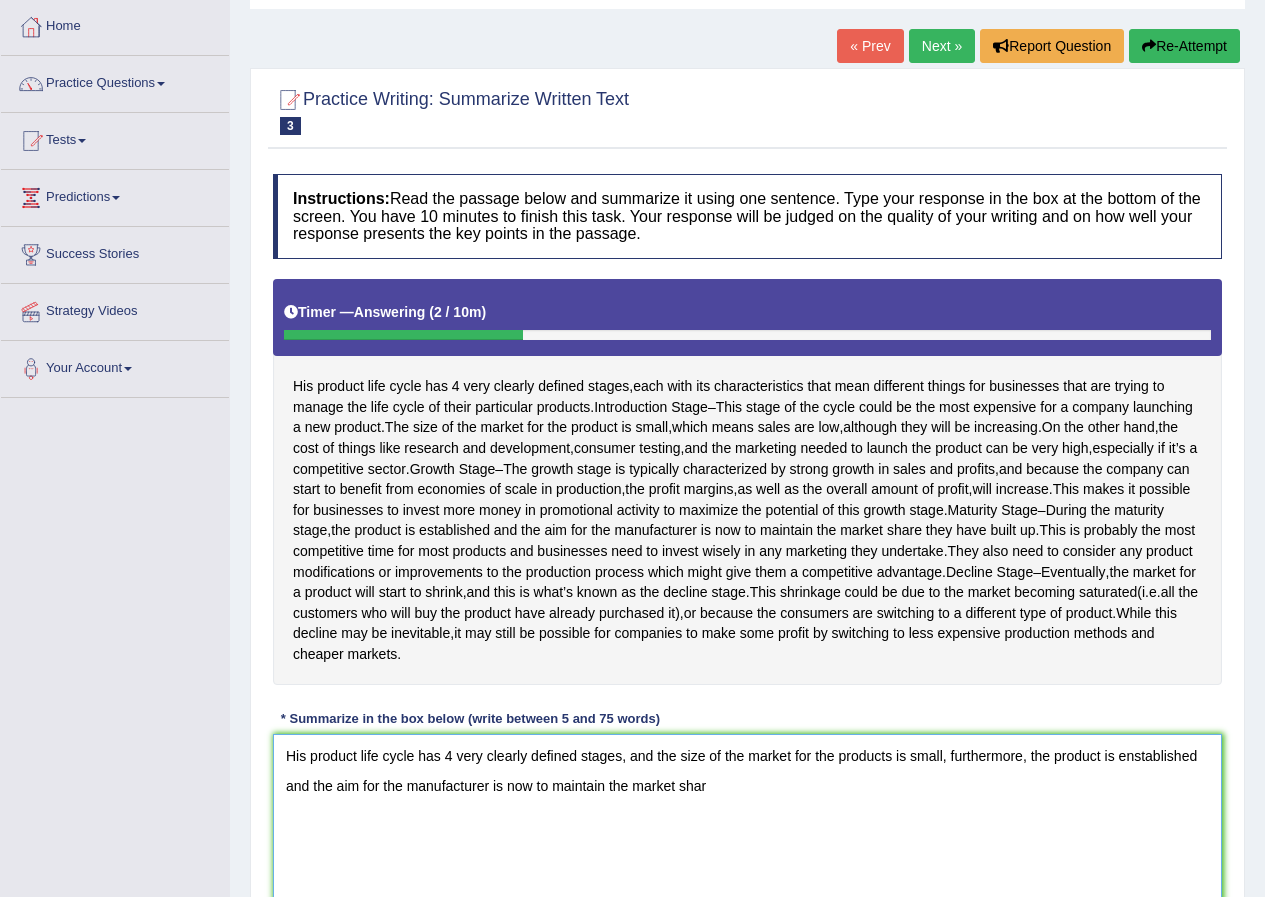 click on "His product life cycle has 4 very clearly defined stages, and the size of the market for the products is small, furthermore, the product is enstablished and the aim for the manufacturer is now to maintain the market shar" at bounding box center [747, 831] 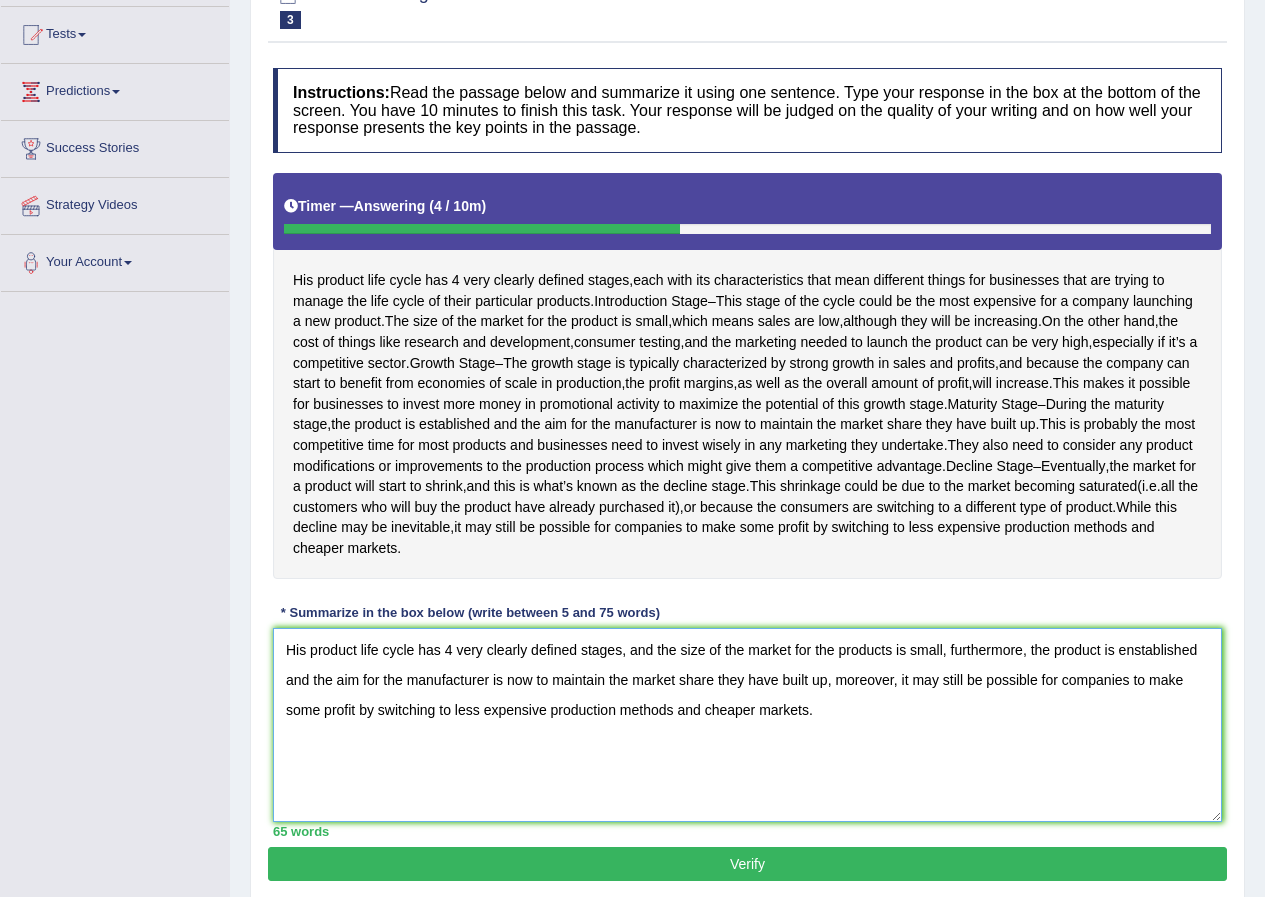 scroll, scrollTop: 297, scrollLeft: 0, axis: vertical 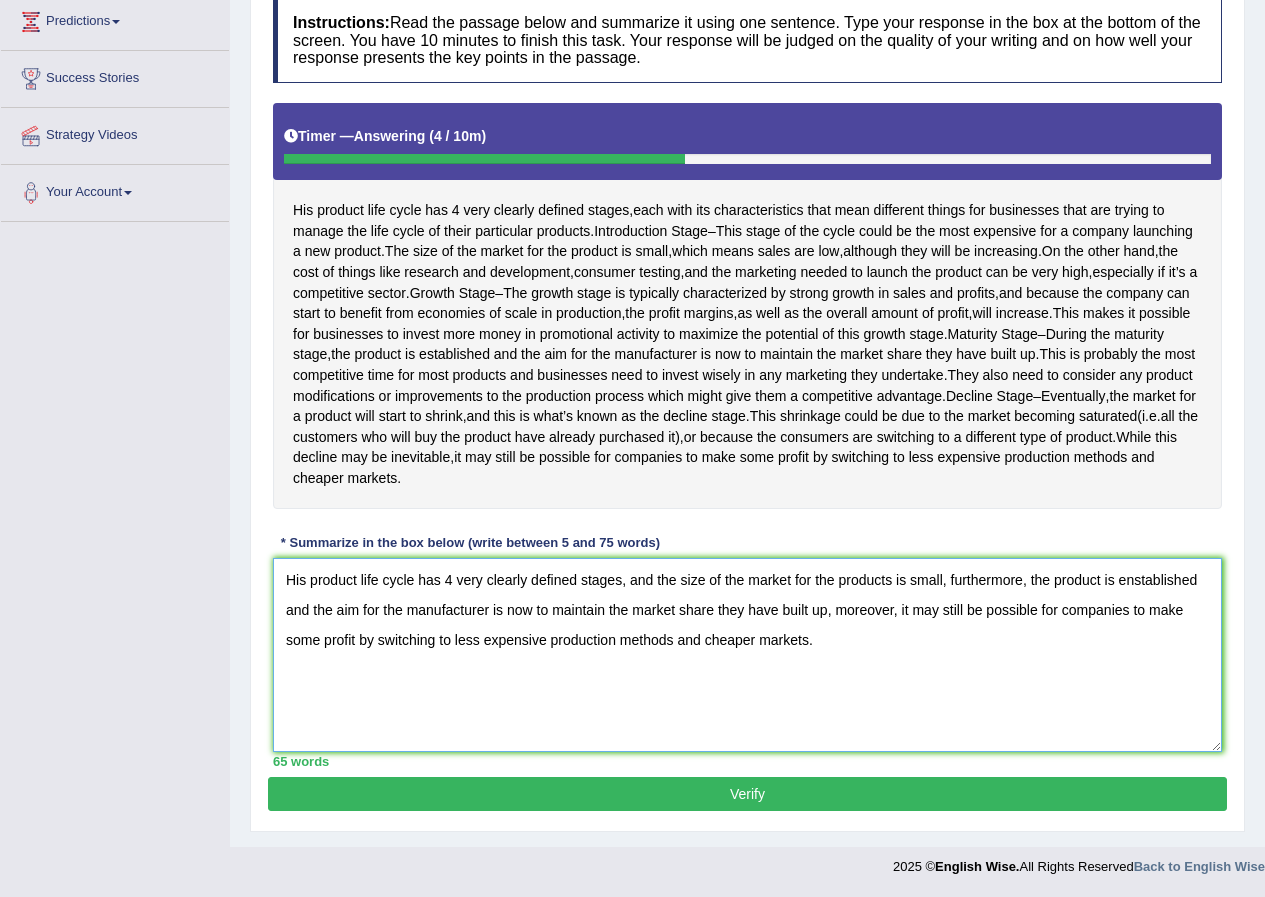 click on "His product life cycle has 4 very clearly defined stages, and the size of the market for the products is small, furthermore, the product is enstablished and the aim for the manufacturer is now to maintain the market share they have built up, moreover, it may still be possible for companies to make some profit by switching to less expensive production methods and cheaper markets." at bounding box center [747, 655] 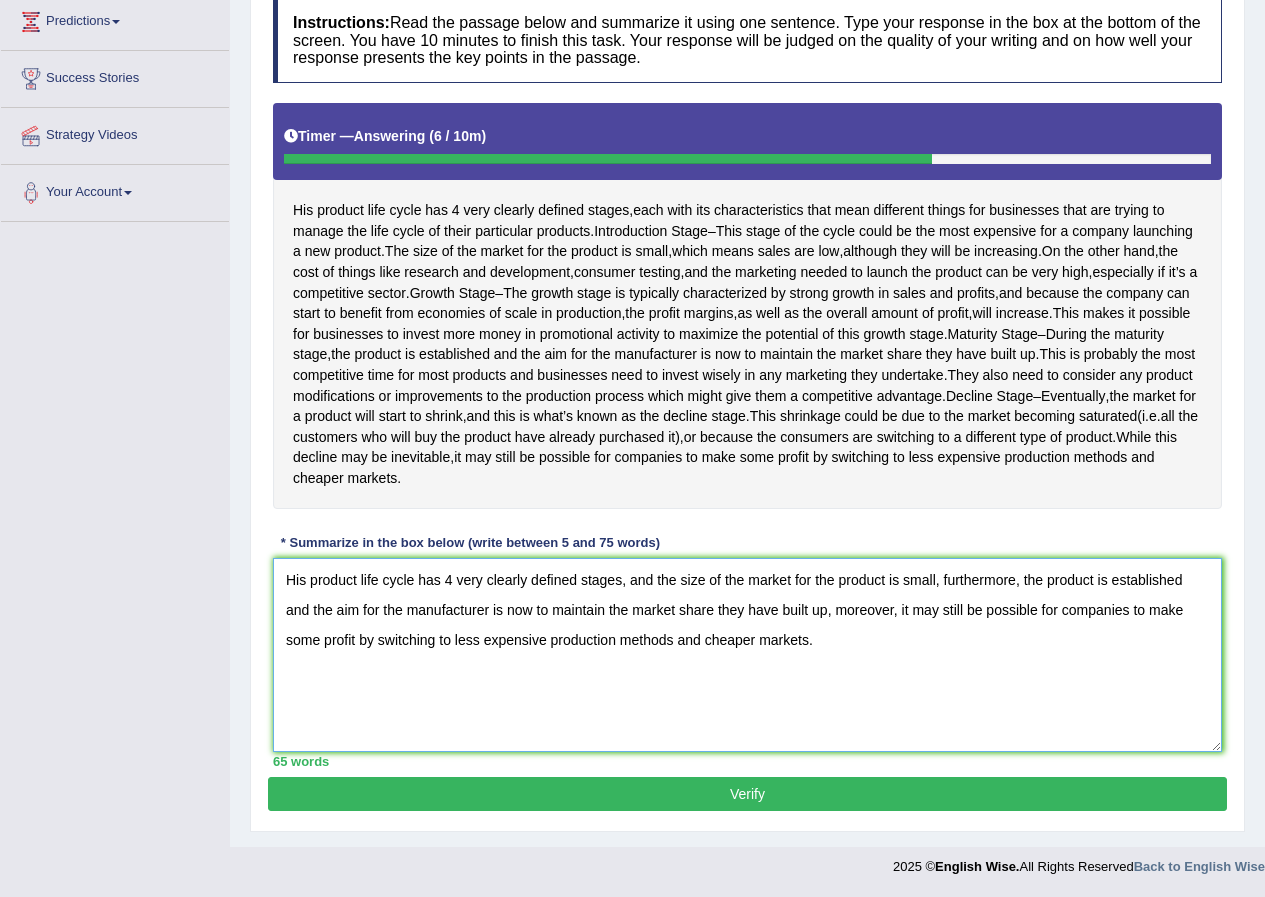 type on "His product life cycle has 4 very clearly defined stages, and the size of the market for the product is small, furthermore, the product is established and the aim for the manufacturer is now to maintain the market share they have built up, moreover, it may still be possible for companies to make some profit by switching to less expensive production methods and cheaper markets." 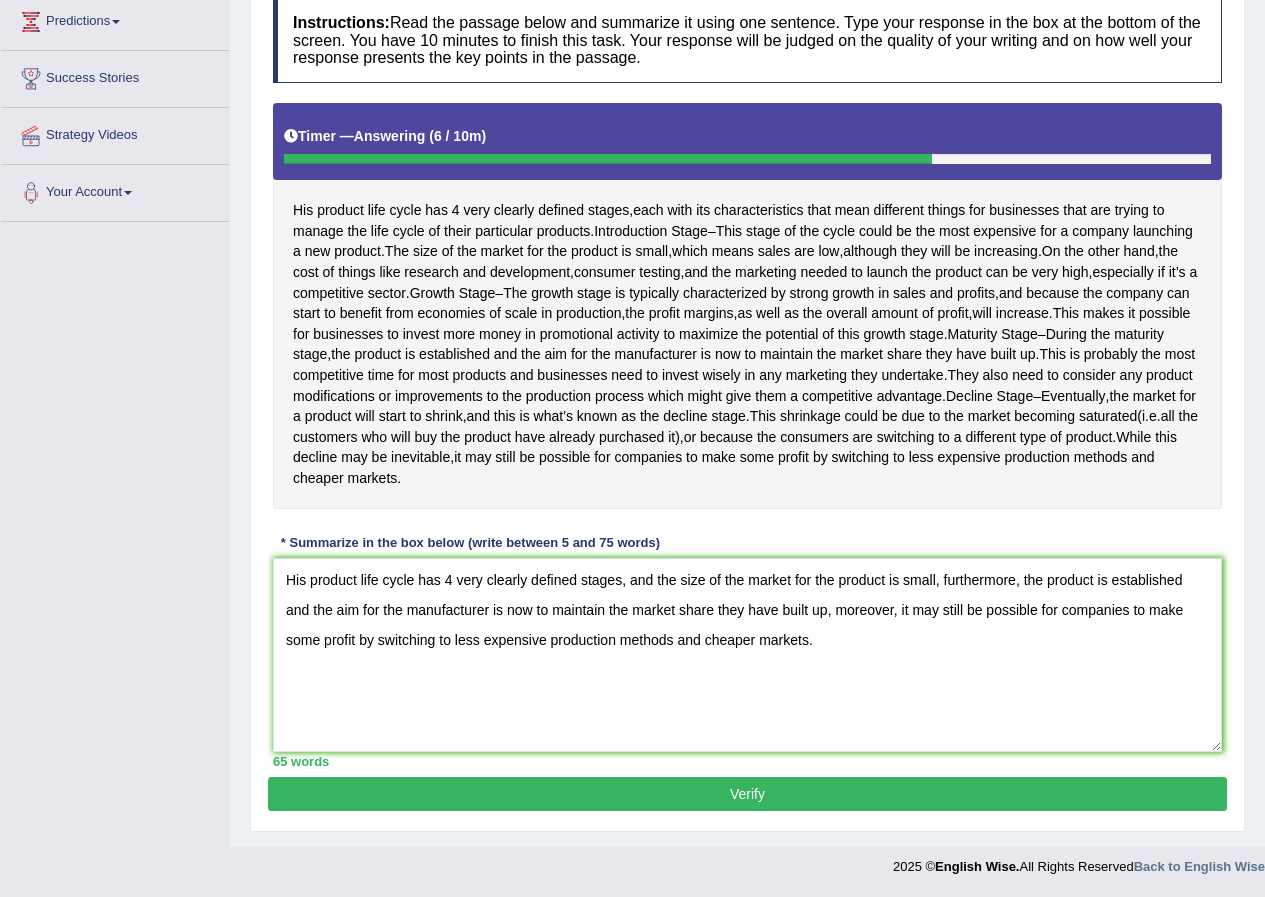 click on "Verify" at bounding box center [747, 794] 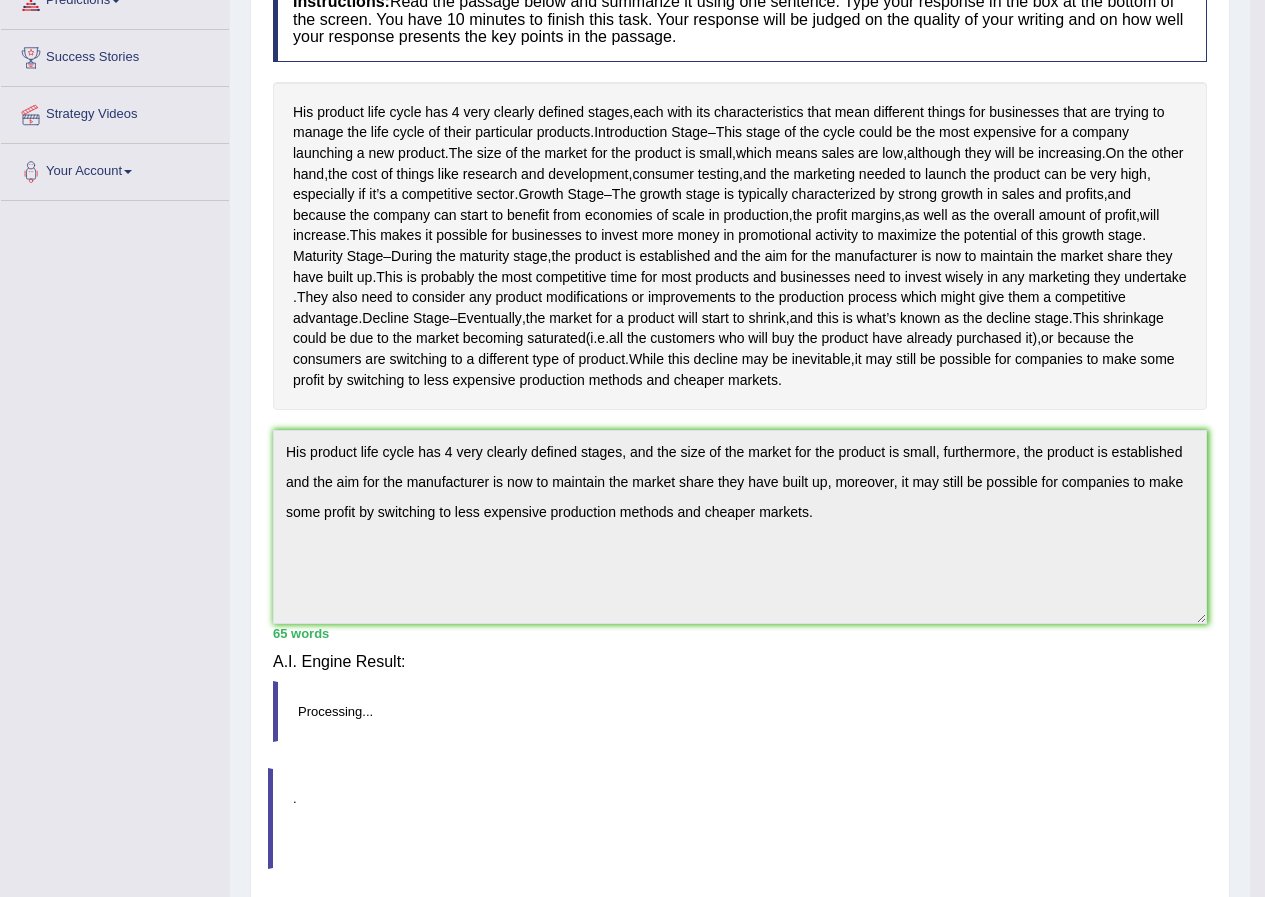 scroll, scrollTop: 208, scrollLeft: 0, axis: vertical 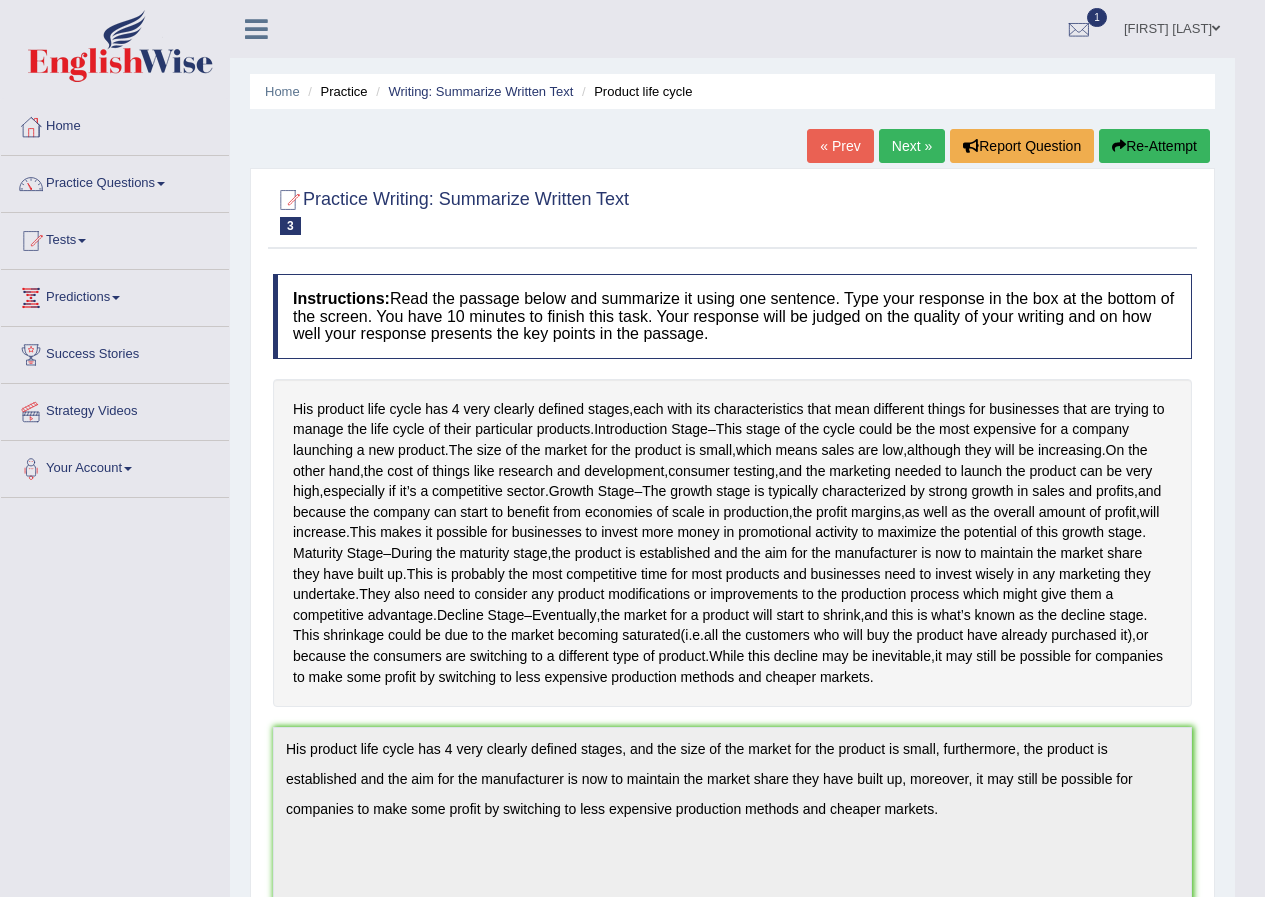 click on "Next »" at bounding box center (912, 146) 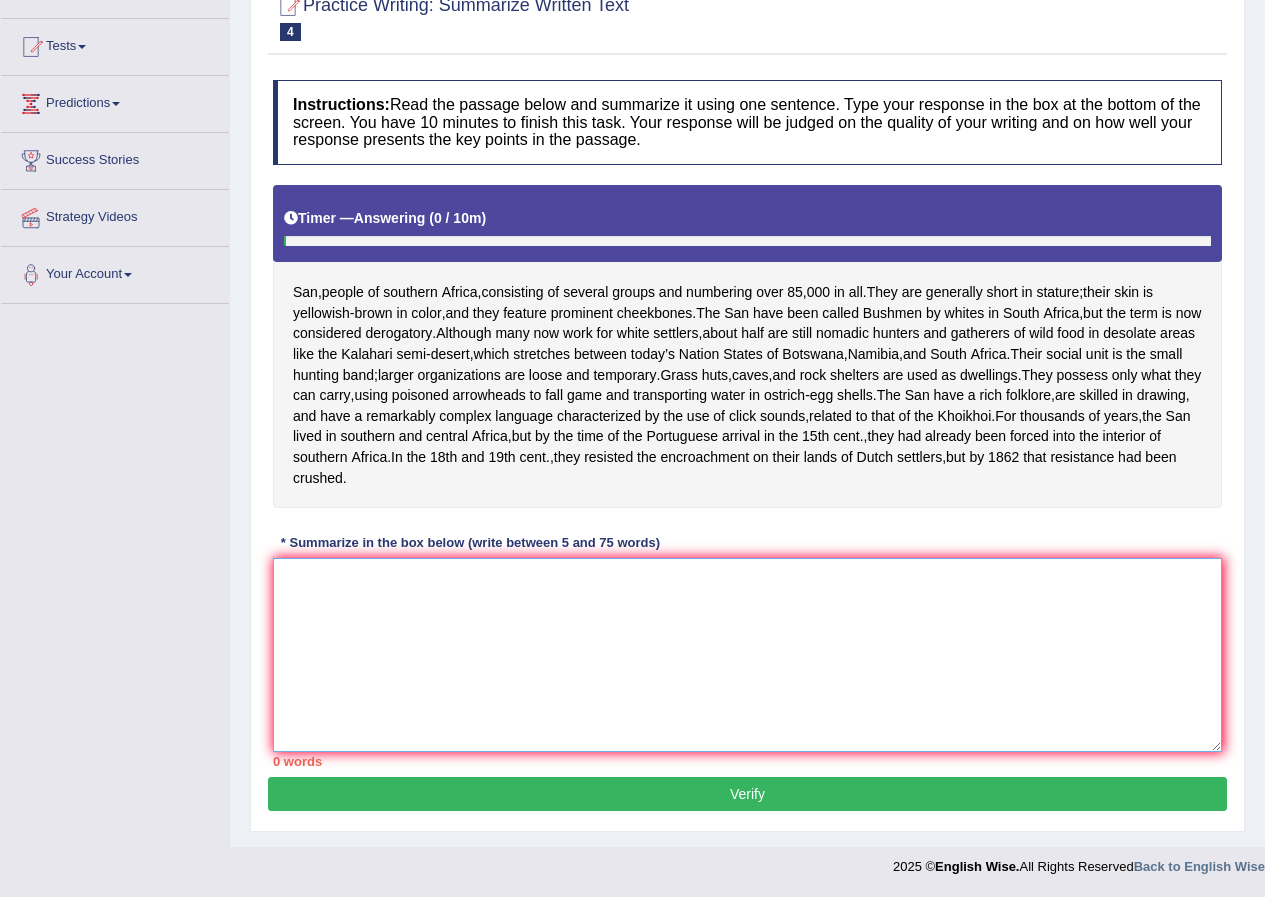 click at bounding box center [747, 655] 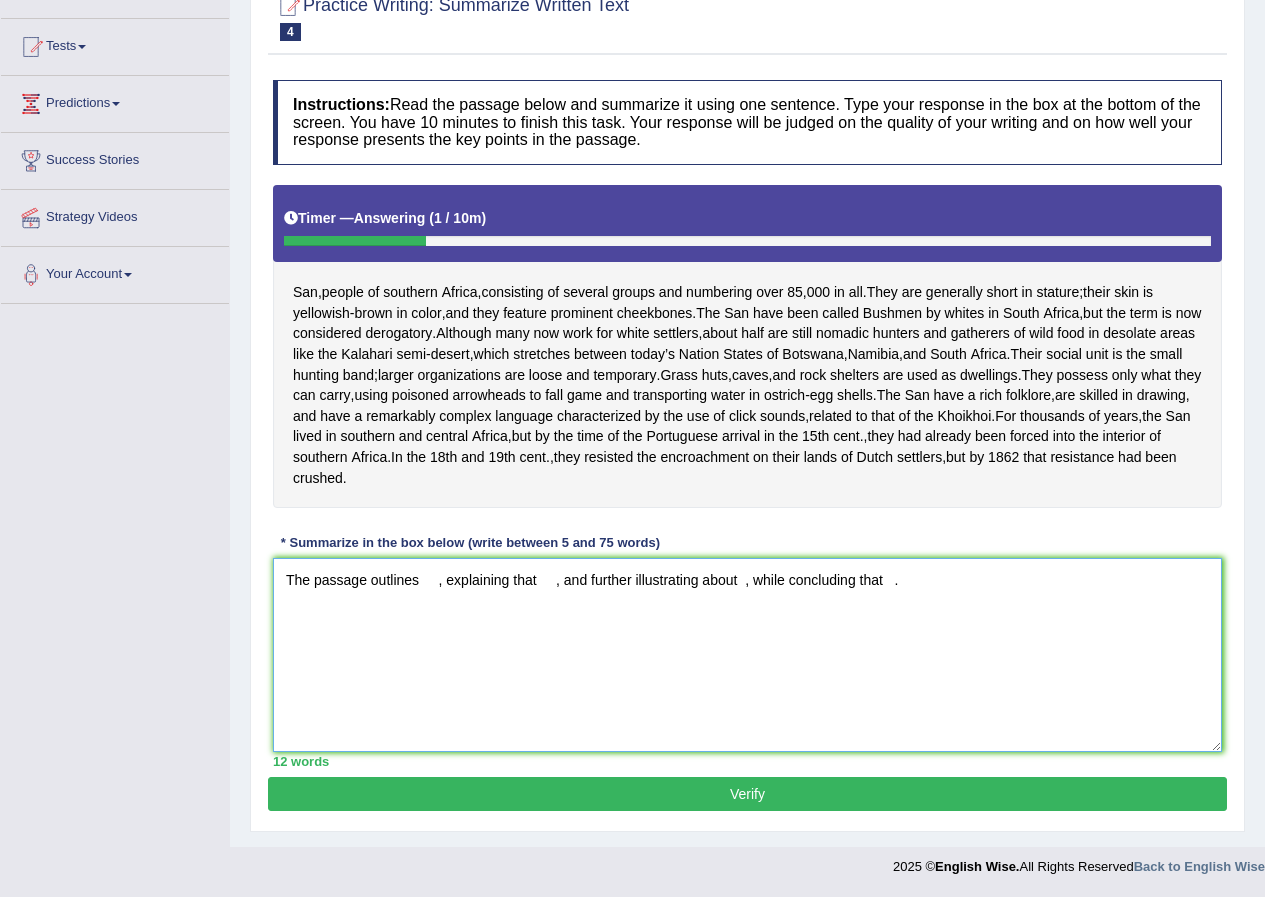 click on "The passage outlines     , explaining that     , and further illustrating about  , while concluding that   ." at bounding box center (747, 655) 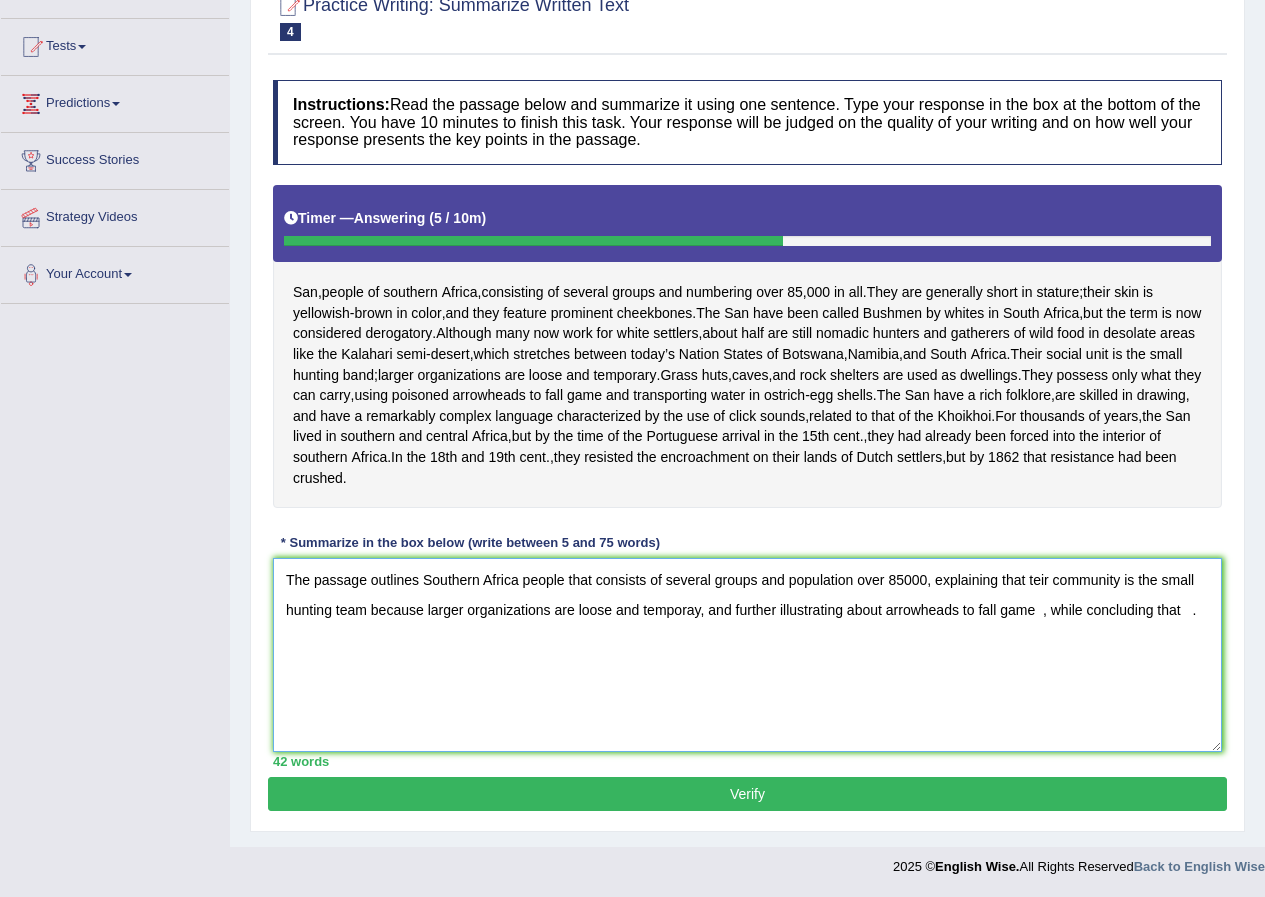 click on "The passage outlines Southern Africa people that consists of several groups and population over 85000, explaining that teir community is the small hunting team because larger organizations are loose and temporay, and further illustrating about arrowheads to fall game  , while concluding that   ." at bounding box center (747, 655) 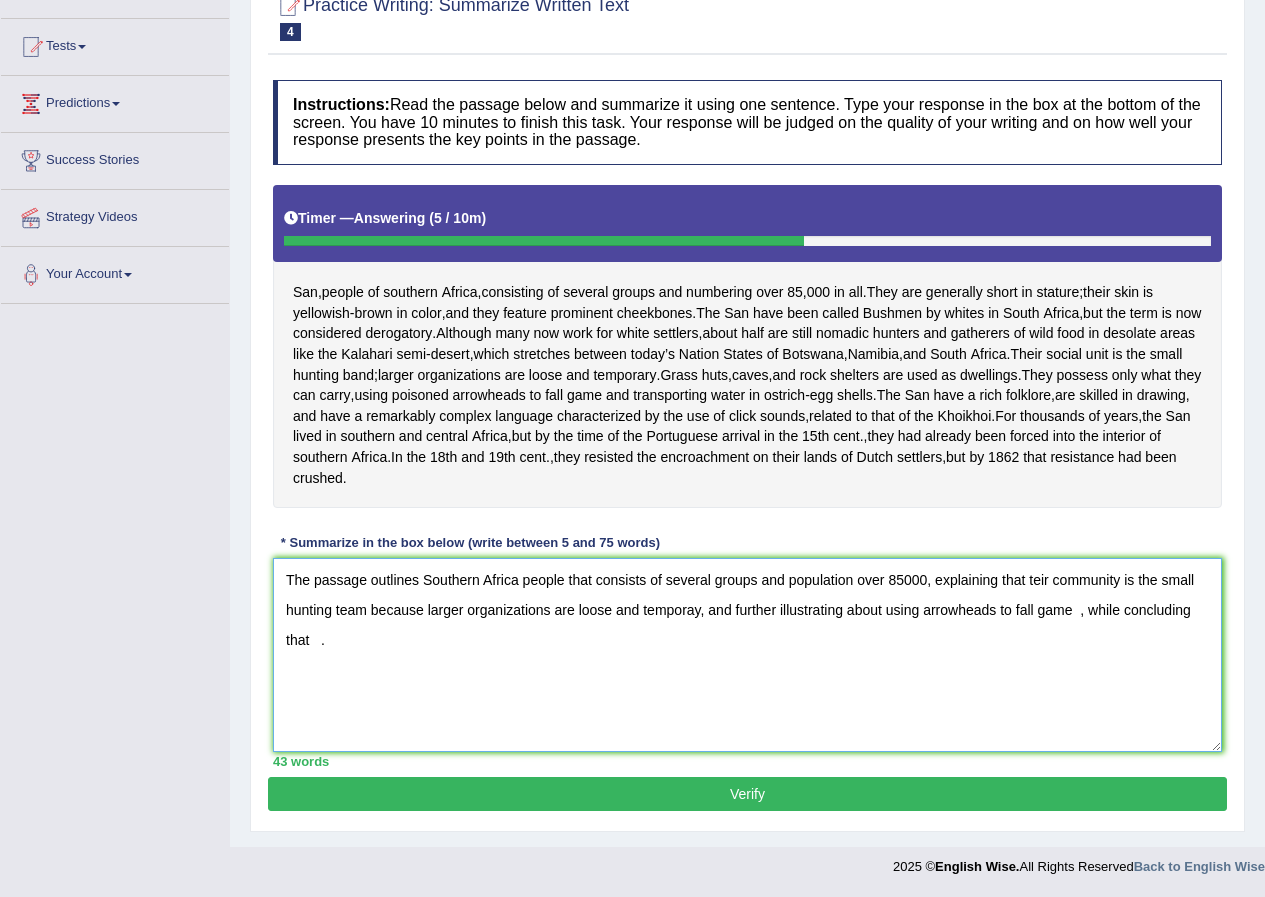 click on "The passage outlines Southern Africa people that consists of several groups and population over 85000, explaining that teir community is the small hunting team because larger organizations are loose and temporay, and further illustrating about using arrowheads to fall game  , while concluding that   ." at bounding box center (747, 655) 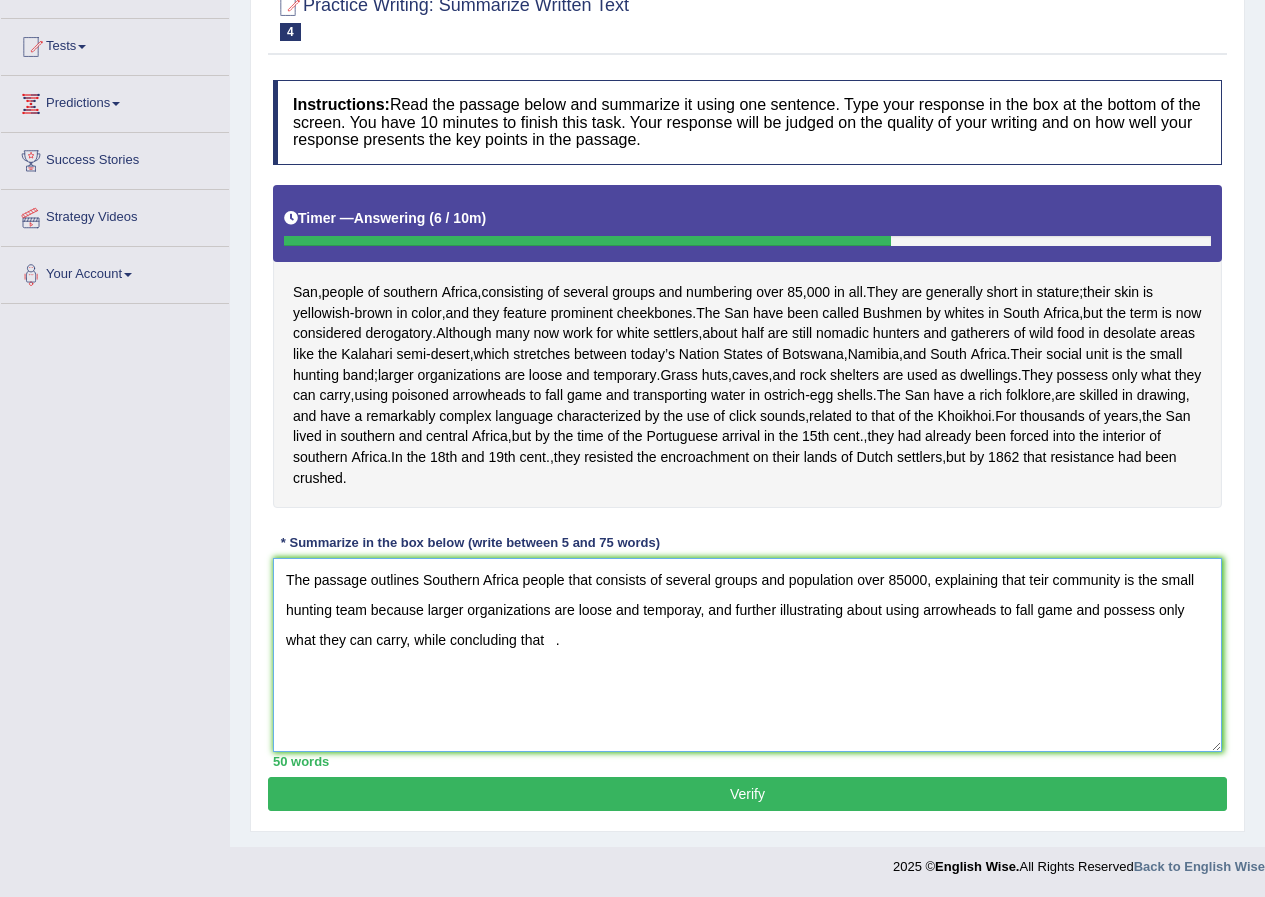 click on "The passage outlines Southern Africa people that consists of several groups and population over 85000, explaining that teir community is the small hunting team because larger organizations are loose and temporay, and further illustrating about using arrowheads to fall game and possess only what they can carry, while concluding that   ." at bounding box center [747, 655] 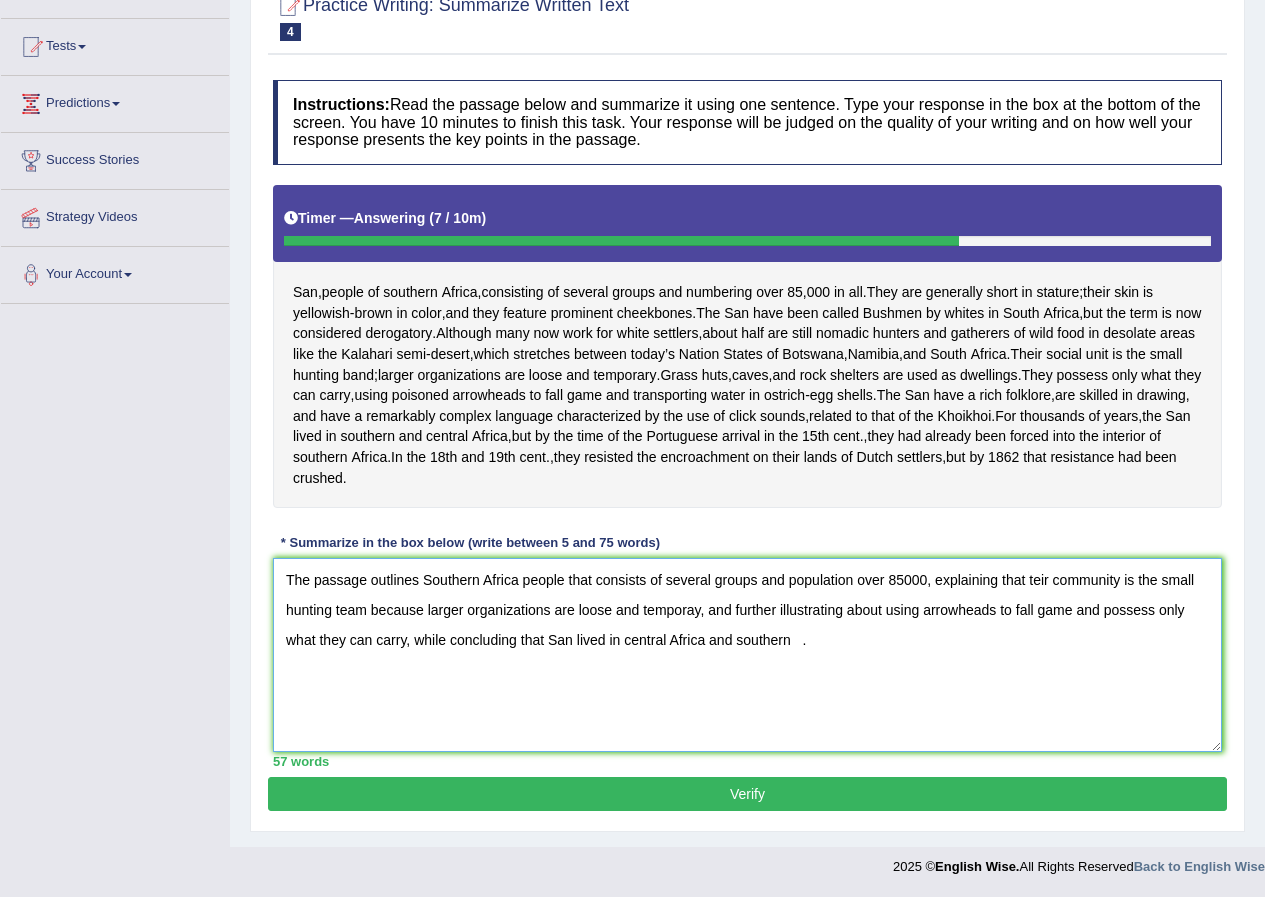 drag, startPoint x: 670, startPoint y: 639, endPoint x: 710, endPoint y: 638, distance: 40.012497 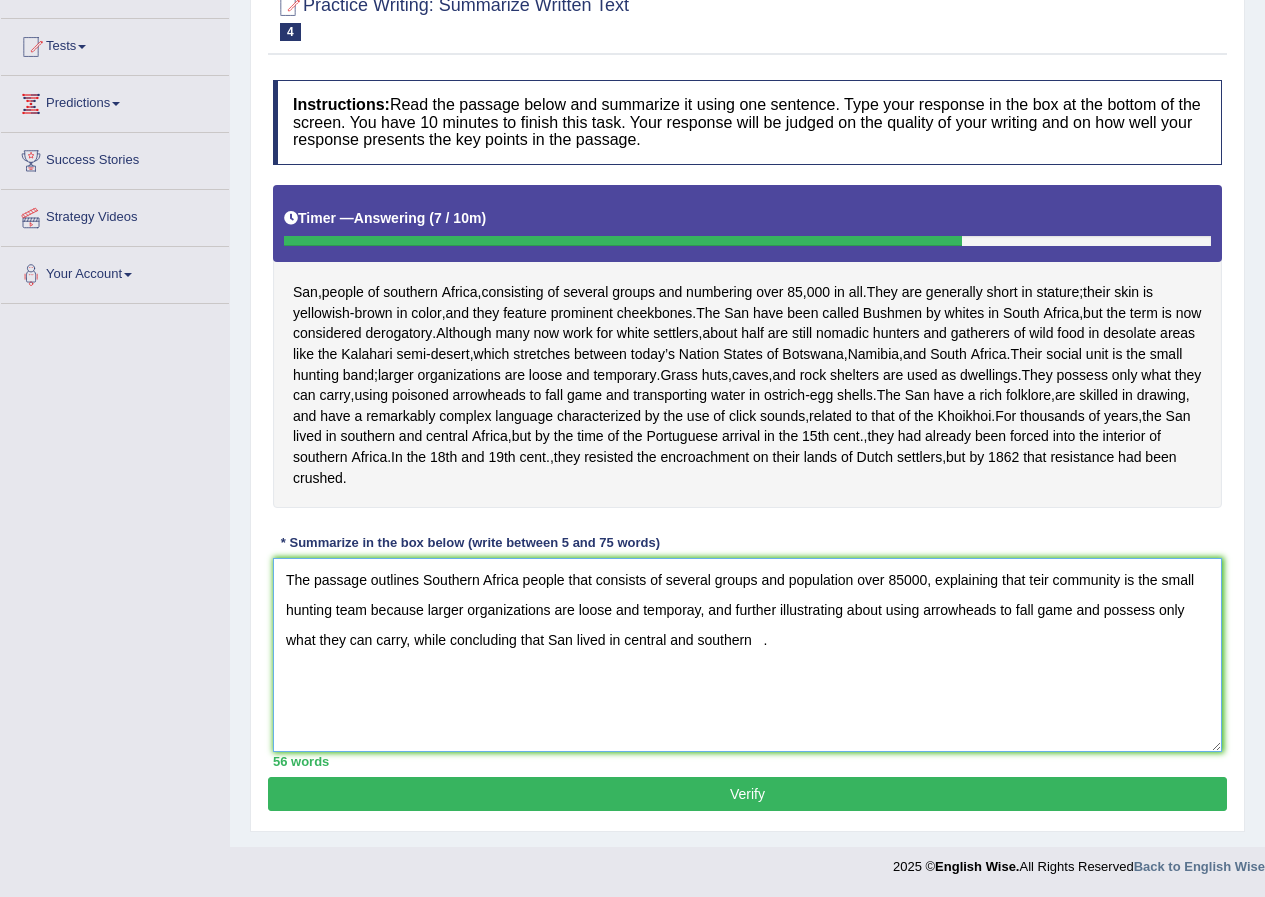 click on "The passage outlines Southern Africa people that consists of several groups and population over 85000, explaining that teir community is the small hunting team because larger organizations are loose and temporay, and further illustrating about using arrowheads to fall game and possess only what they can carry, while concluding that San lived in central and southern   ." at bounding box center (747, 655) 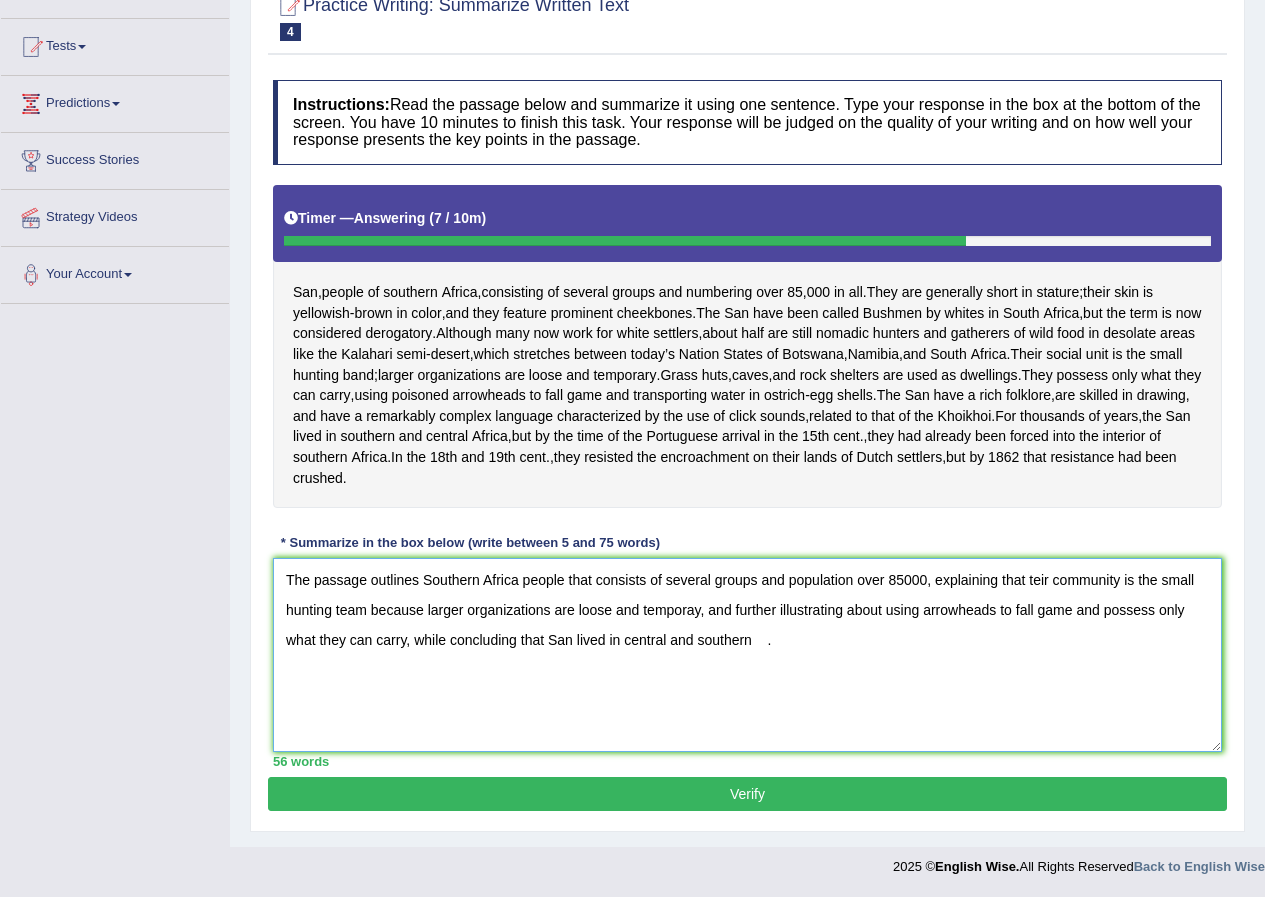 paste on "Africa" 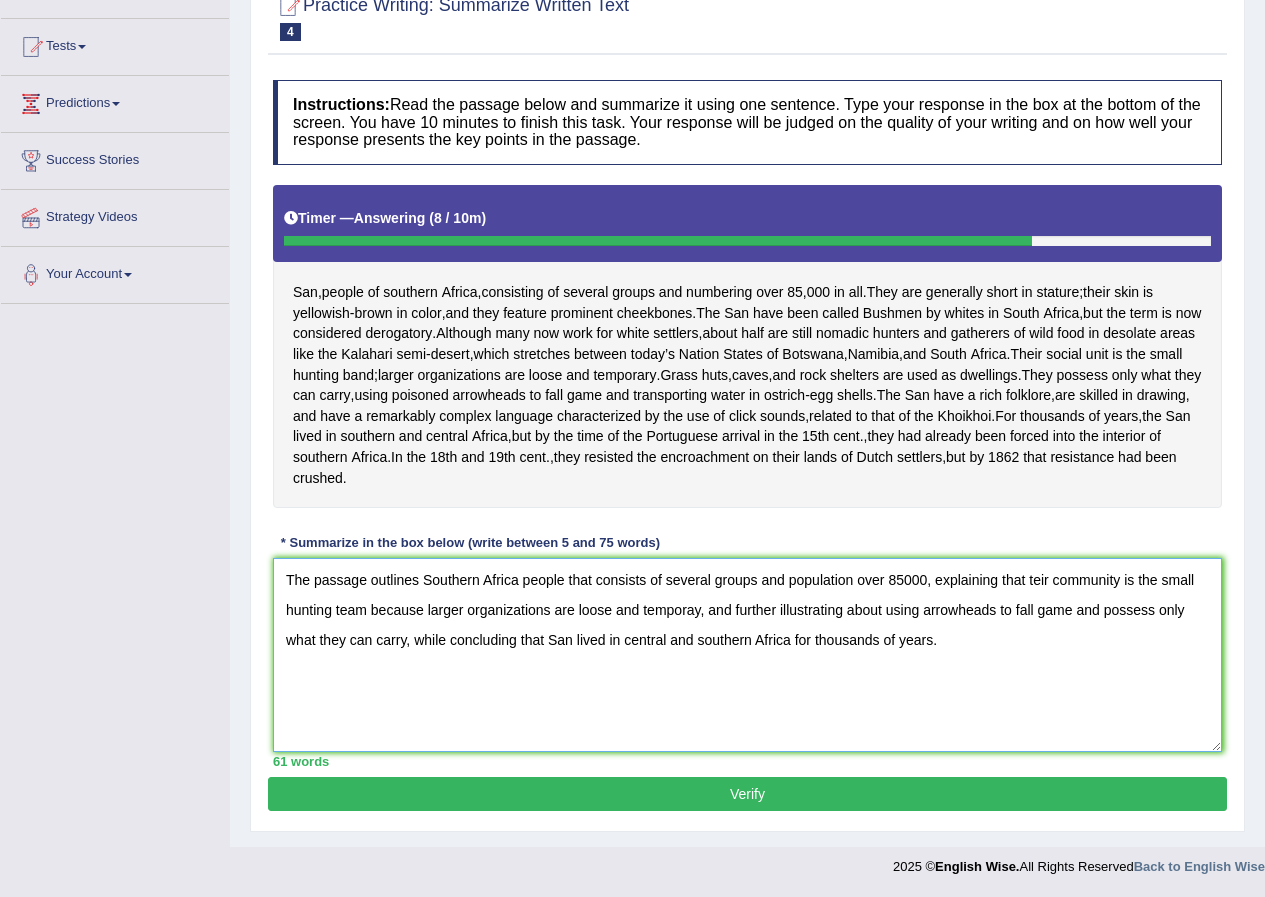 drag, startPoint x: 285, startPoint y: 582, endPoint x: 326, endPoint y: 549, distance: 52.63079 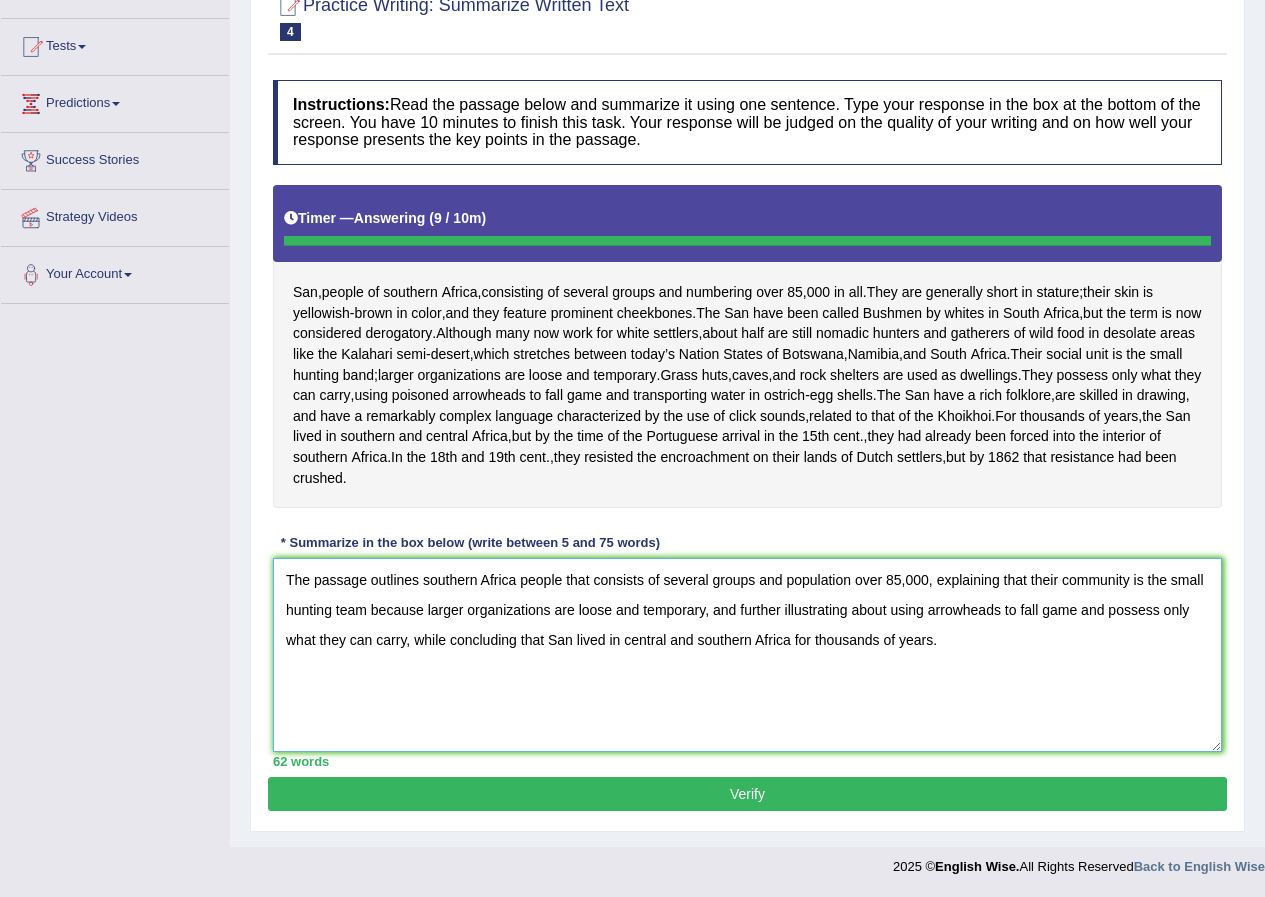 type on "The passage outlines southern Africa people that consists of several groups and population over 85,000, explaining that their community is the small hunting team because larger organizations are loose and temporary, and further illustrating about using arrowheads to fall game and possess only what they can carry, while concluding that San lived in central and southern Africa for thousands of years." 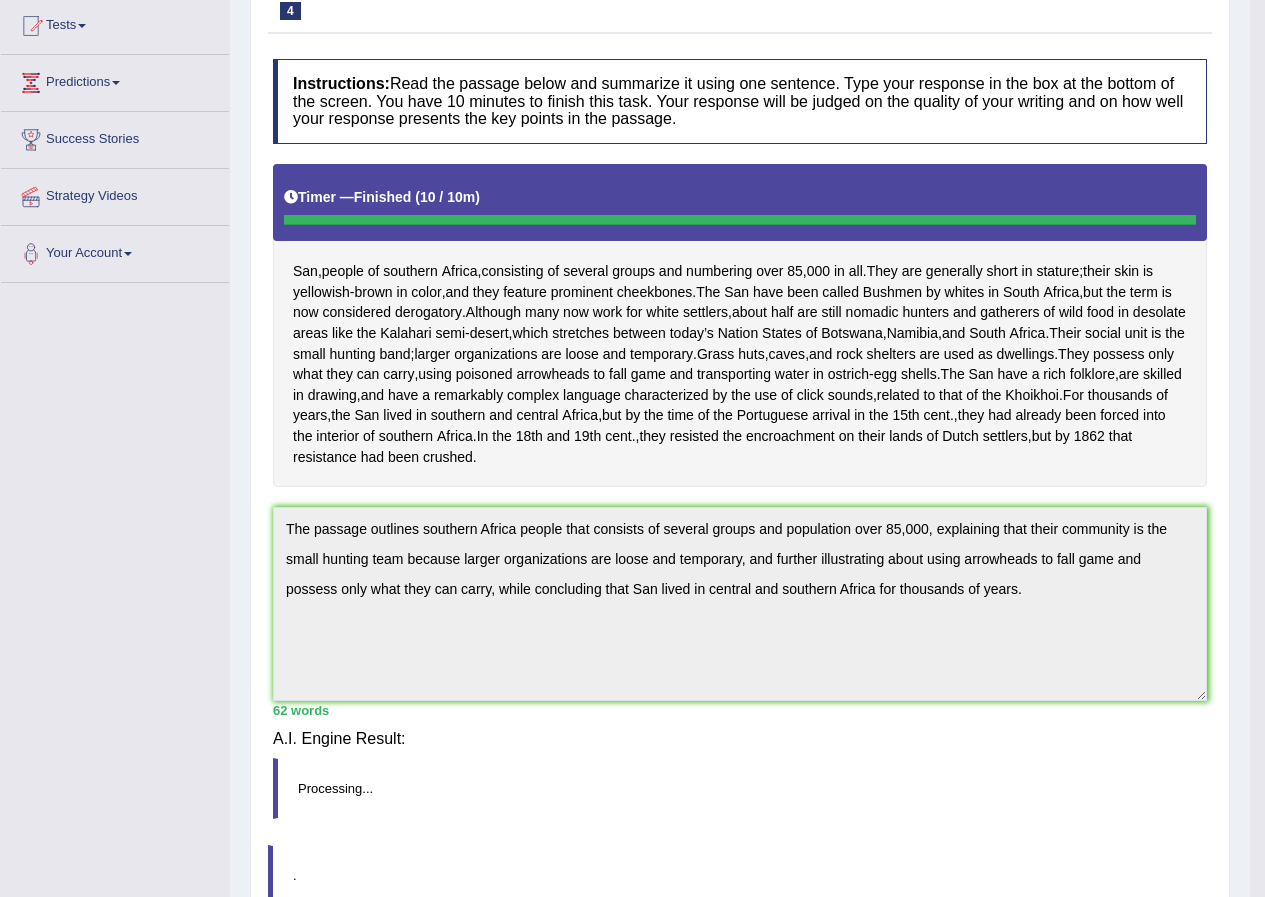 scroll, scrollTop: 203, scrollLeft: 0, axis: vertical 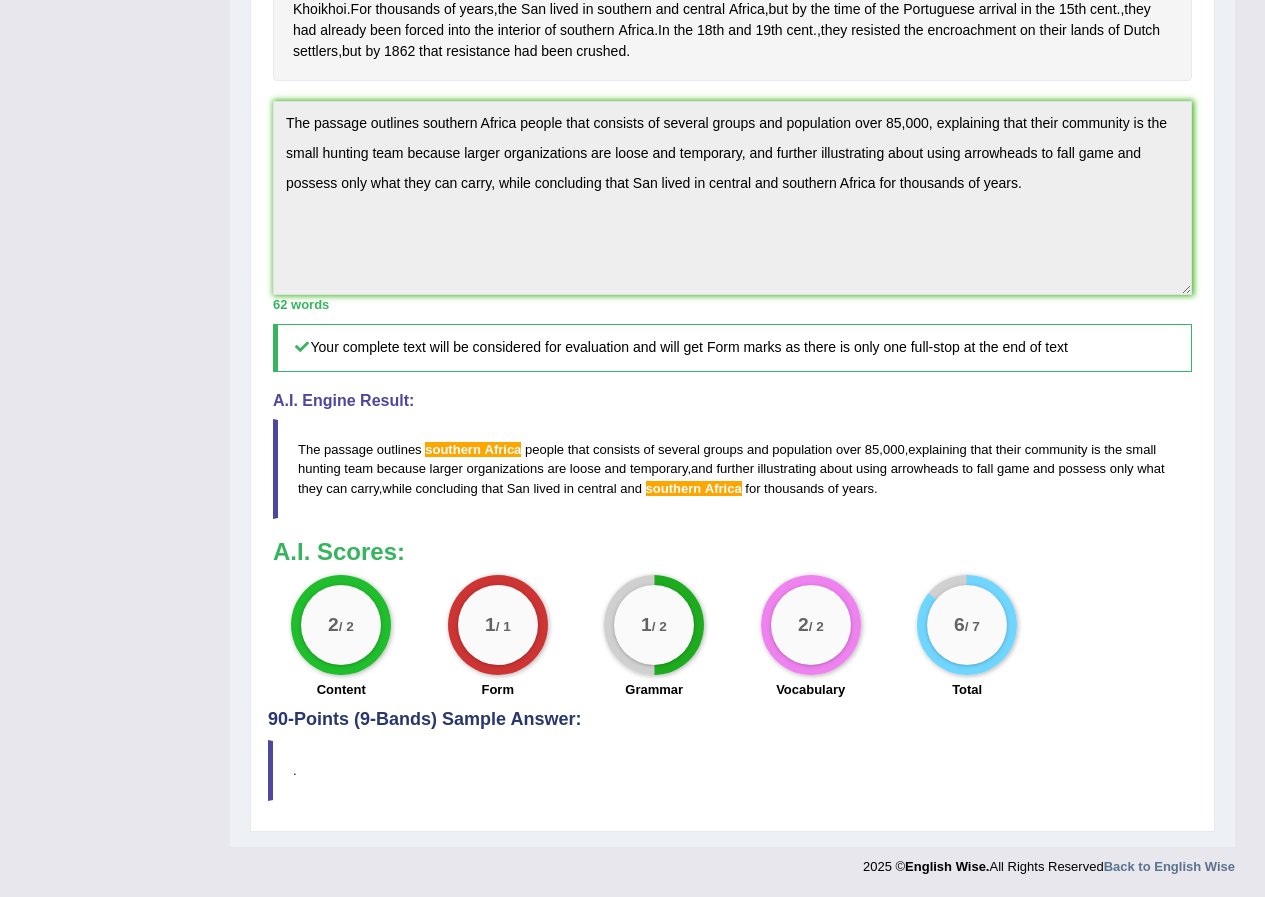 click on "southern" at bounding box center (453, 449) 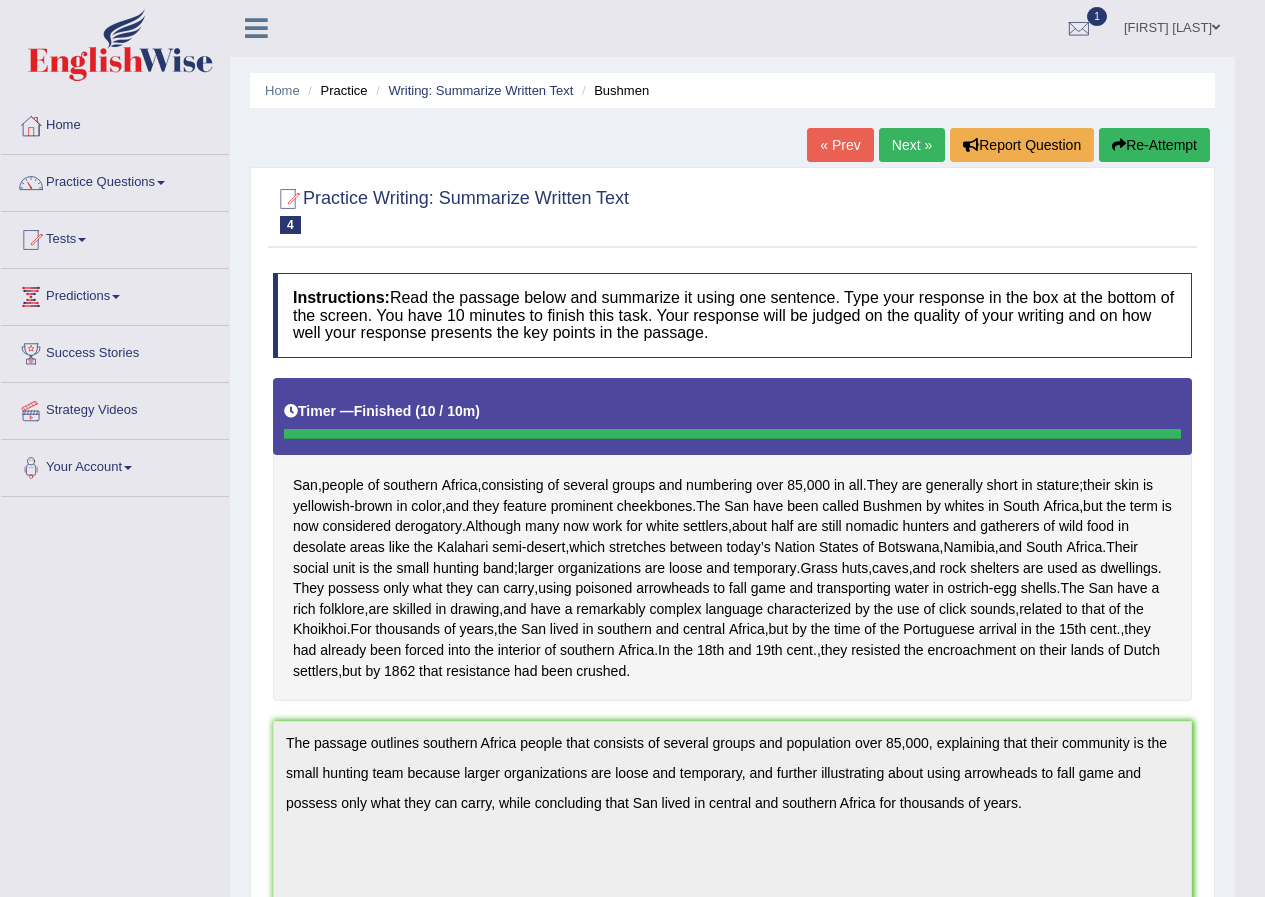 scroll, scrollTop: 0, scrollLeft: 0, axis: both 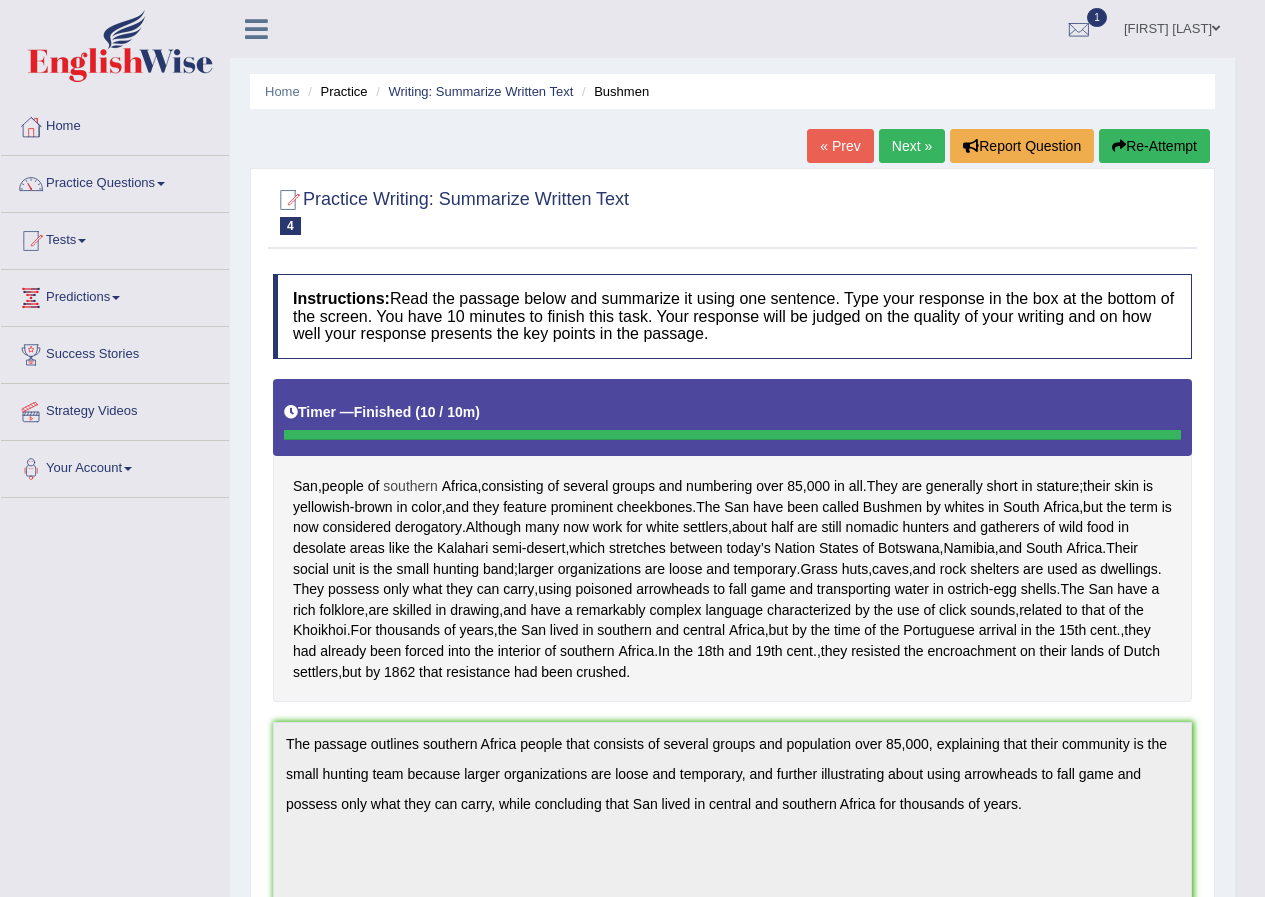 click on "southern" at bounding box center [410, 486] 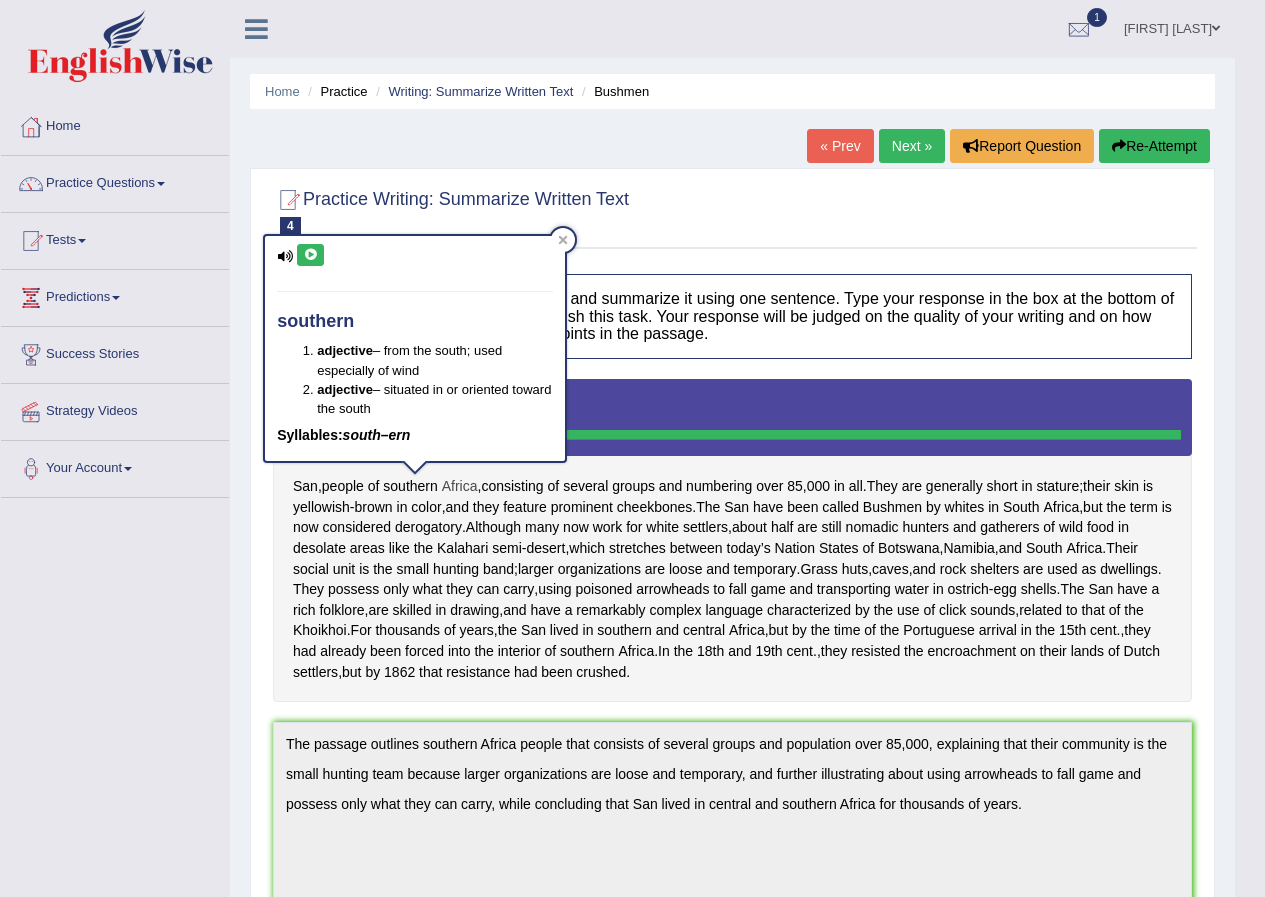 click on "Africa" at bounding box center [460, 486] 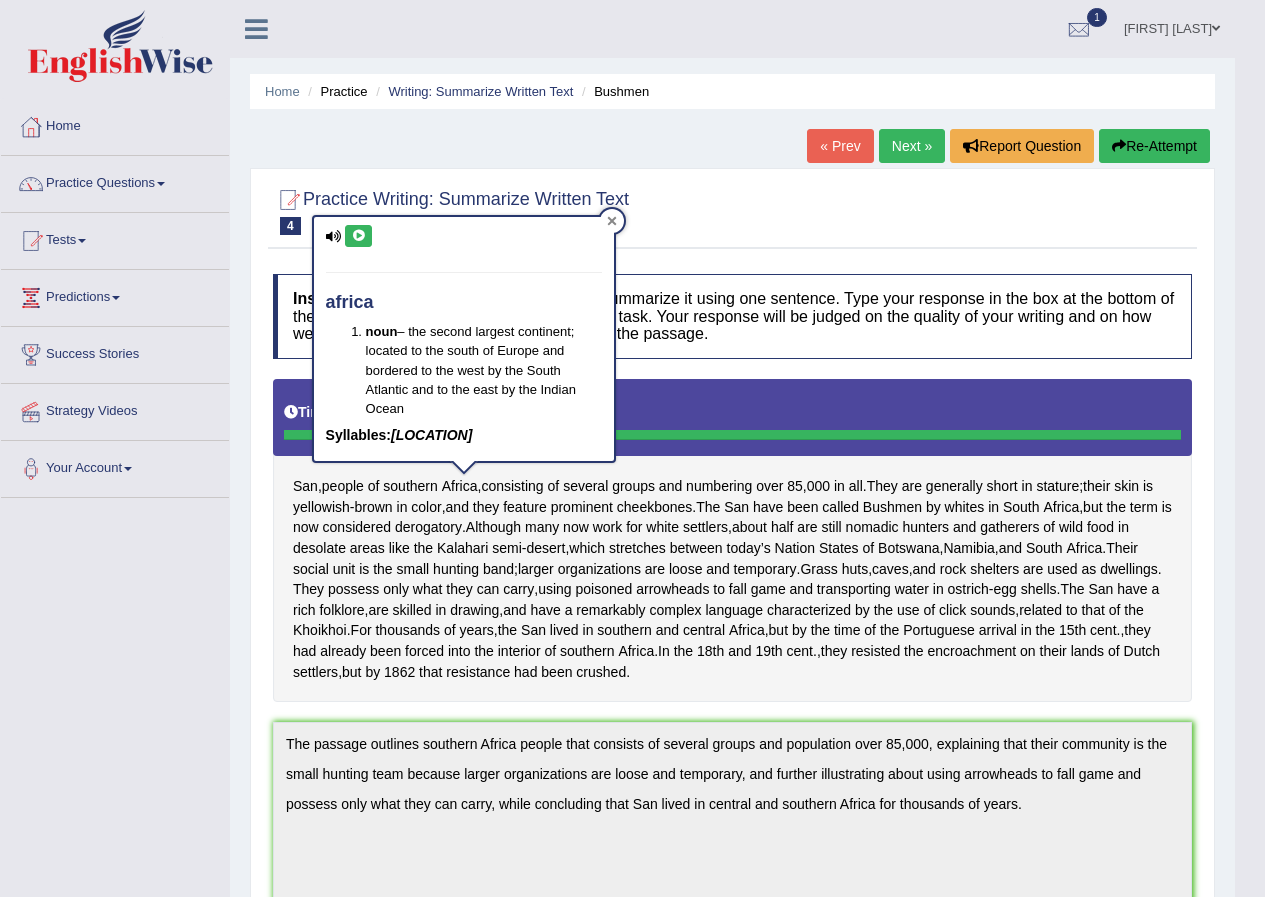 click at bounding box center (612, 221) 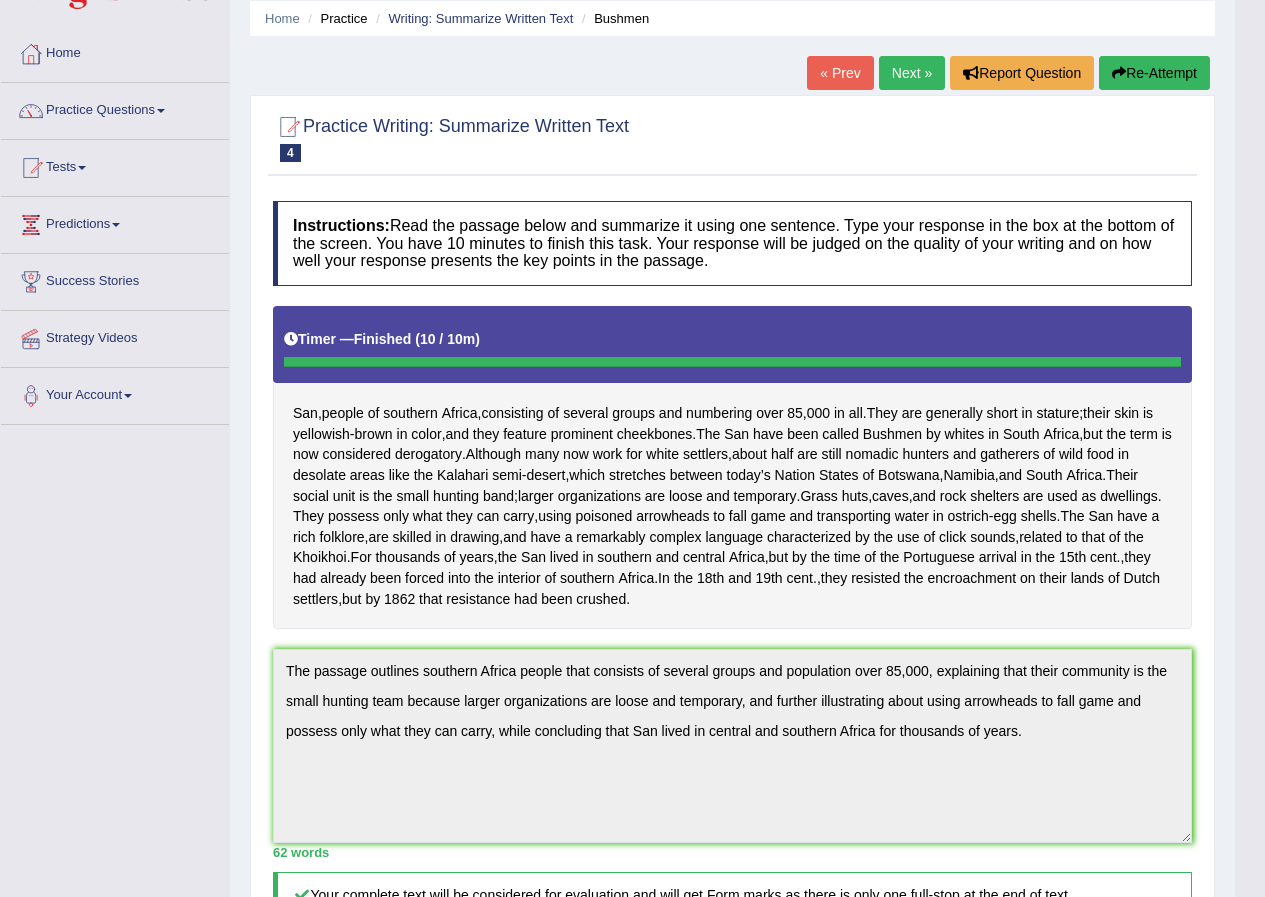 scroll, scrollTop: 0, scrollLeft: 0, axis: both 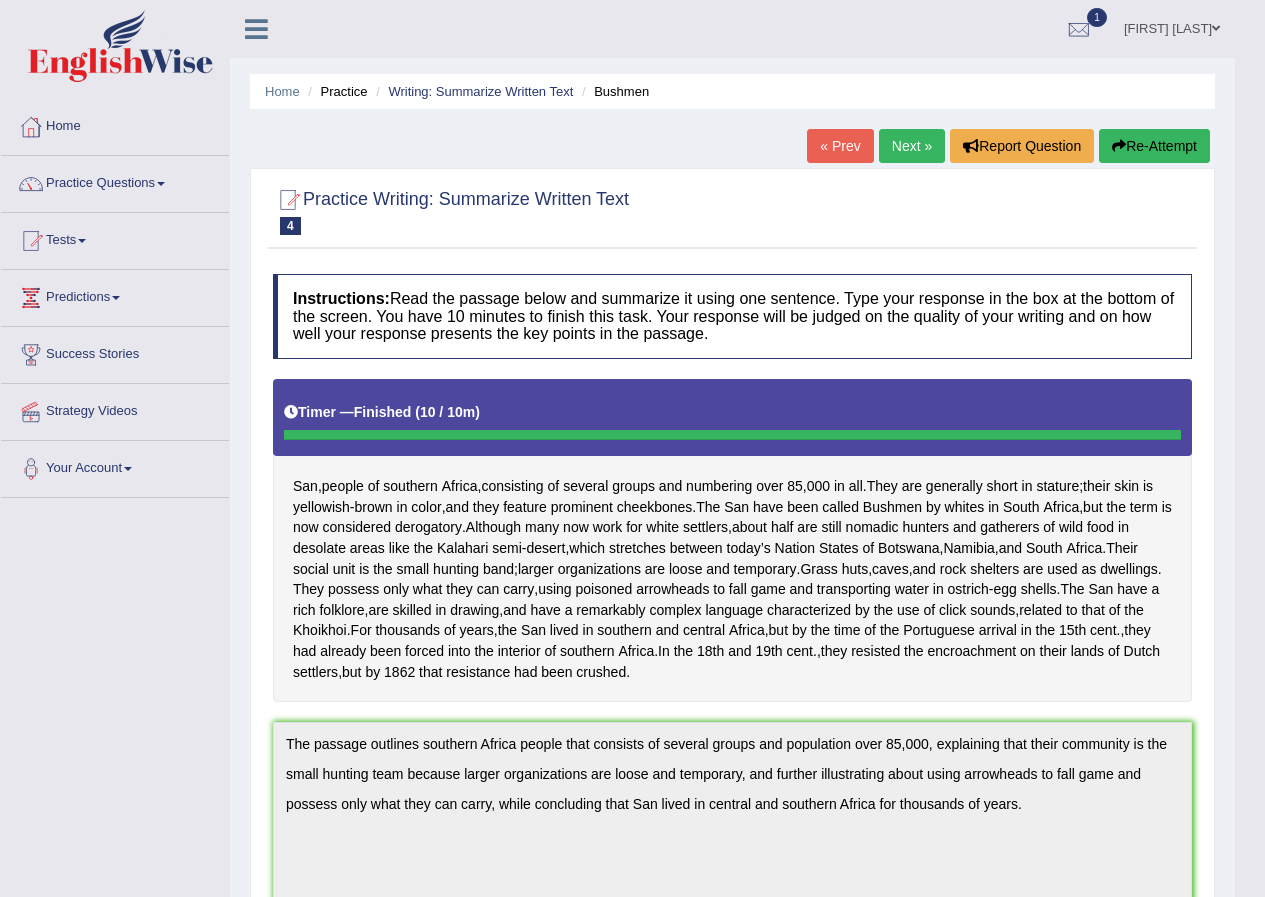 click on "Next »" at bounding box center (912, 146) 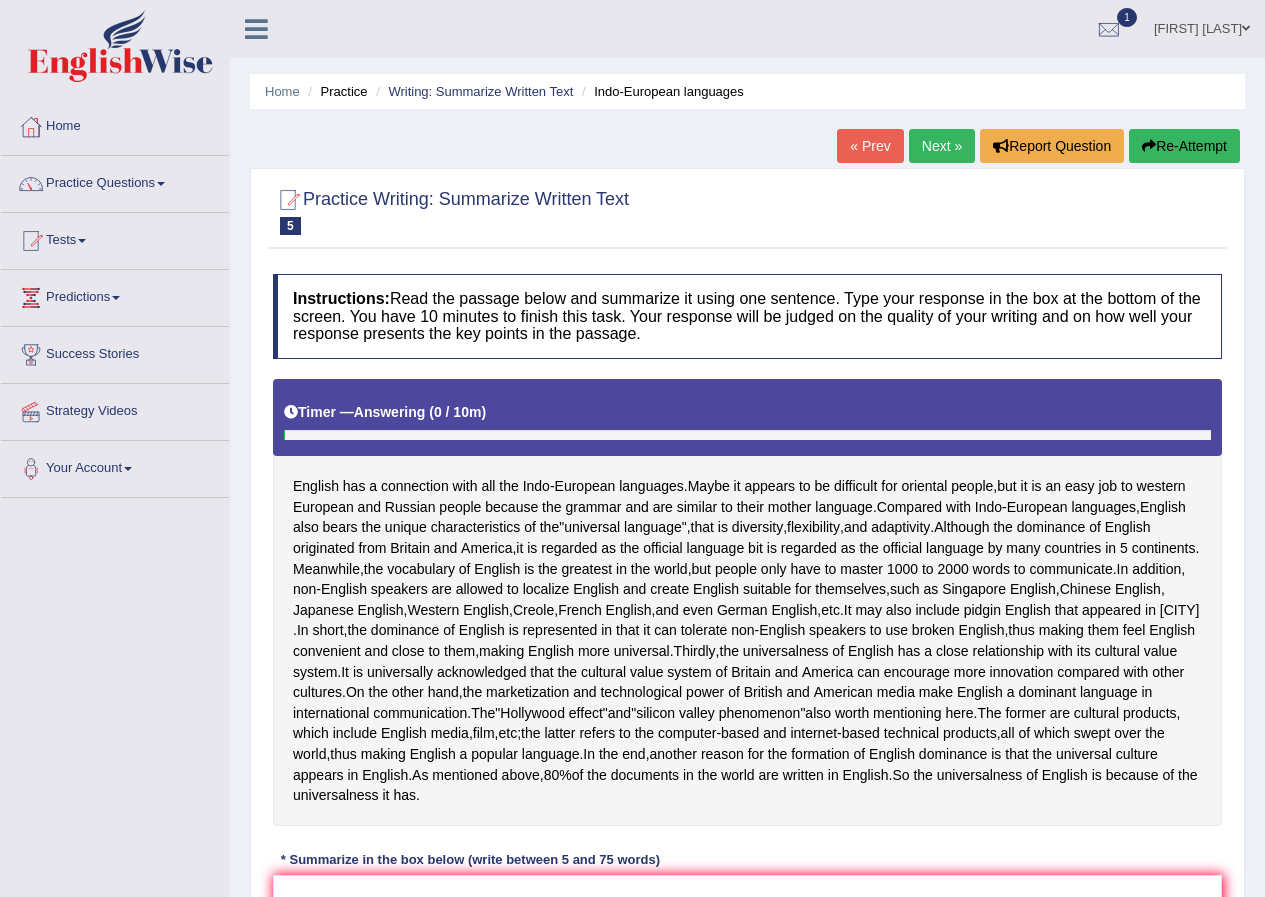 scroll, scrollTop: 200, scrollLeft: 0, axis: vertical 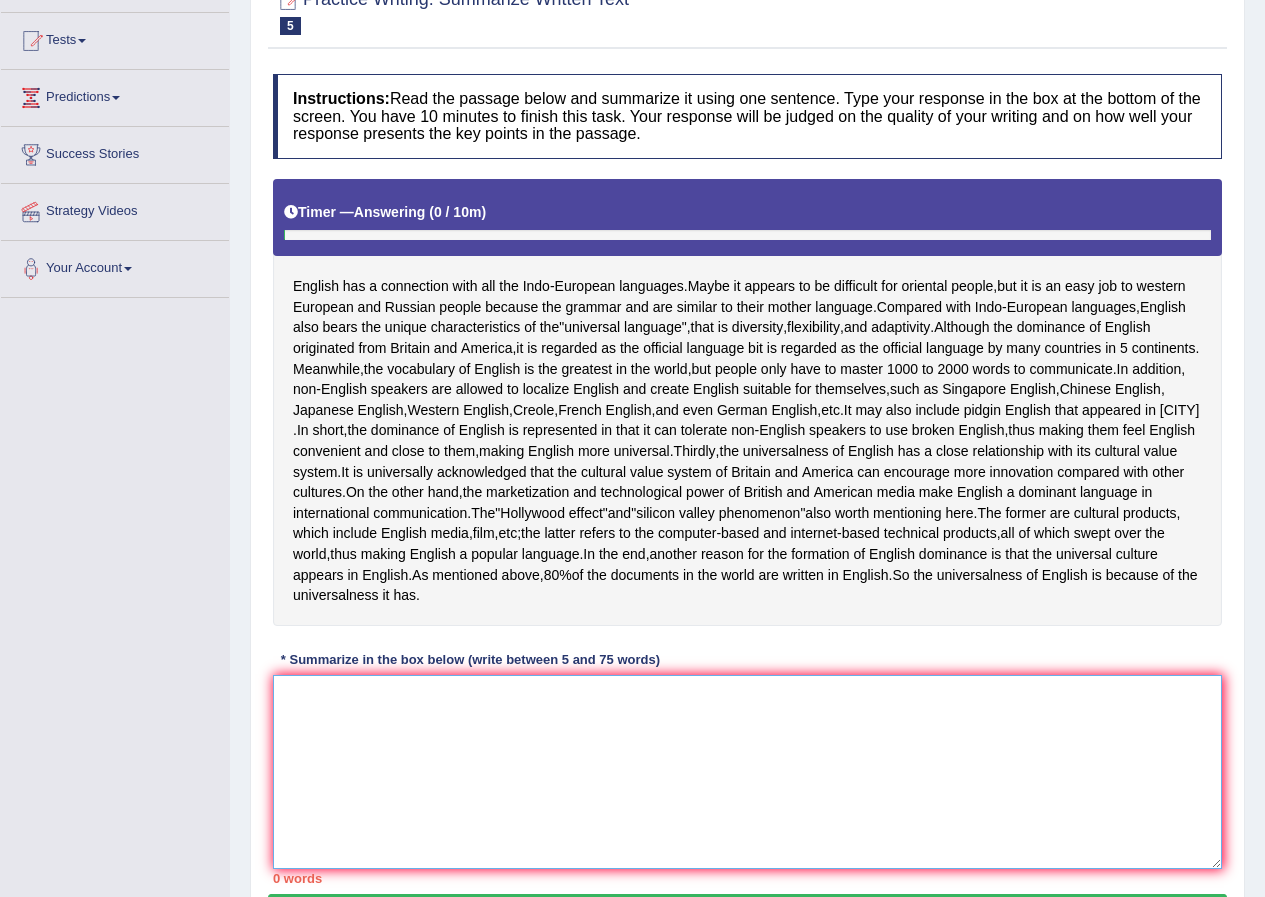click at bounding box center [747, 772] 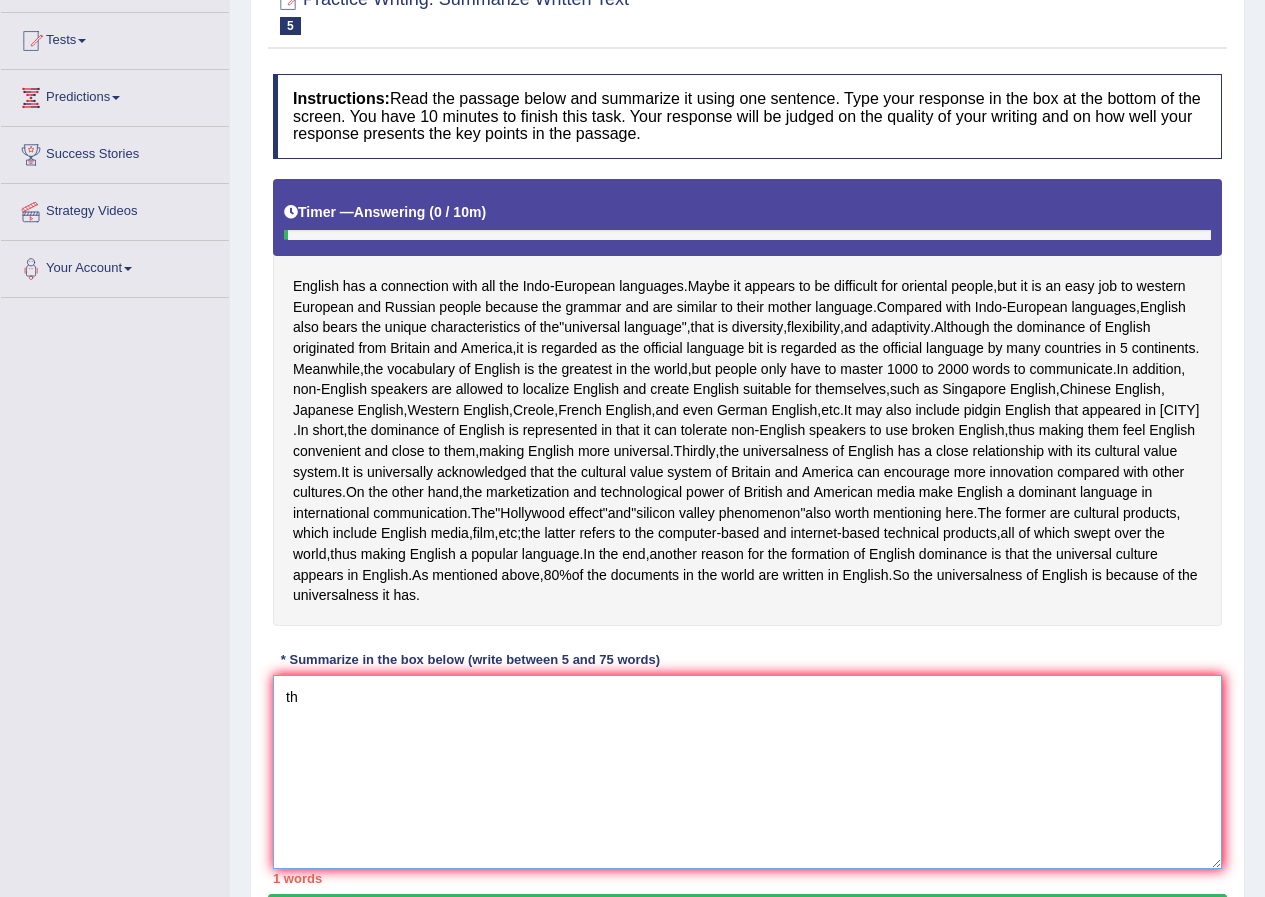 type on "t" 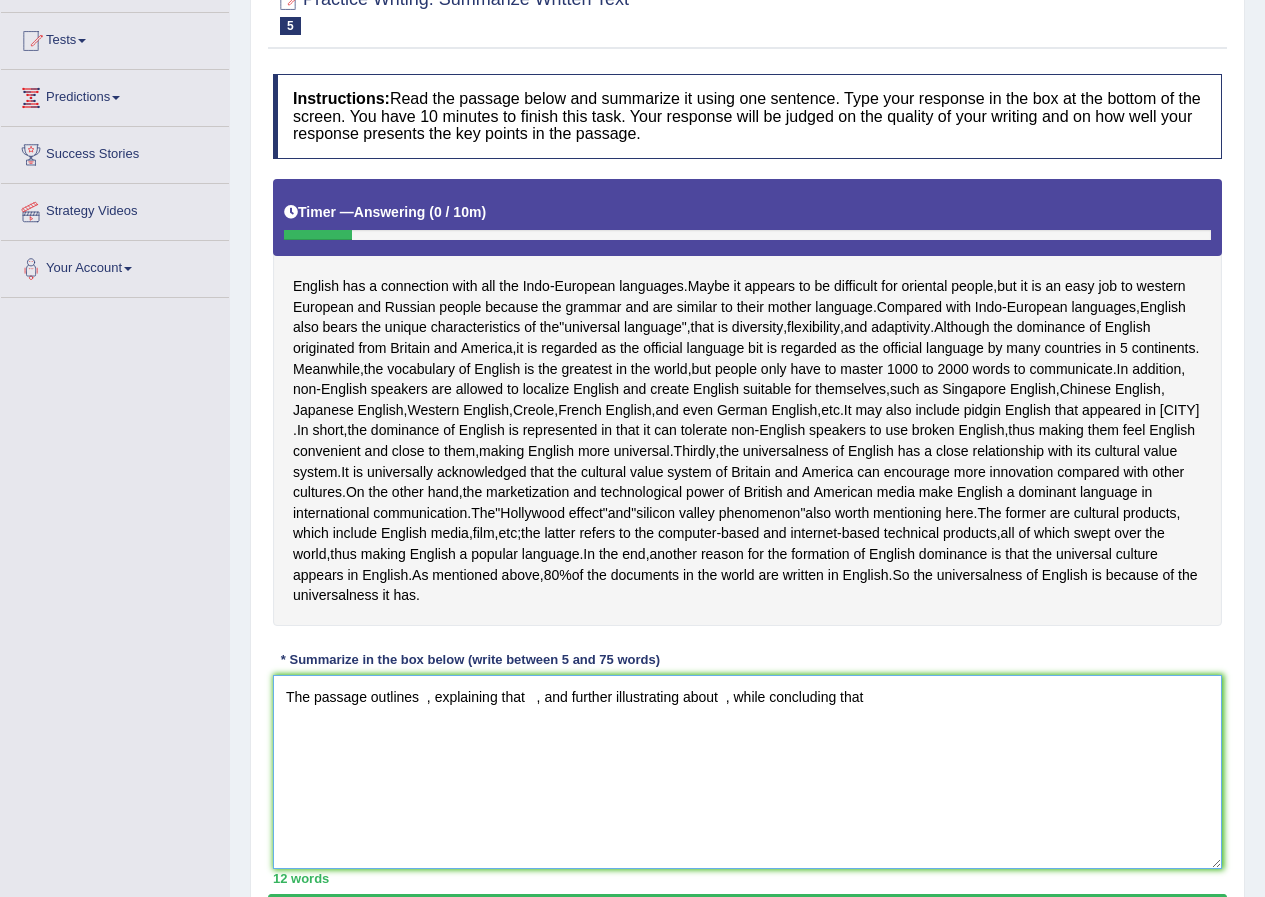 click on "The passage outlines  , explaining that   , and further illustrating about  , while concluding that" at bounding box center [747, 772] 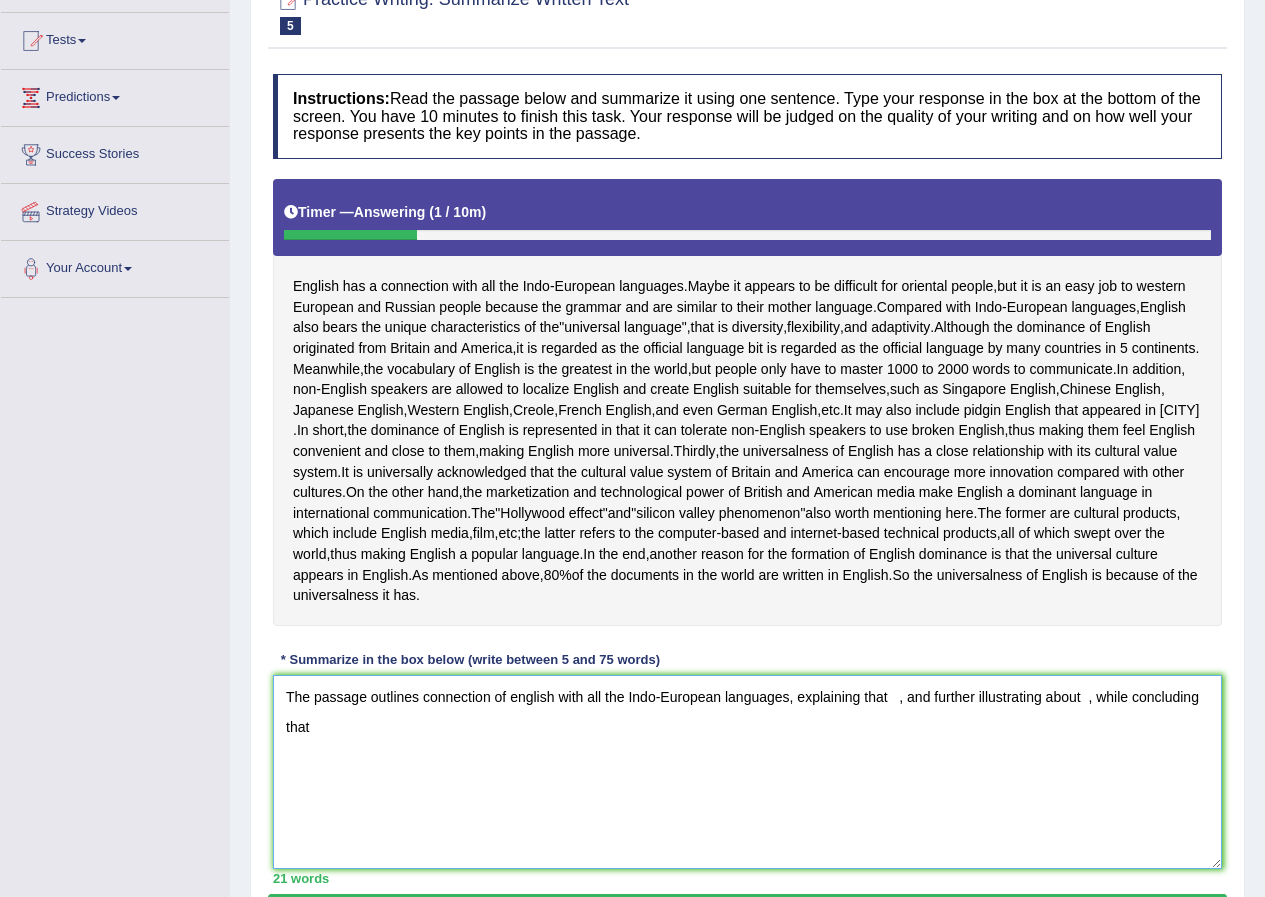 click on "The passage outlines connection of english with all the Indo-European languages, explaining that   , and further illustrating about  , while concluding that" at bounding box center [747, 772] 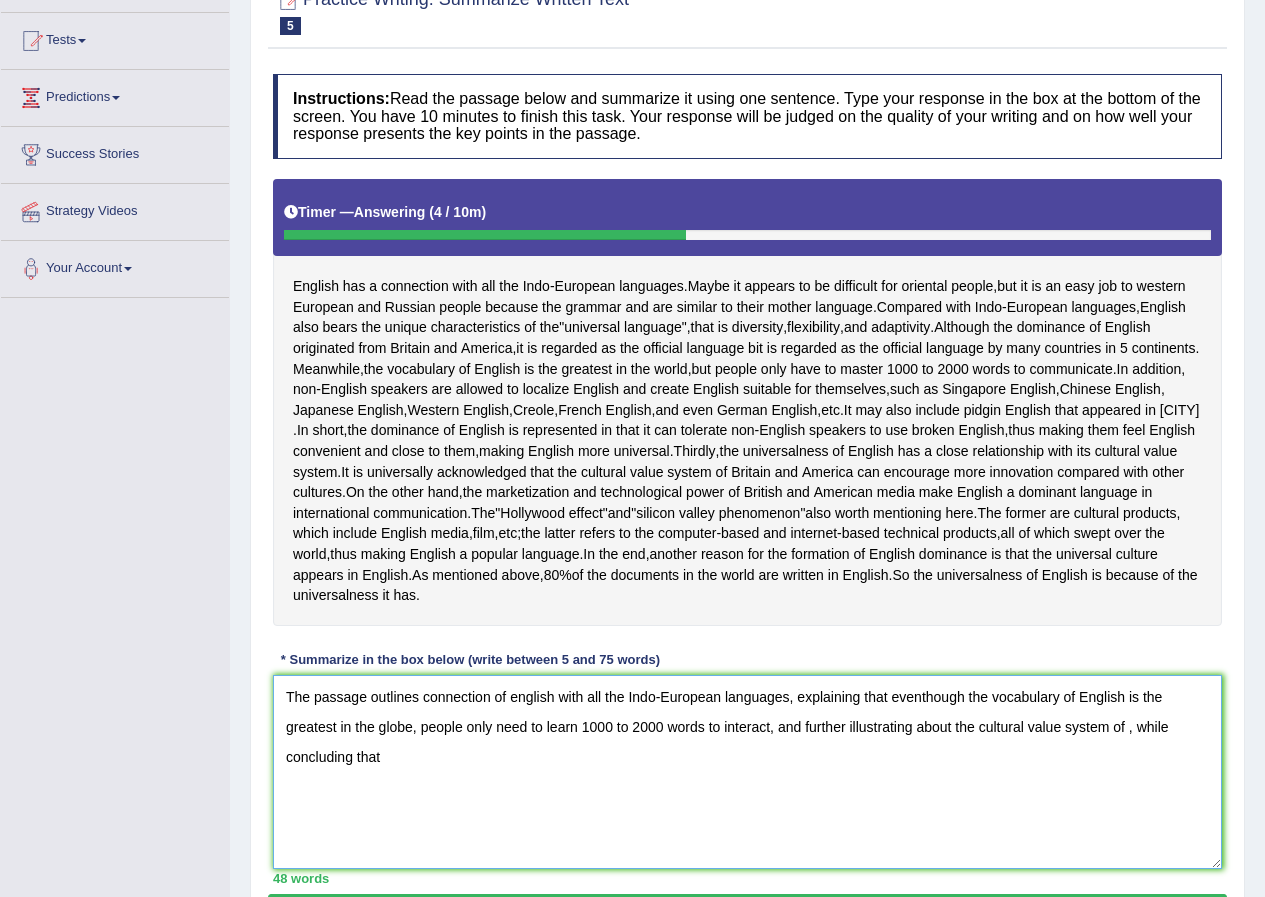 click on "The passage outlines connection of english with all the Indo-European languages, explaining that eventhough the vocabulary of English is the greatest in the globe, people only need to learn 1000 to 2000 words to interact, and further illustrating about the cultural value system of   , while concluding that" at bounding box center [747, 772] 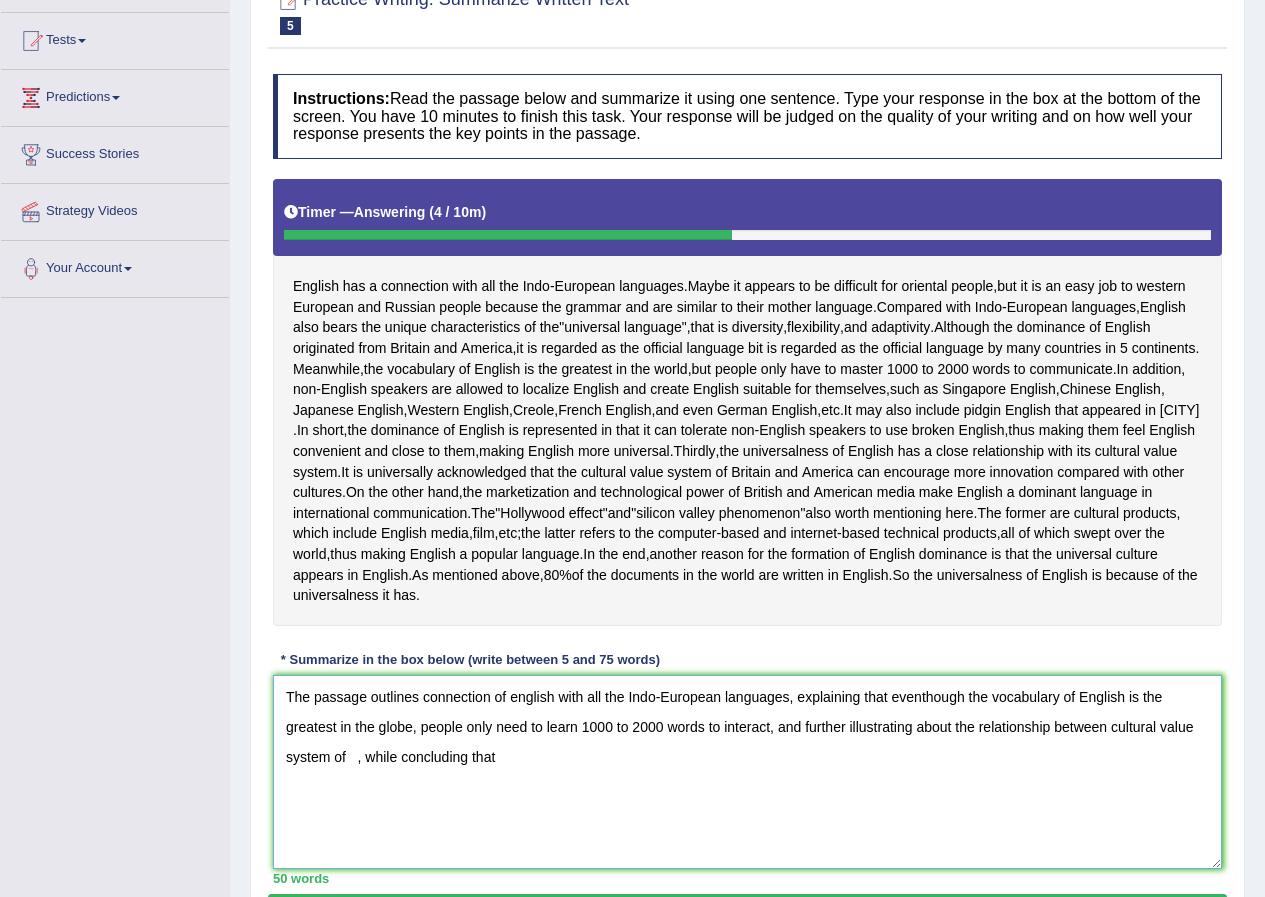 click on "The passage outlines connection of english with all the Indo-European languages, explaining that eventhough the vocabulary of English is the greatest in the globe, people only need to learn 1000 to 2000 words to interact, and further illustrating about the relationship between cultural value system of   , while concluding that" at bounding box center (747, 772) 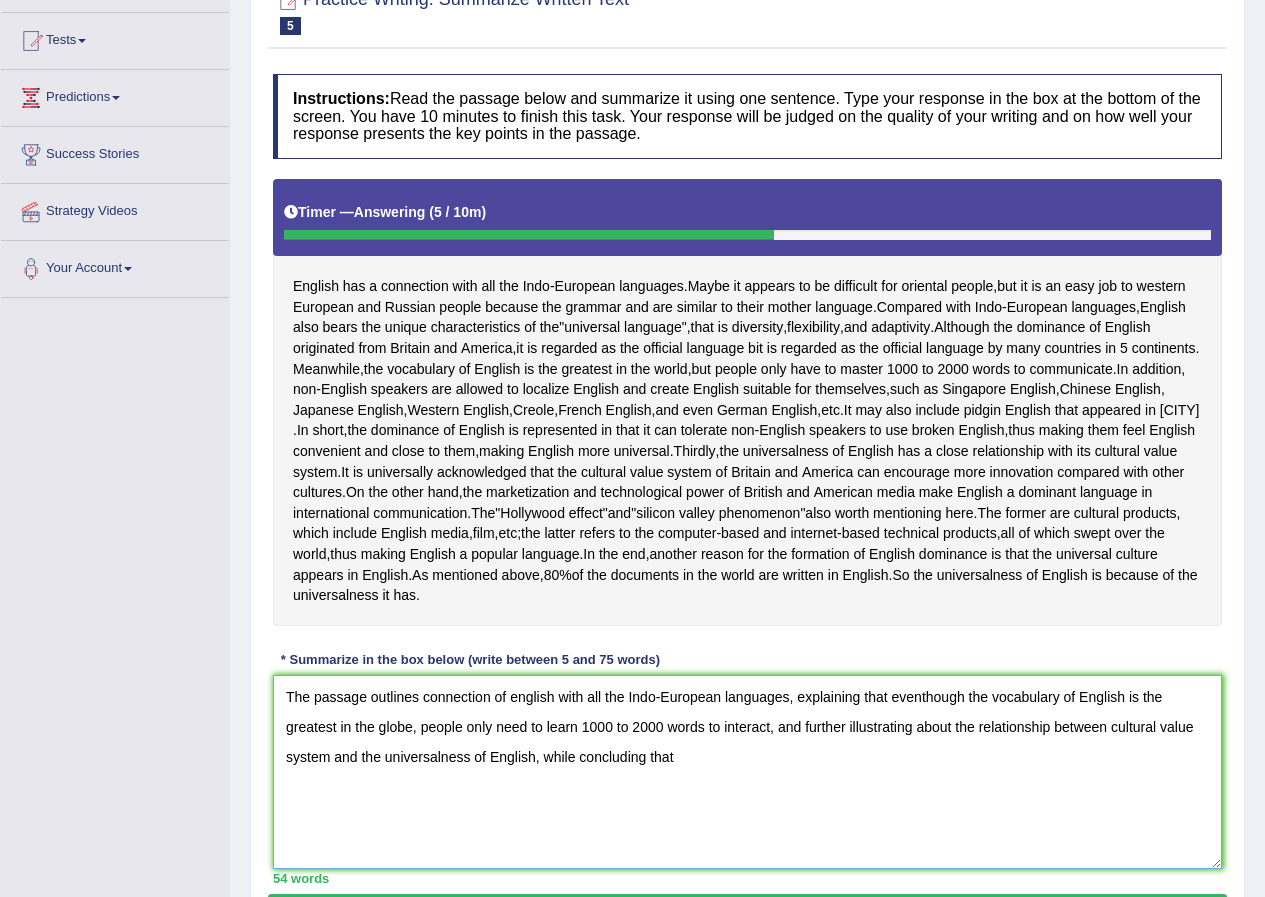 click on "The passage outlines connection of english with all the Indo-European languages, explaining that eventhough the vocabulary of English is the greatest in the globe, people only need to learn 1000 to 2000 words to interact, and further illustrating about the relationship between cultural value system and the universalness of English, while concluding that" at bounding box center (747, 772) 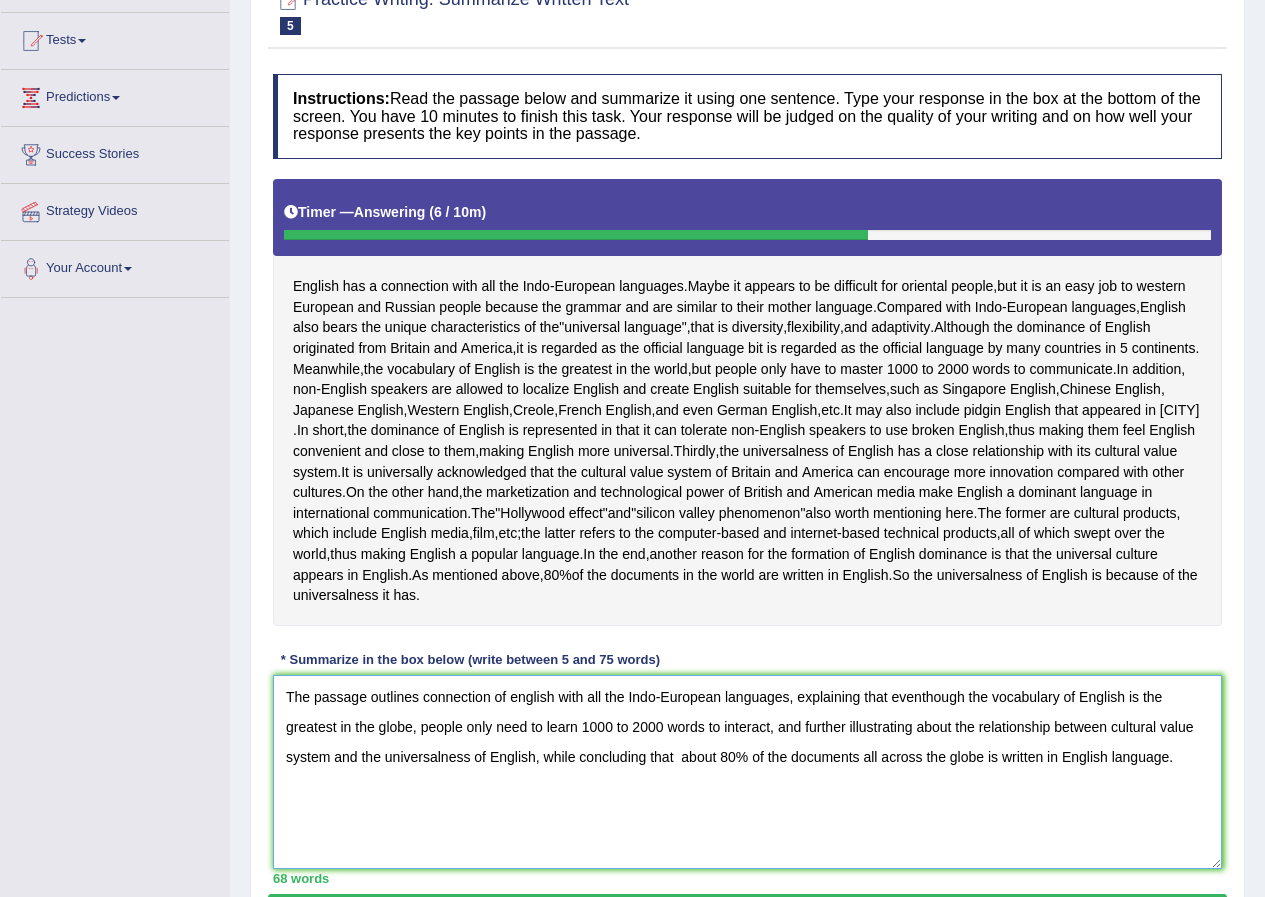 click on "The passage outlines connection of english with all the Indo-European languages, explaining that eventhough the vocabulary of English is the greatest in the globe, people only need to learn 1000 to 2000 words to interact, and further illustrating about the relationship between cultural value system and the universalness of English, while concluding that  about 80% of the documents all across the globe is written in English language." at bounding box center [747, 772] 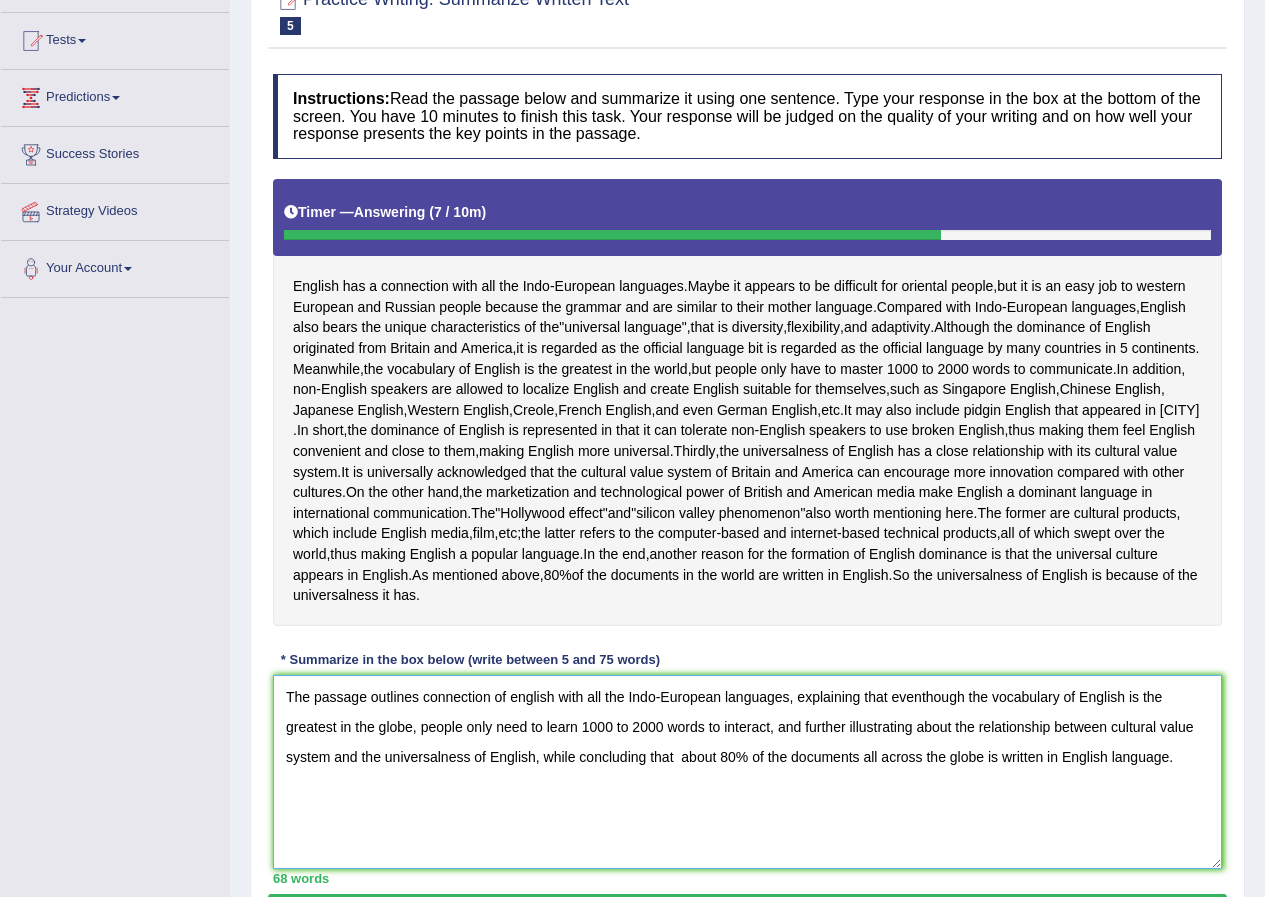 drag, startPoint x: 924, startPoint y: 695, endPoint x: 933, endPoint y: 685, distance: 13.453624 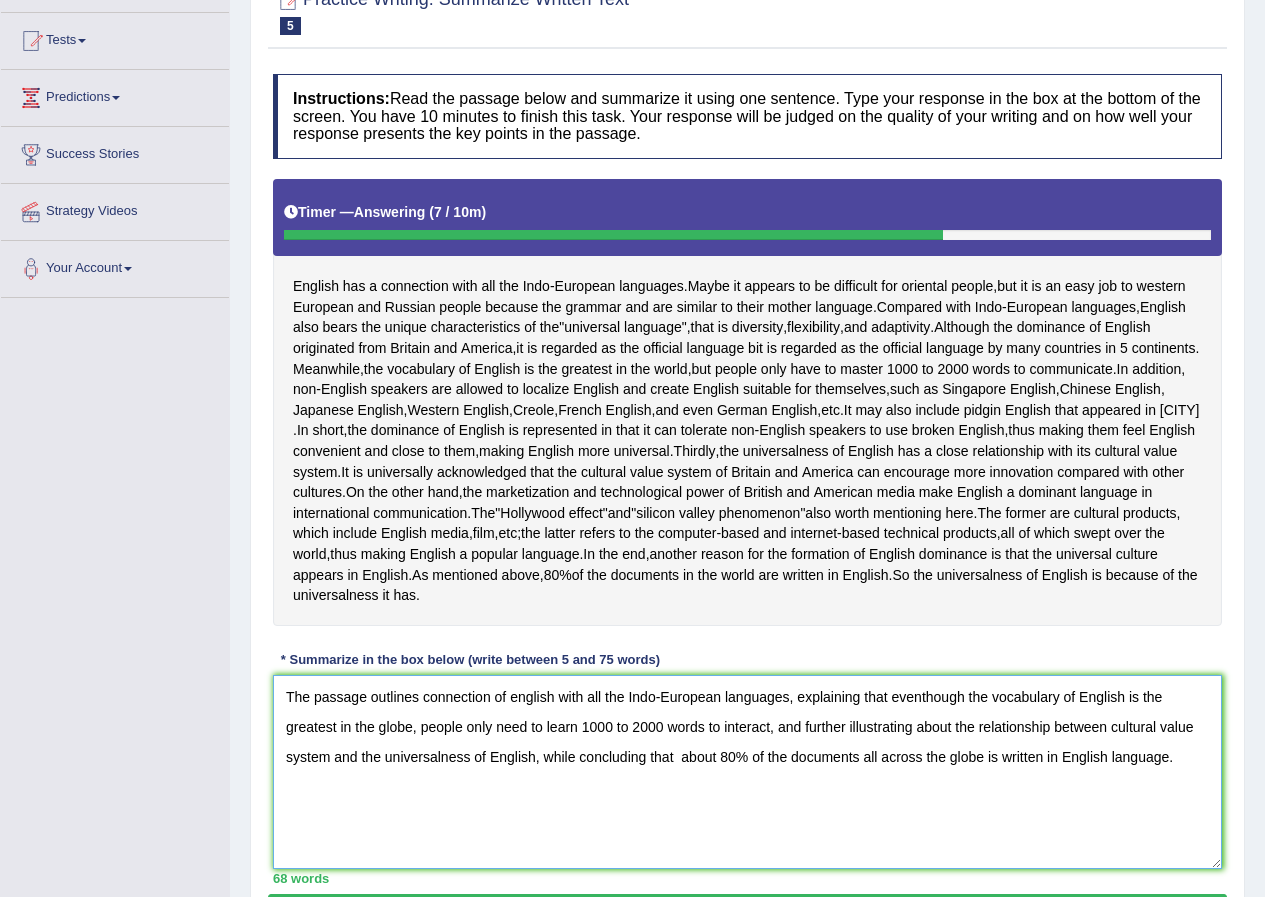 click on "The passage outlines connection of english with all the Indo-European languages, explaining that eventhough the vocabulary of English is the greatest in the globe, people only need to learn 1000 to 2000 words to interact, and further illustrating about the relationship between cultural value system and the universalness of English, while concluding that  about 80% of the documents all across the globe is written in English language." at bounding box center [747, 772] 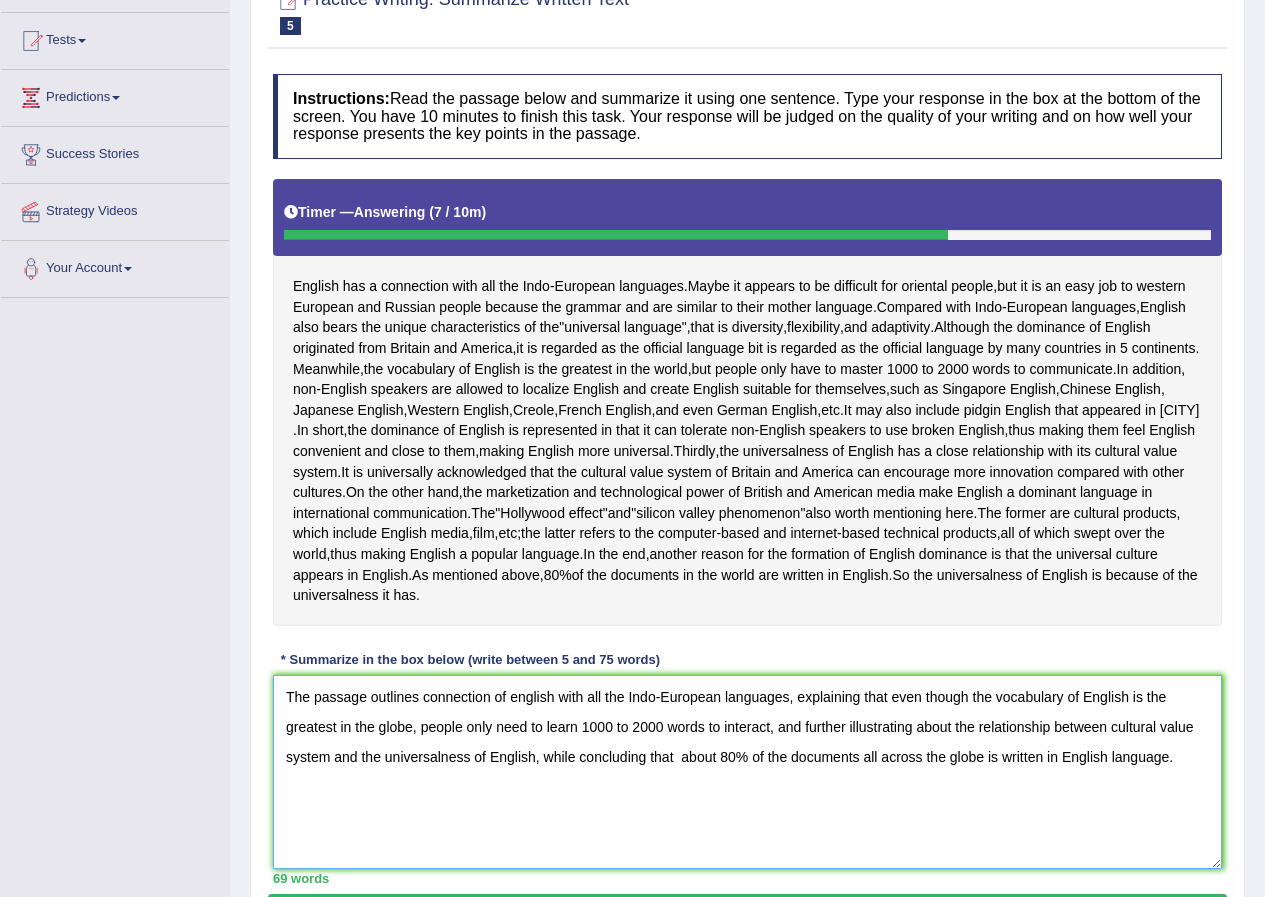 click on "The passage outlines connection of english with all the Indo-European languages, explaining that even though the vocabulary of English is the greatest in the globe, people only need to learn 1000 to 2000 words to interact, and further illustrating about the relationship between cultural value system and the universalness of English, while concluding that  about 80% of the documents all across the globe is written in English language." at bounding box center [747, 772] 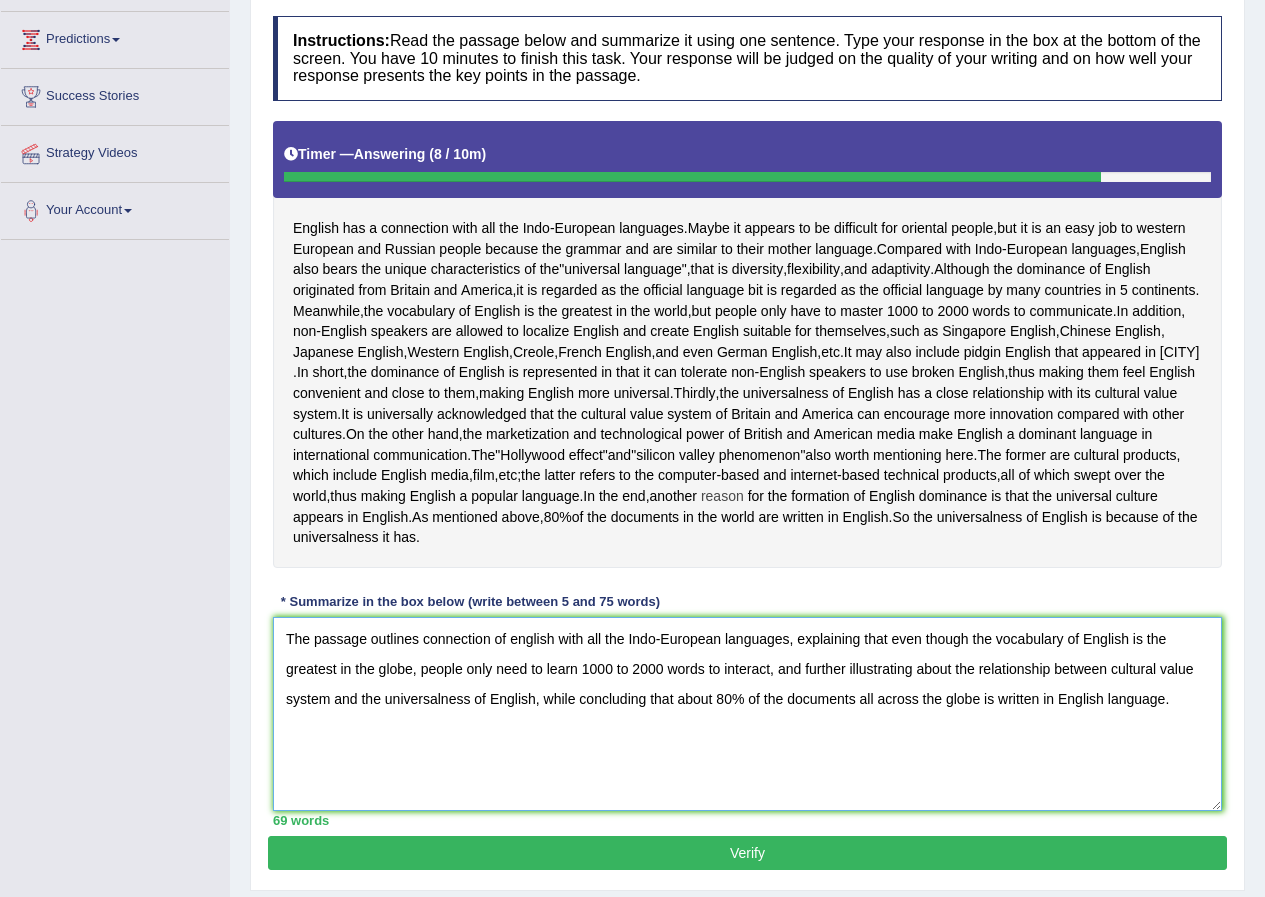 scroll, scrollTop: 317, scrollLeft: 0, axis: vertical 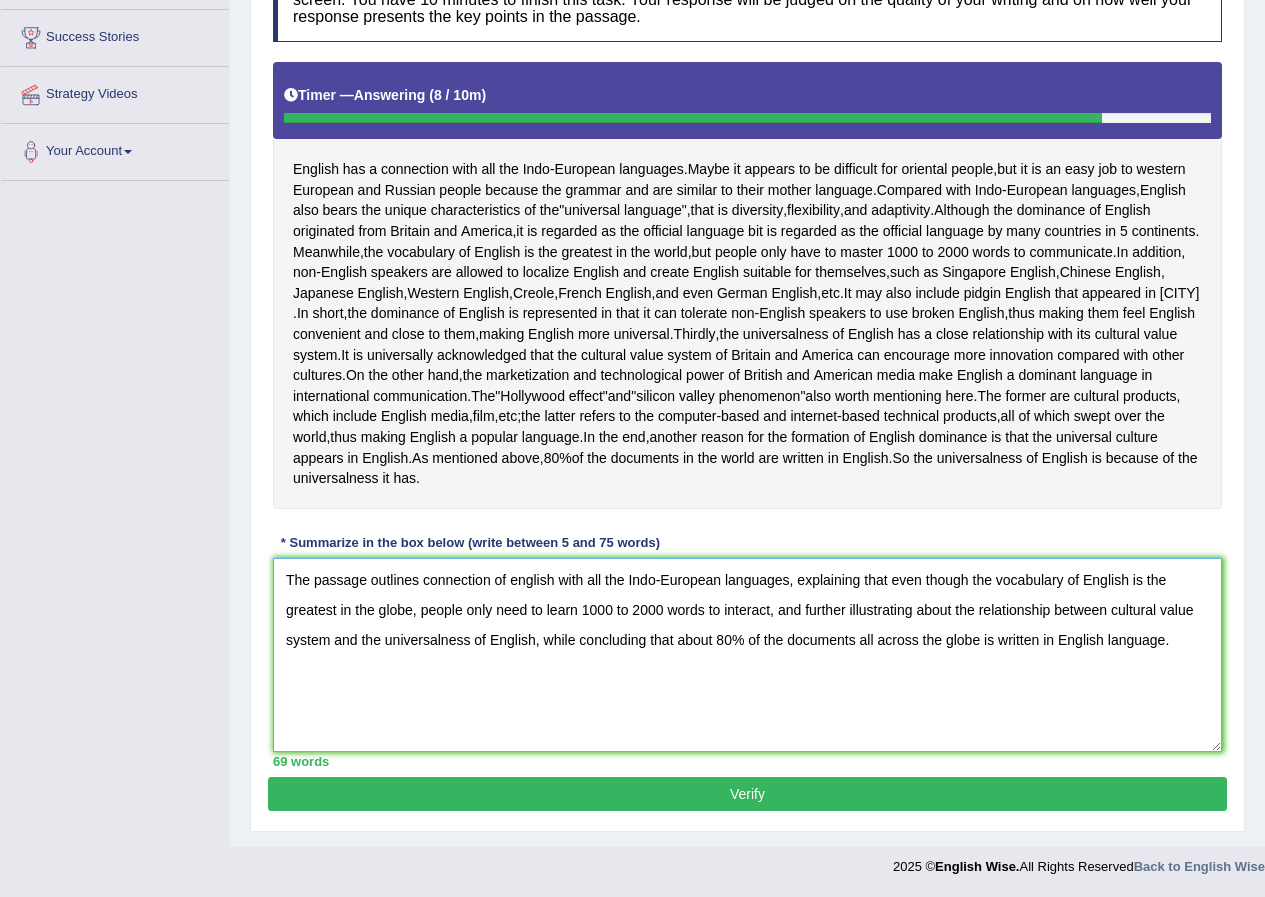 type on "The passage outlines connection of english with all the Indo-European languages, explaining that even though the vocabulary of English is the greatest in the globe, people only need to learn 1000 to 2000 words to interact, and further illustrating about the relationship between cultural value system and the universalness of English, while concluding that about 80% of the documents all across the globe is written in English language." 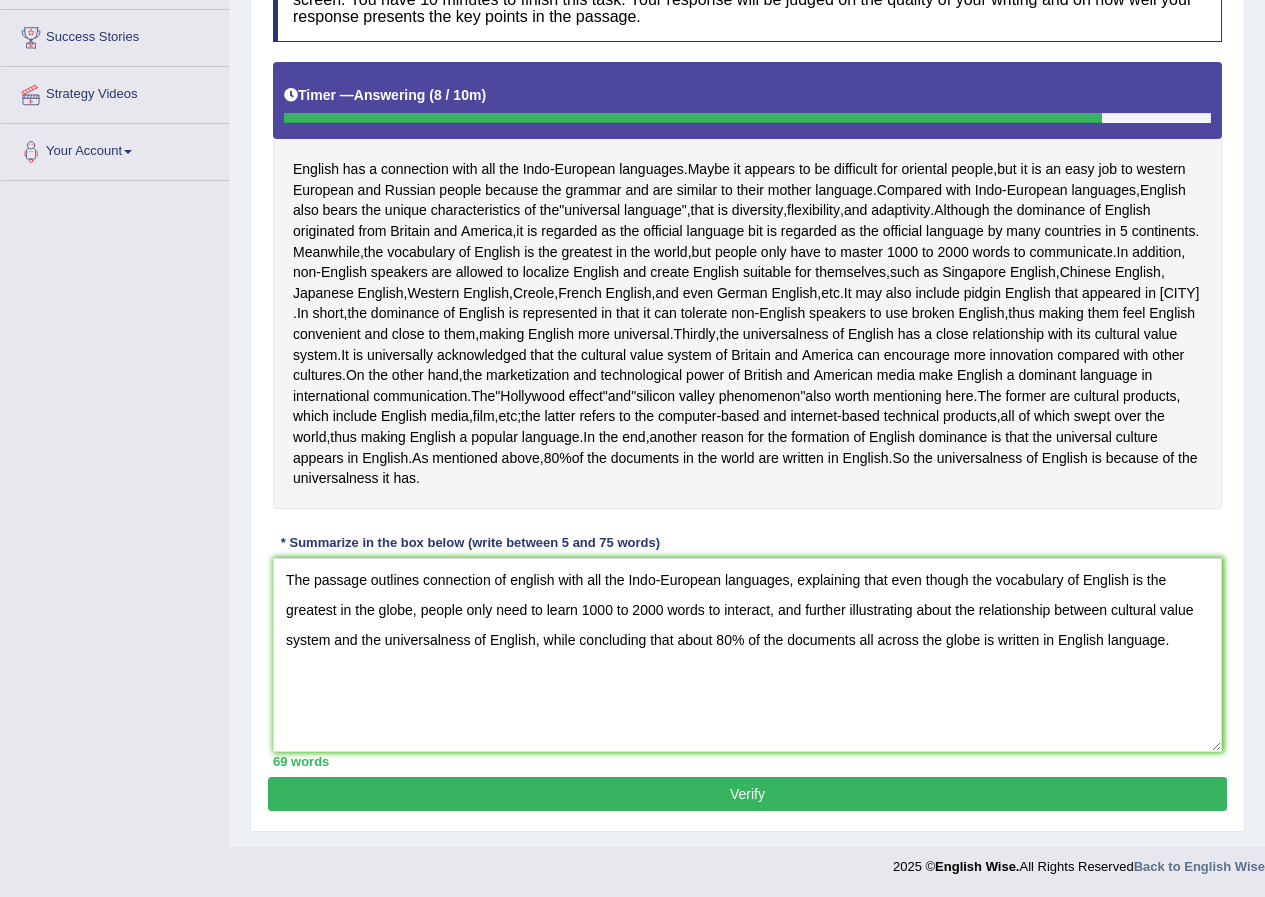 click on "Verify" at bounding box center (747, 794) 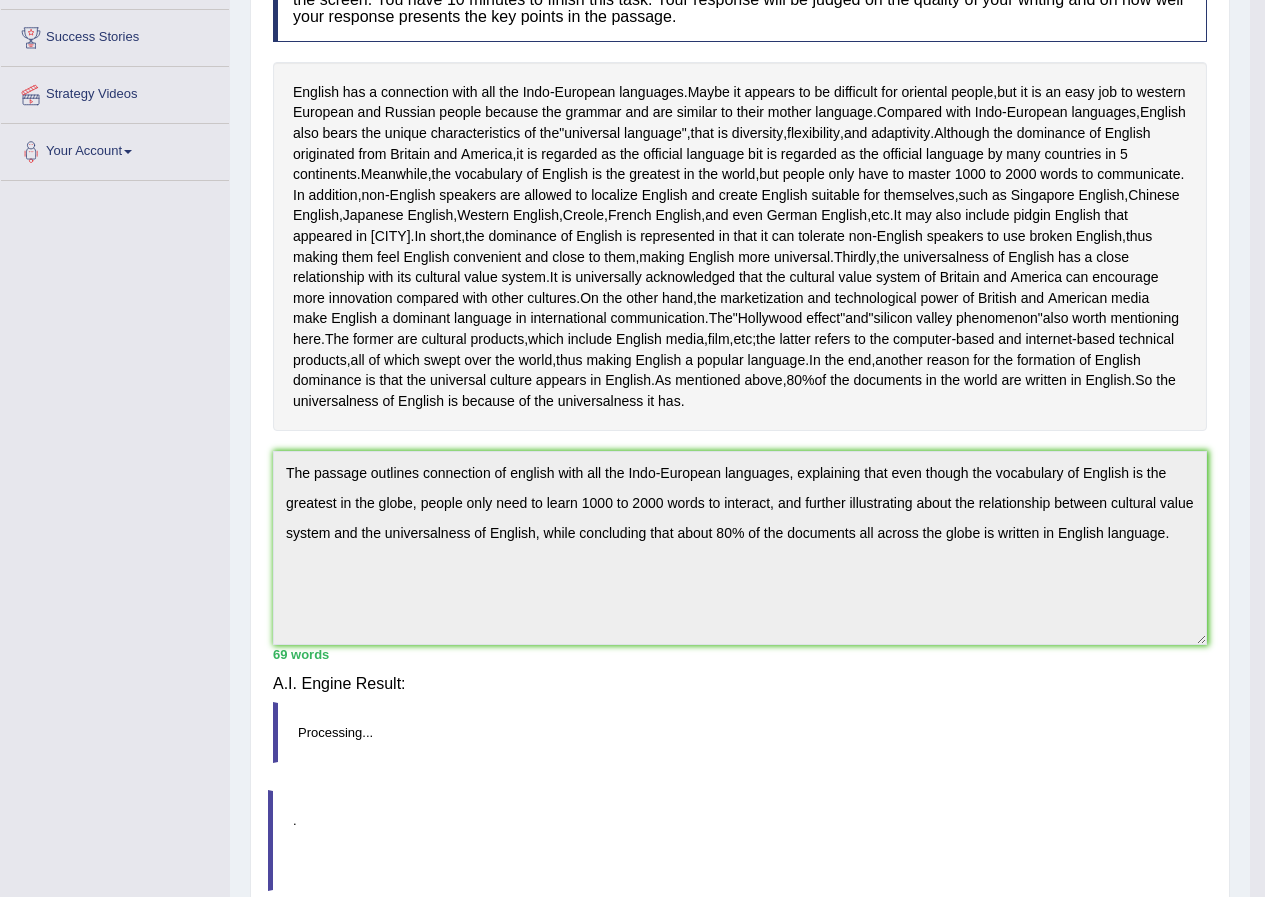 scroll, scrollTop: 229, scrollLeft: 0, axis: vertical 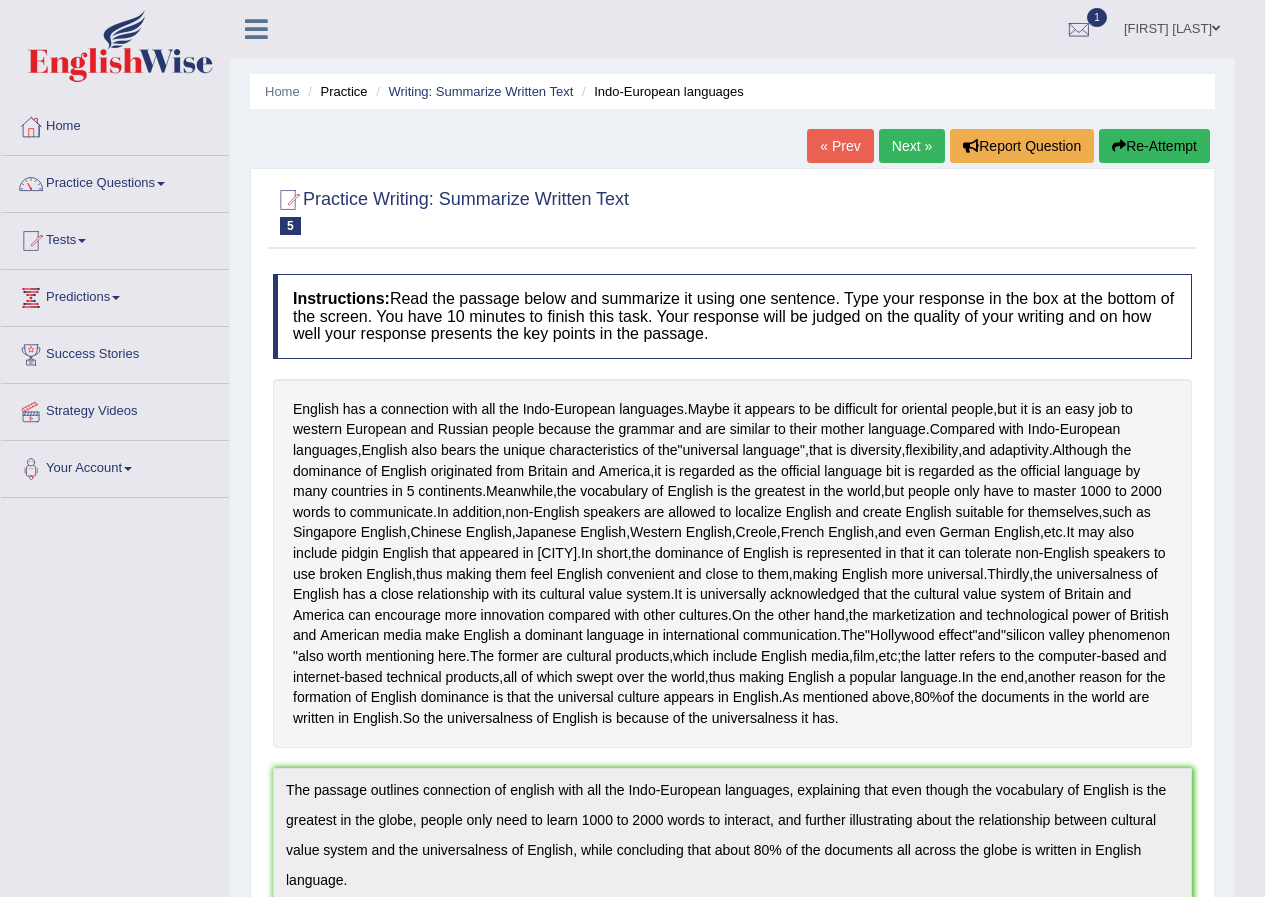 click on "Next »" at bounding box center (912, 146) 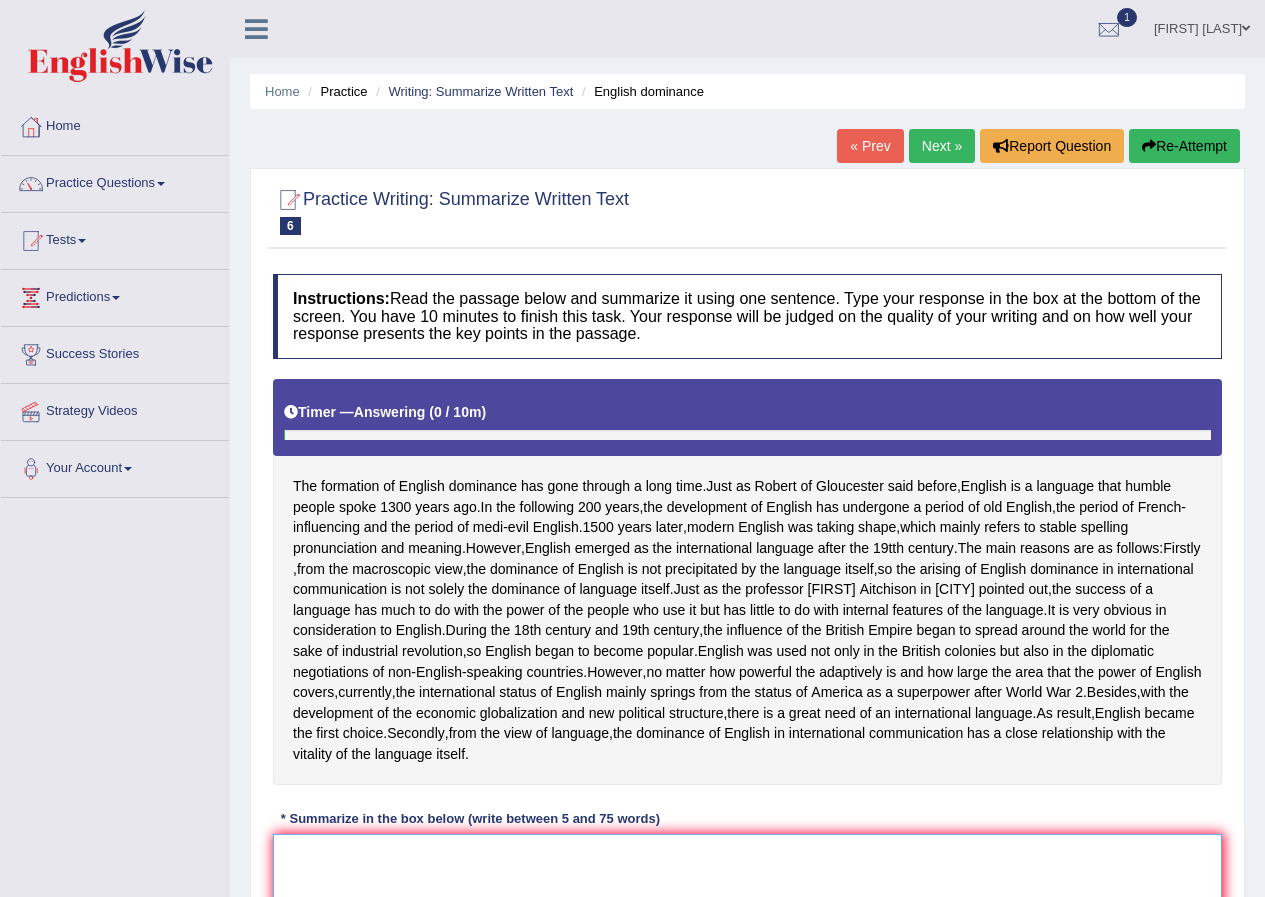 scroll, scrollTop: 297, scrollLeft: 0, axis: vertical 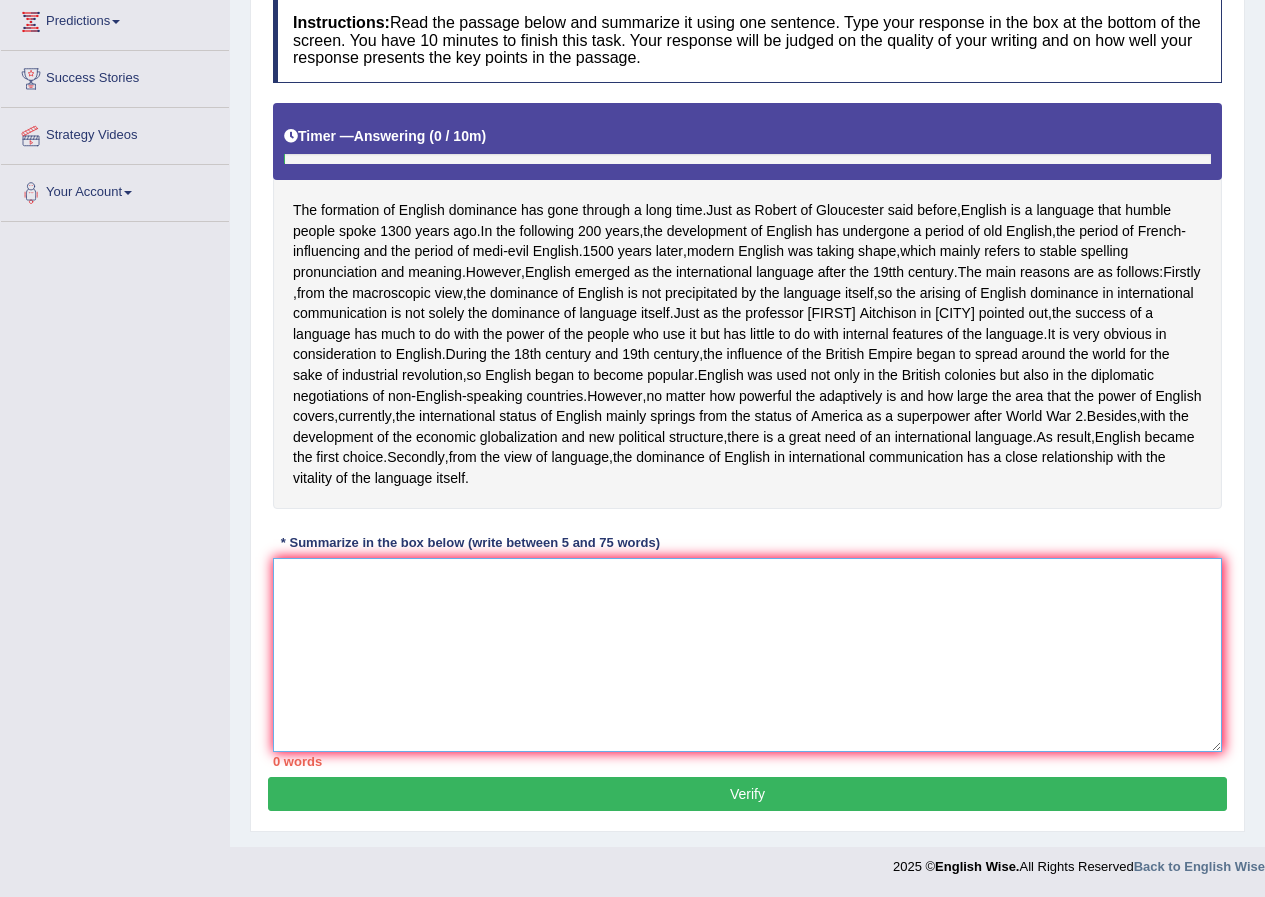 click at bounding box center [747, 655] 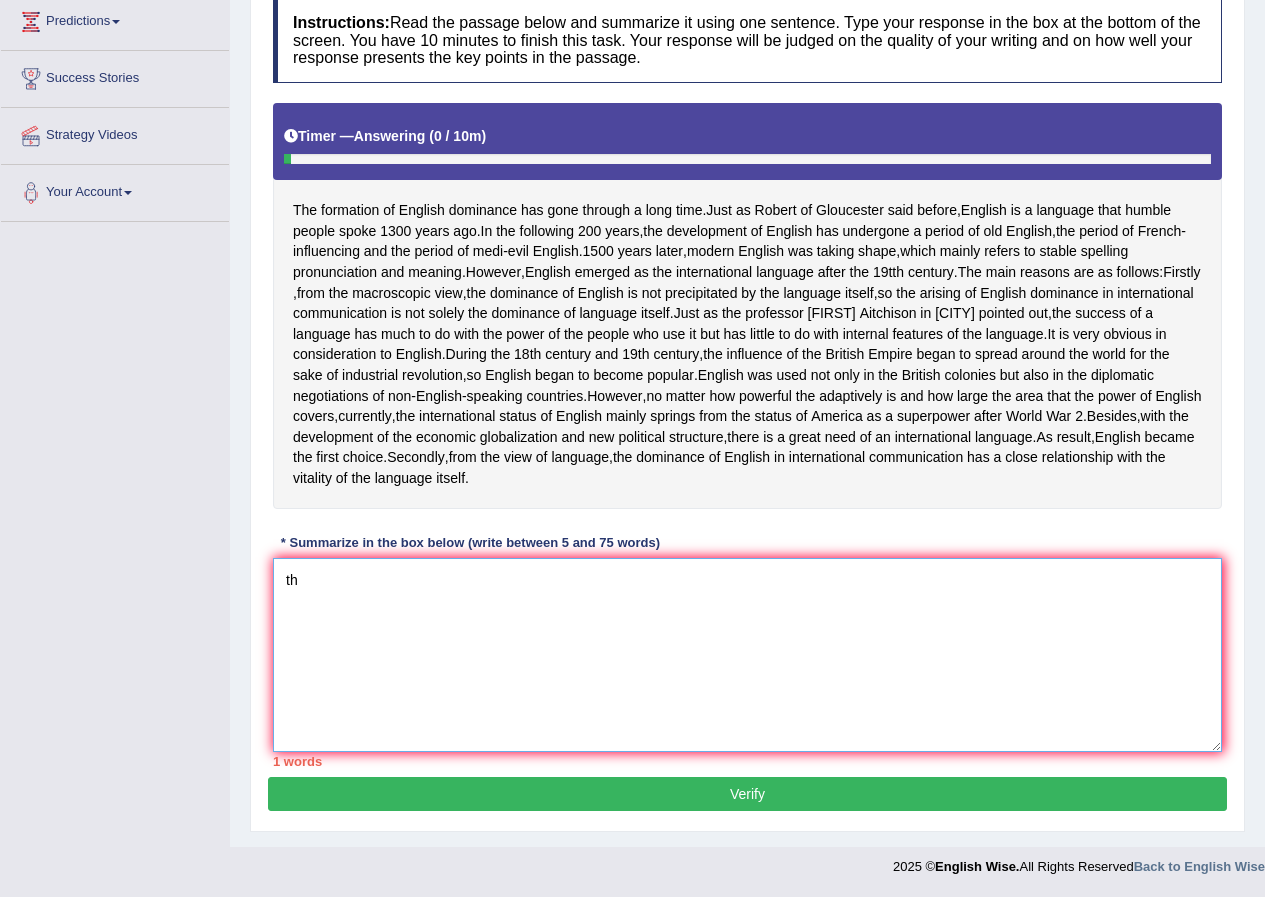 type on "t" 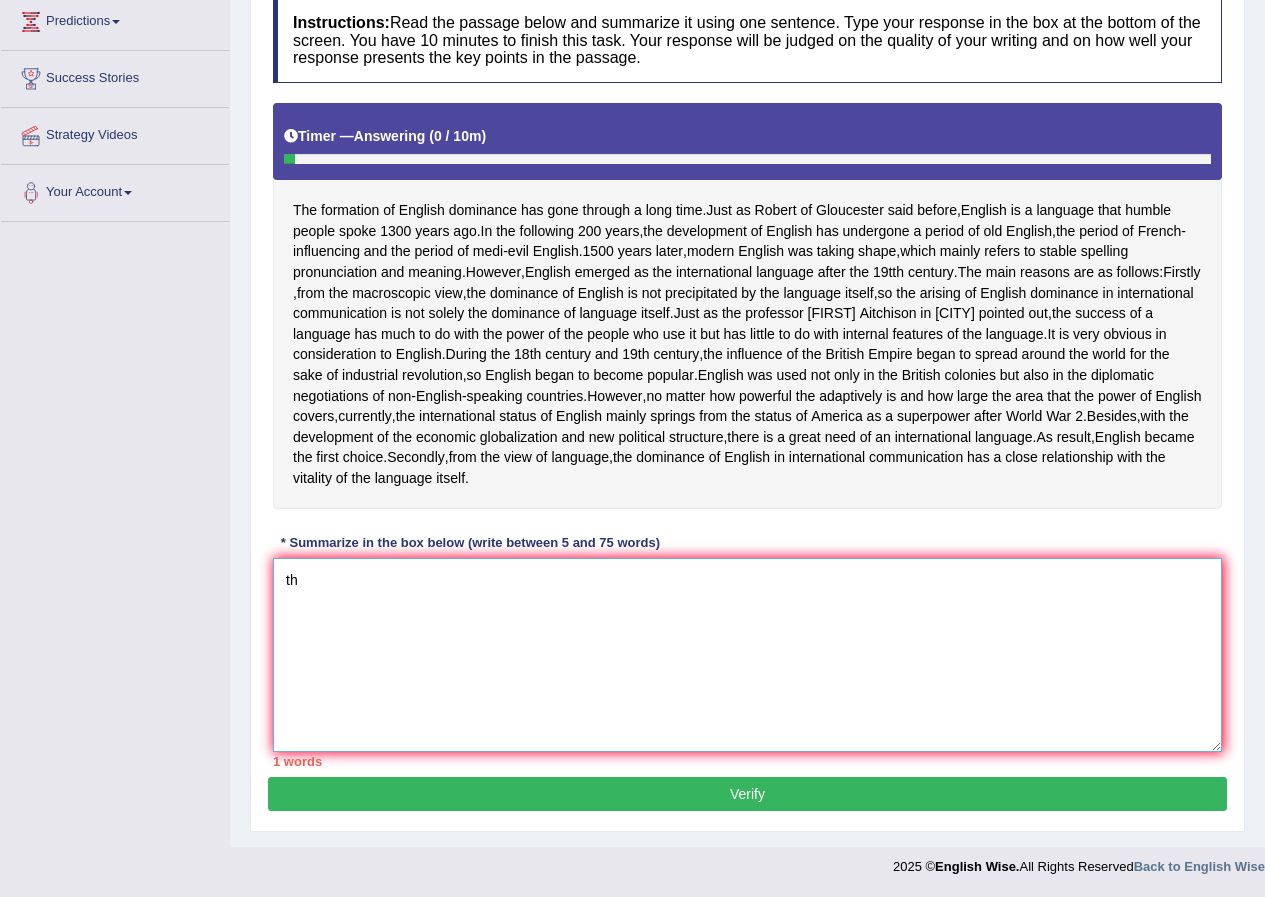 type on "t" 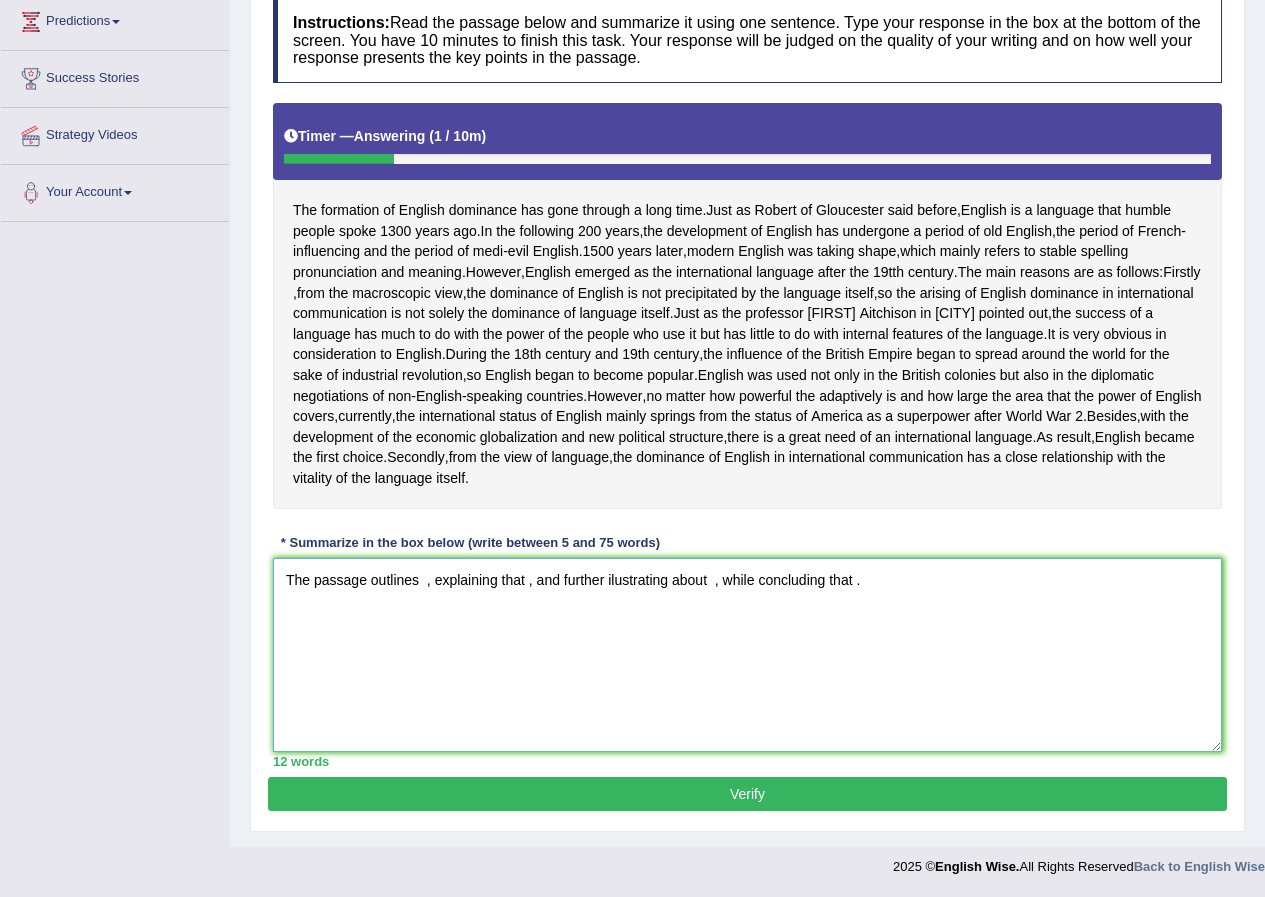 click on "The passage outlines  , explaining that , and further ilustrating about  , while concluding that ." at bounding box center [747, 655] 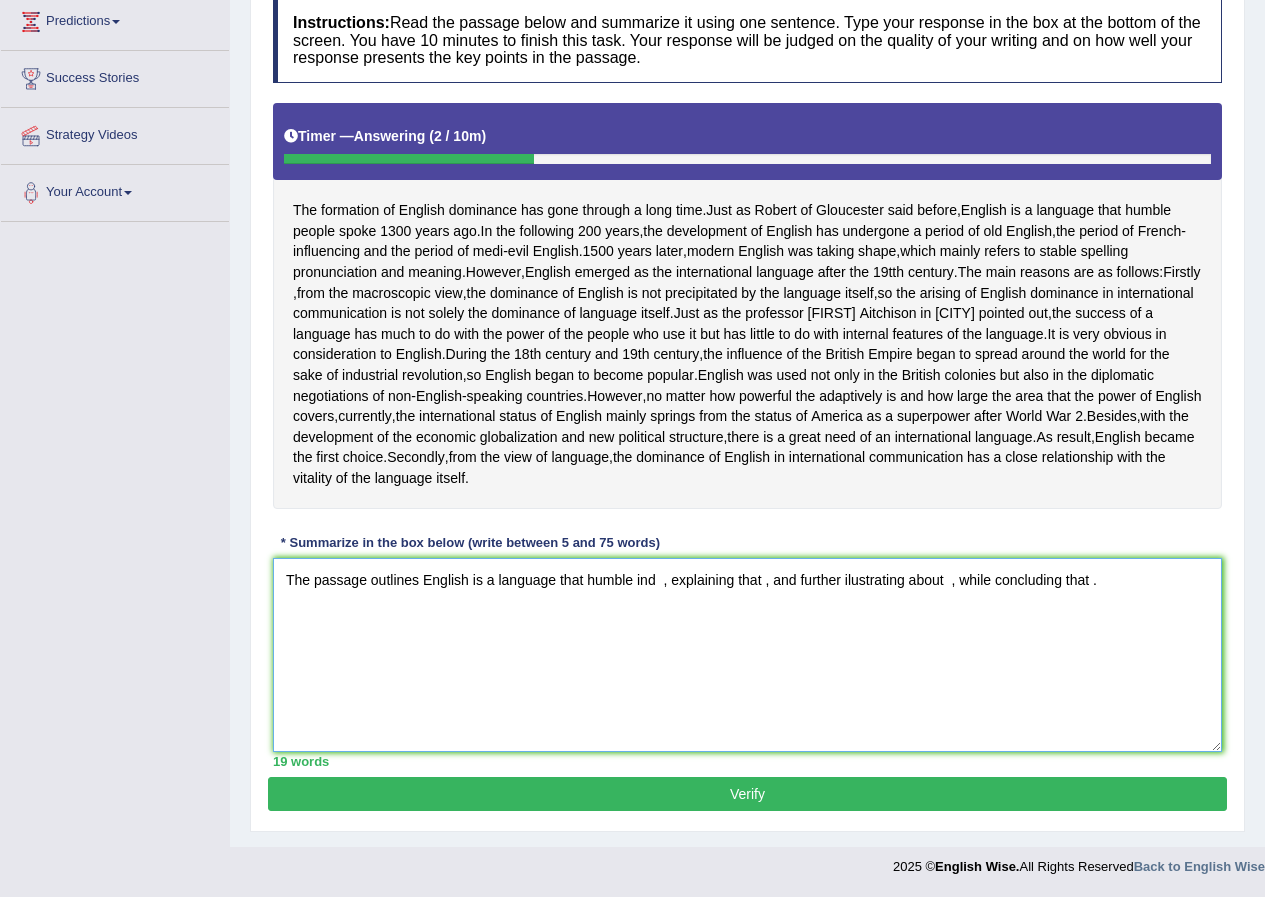 drag, startPoint x: 561, startPoint y: 576, endPoint x: 659, endPoint y: 585, distance: 98.4124 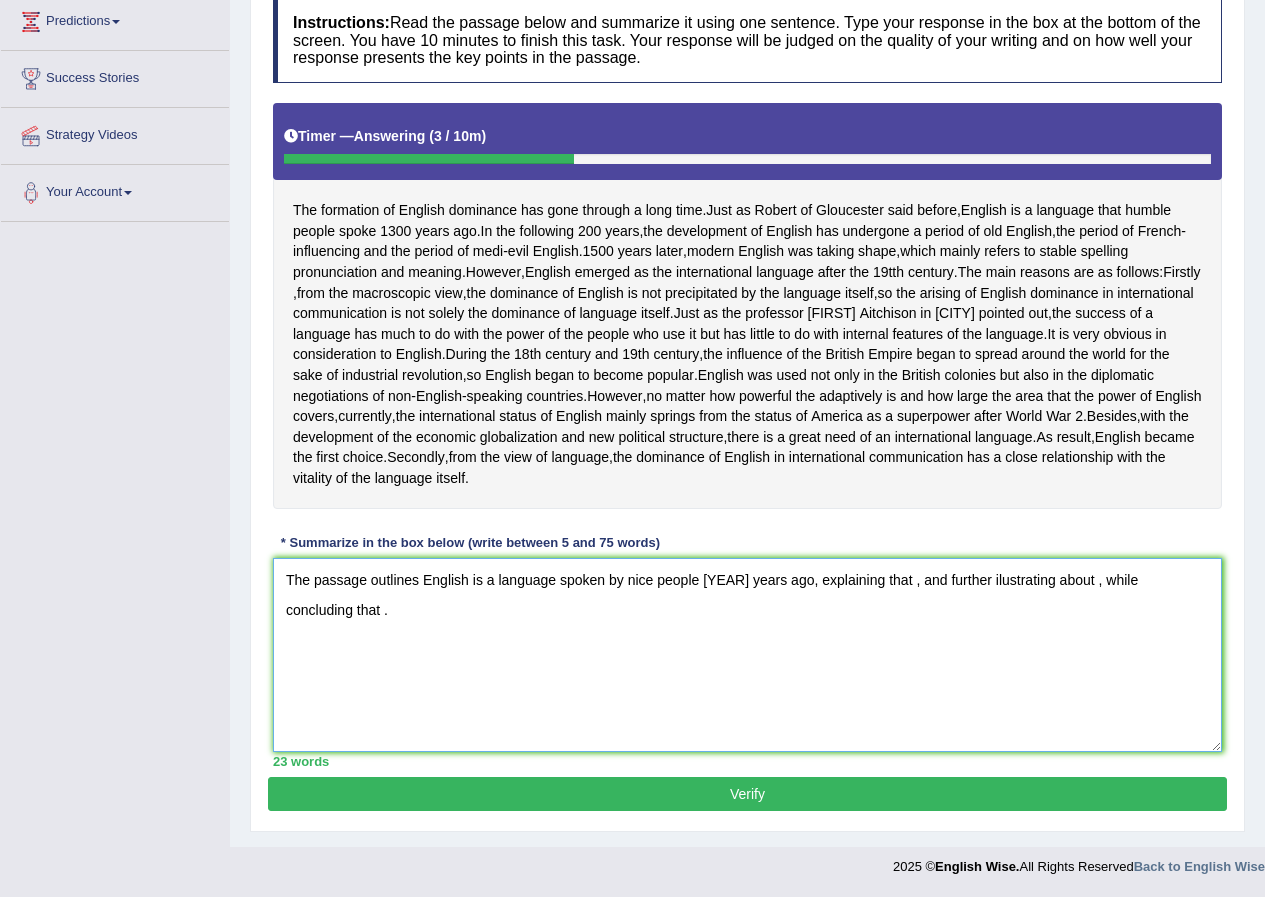 click on "The passage outlines English is a language spoken by nice people 1300 years ago, explaining that , and further ilustrating about  , while concluding that ." at bounding box center [747, 655] 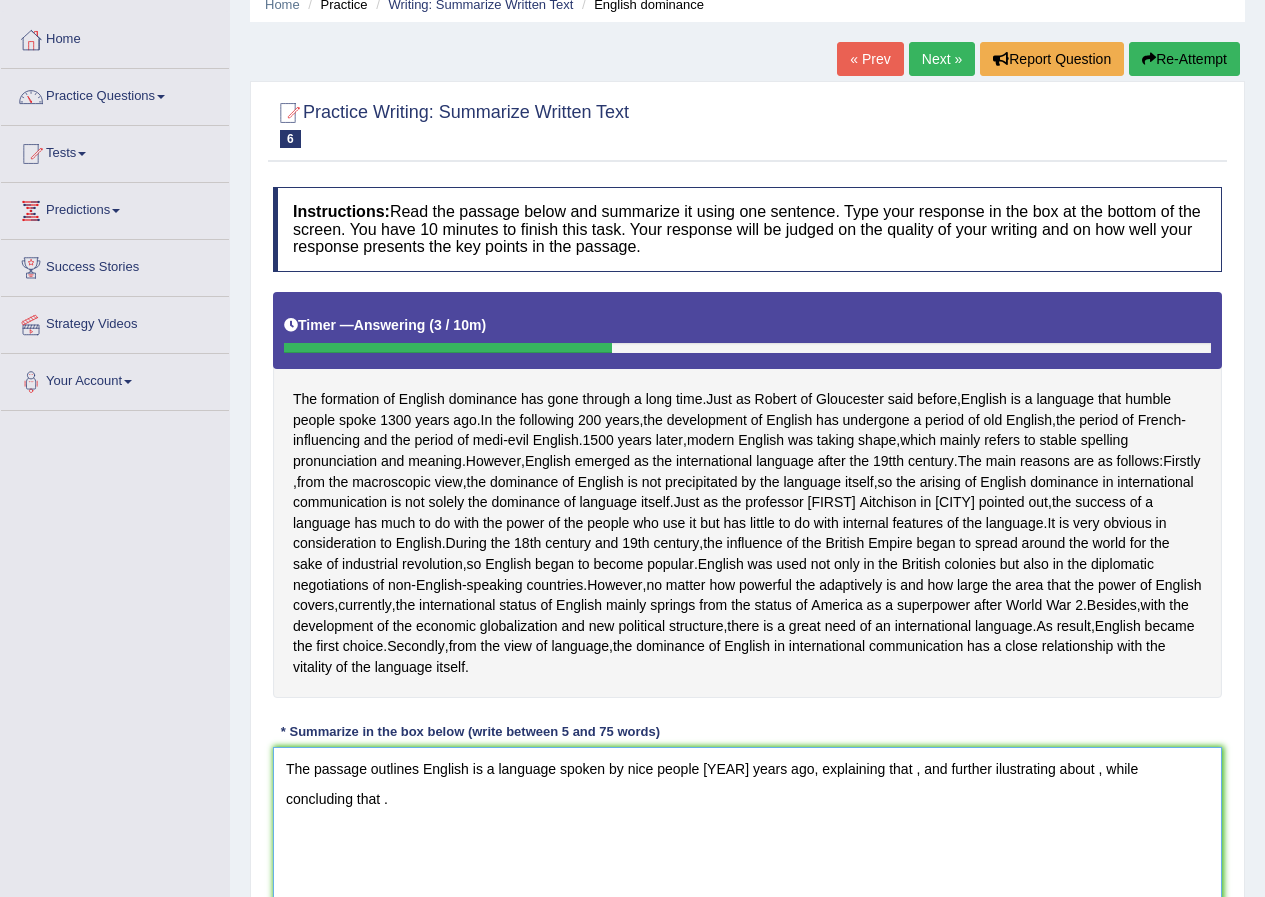 scroll, scrollTop: 0, scrollLeft: 0, axis: both 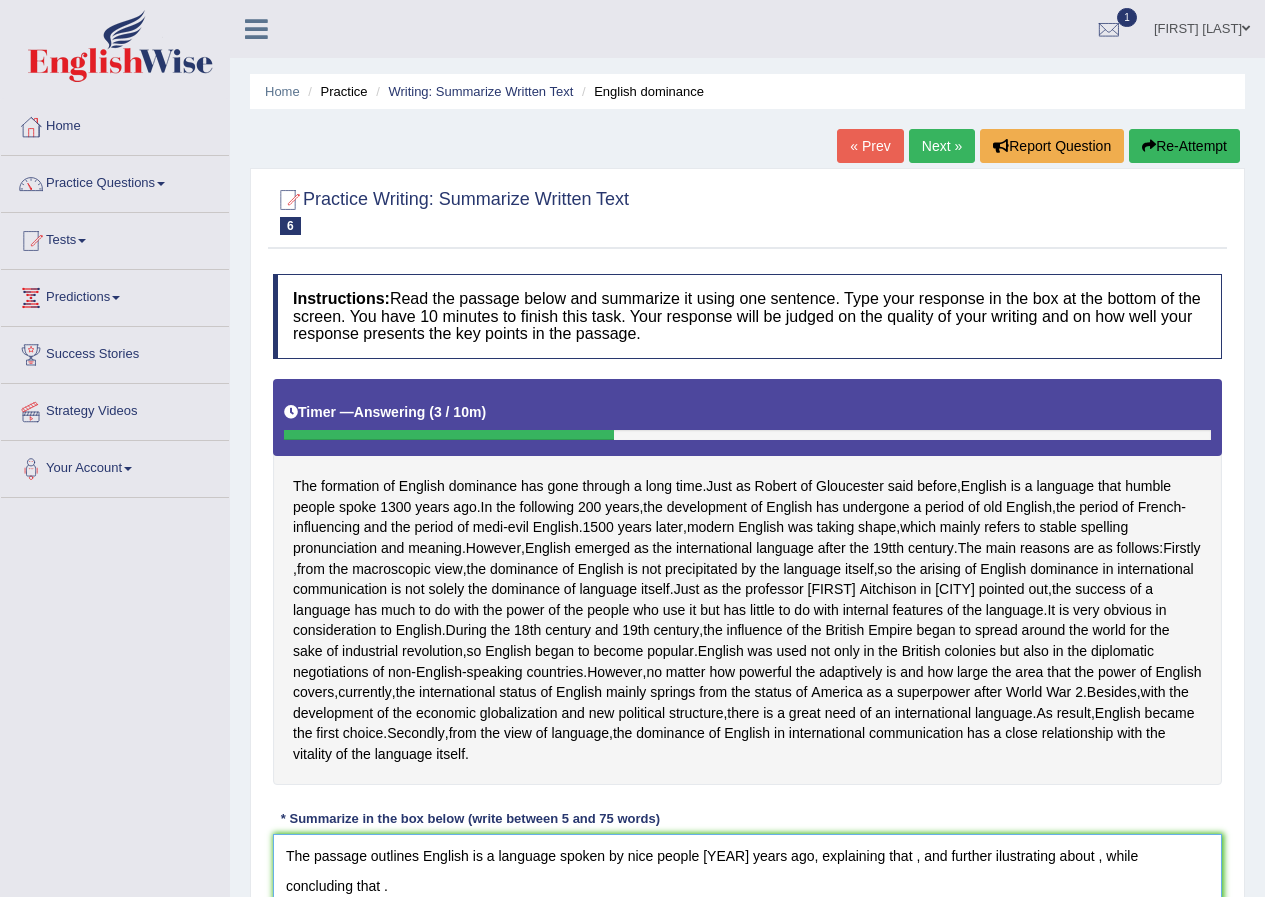 type on "The passage outlines English is a language spoken by nice people 1300 years ago, explaining that , and further ilustrating about  , while concluding that ." 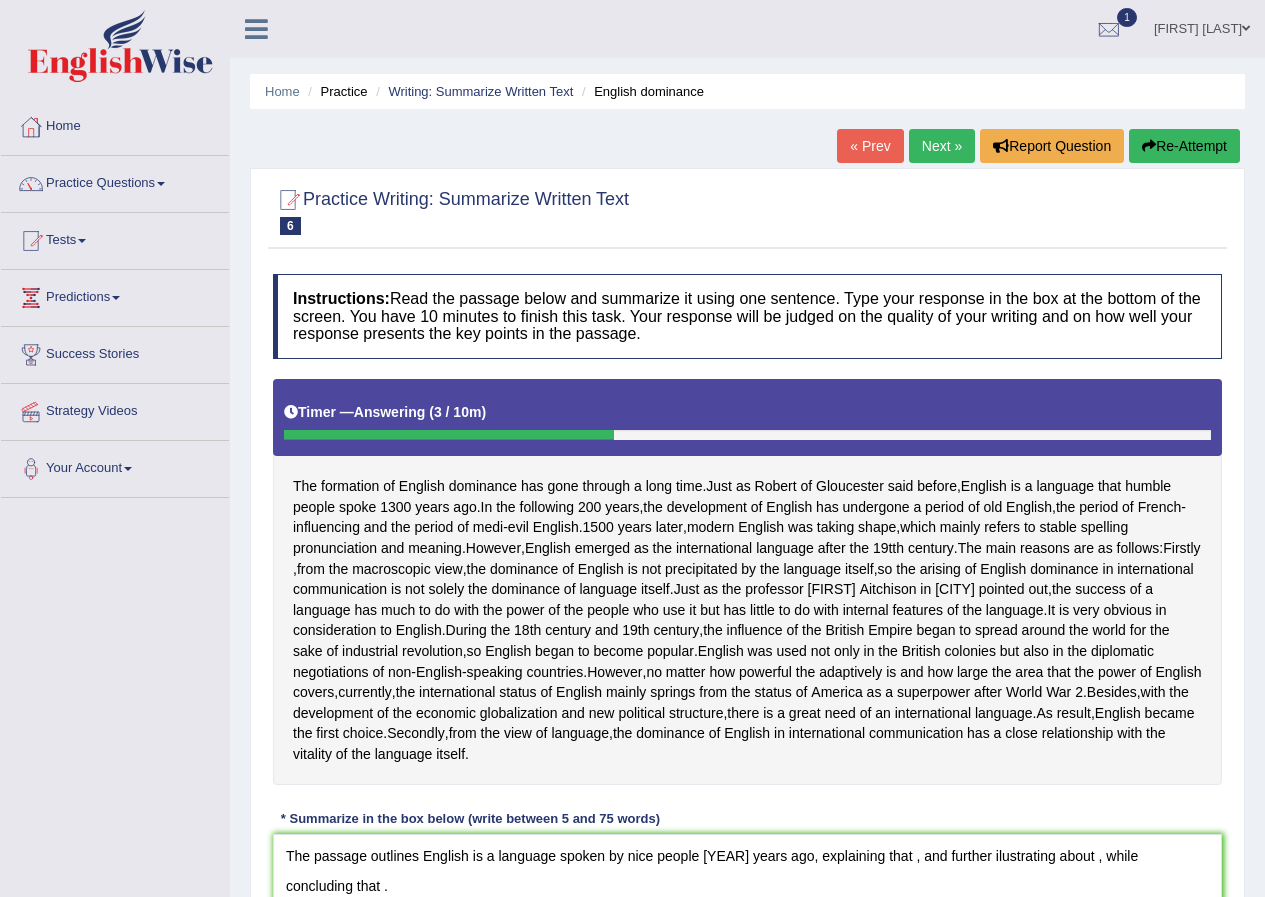 click on "« Prev" at bounding box center [870, 146] 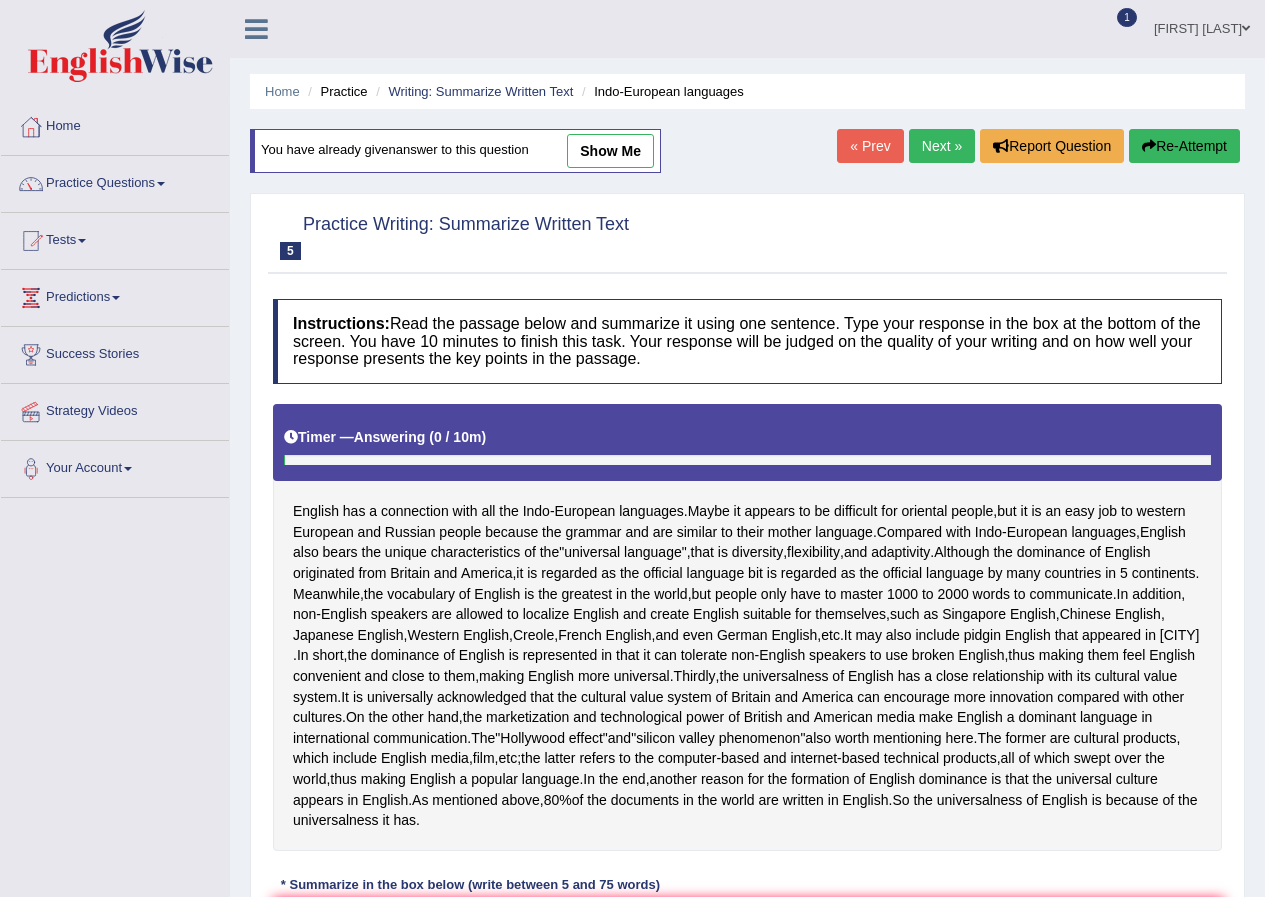 scroll, scrollTop: 342, scrollLeft: 0, axis: vertical 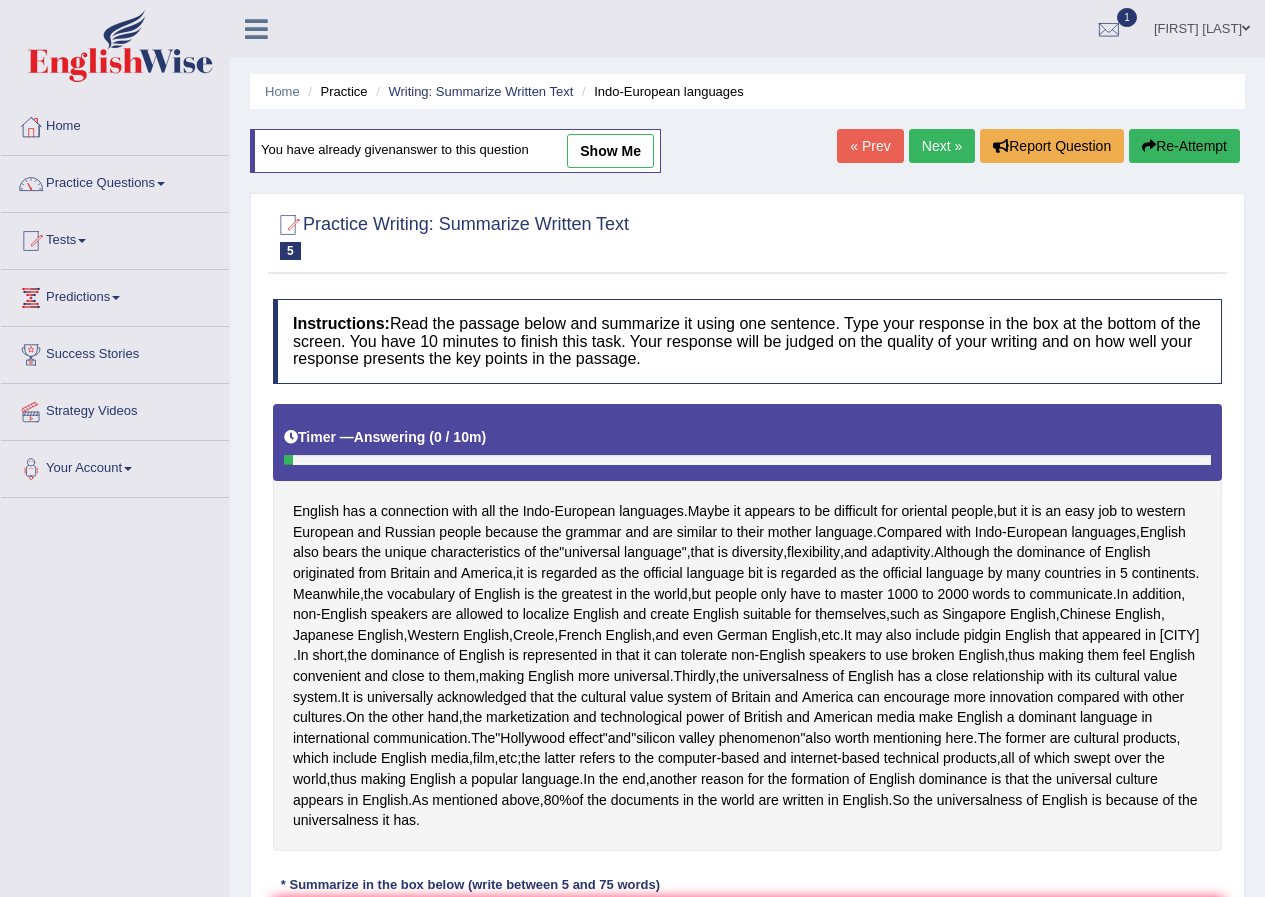 click on "show me" at bounding box center [610, 151] 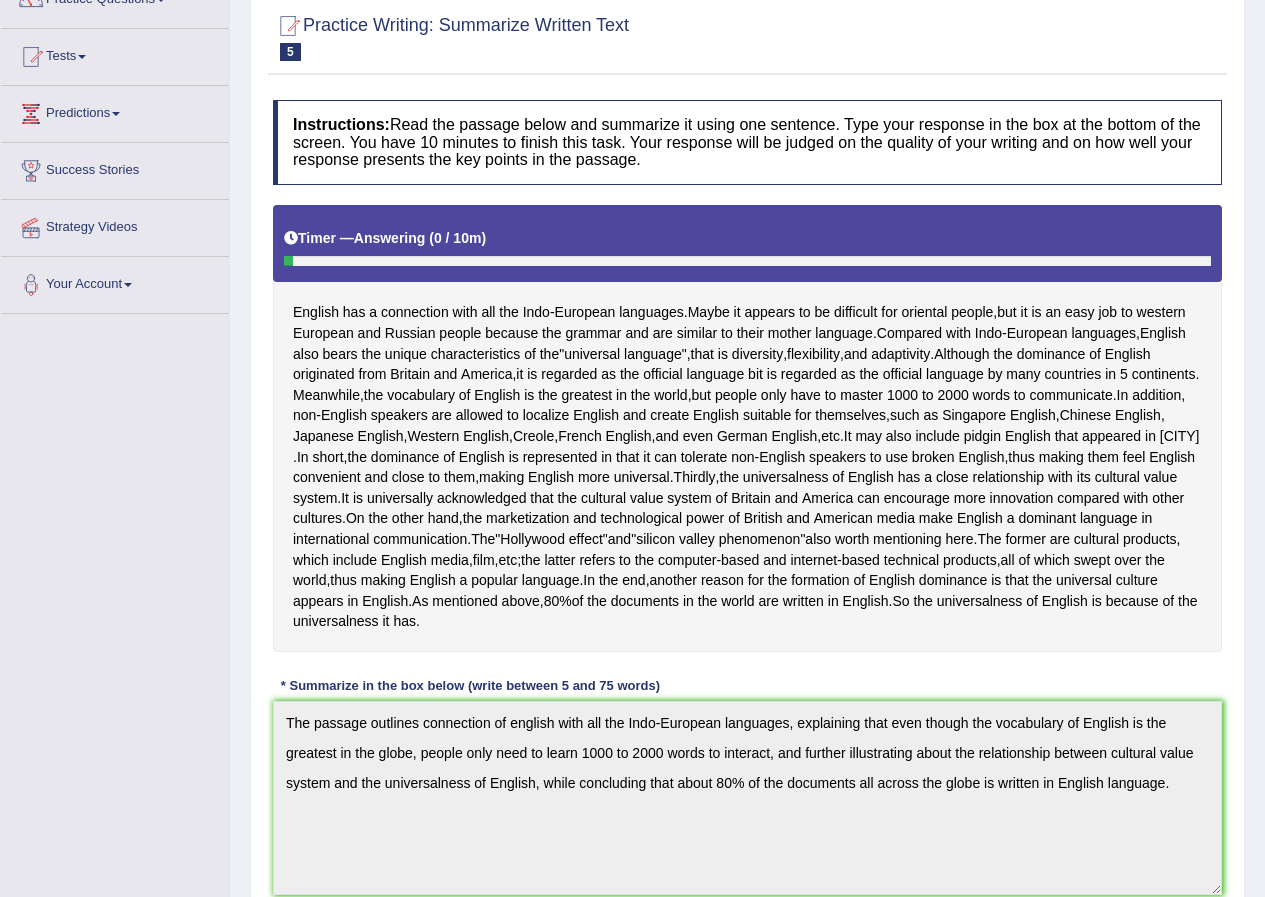 scroll, scrollTop: 0, scrollLeft: 0, axis: both 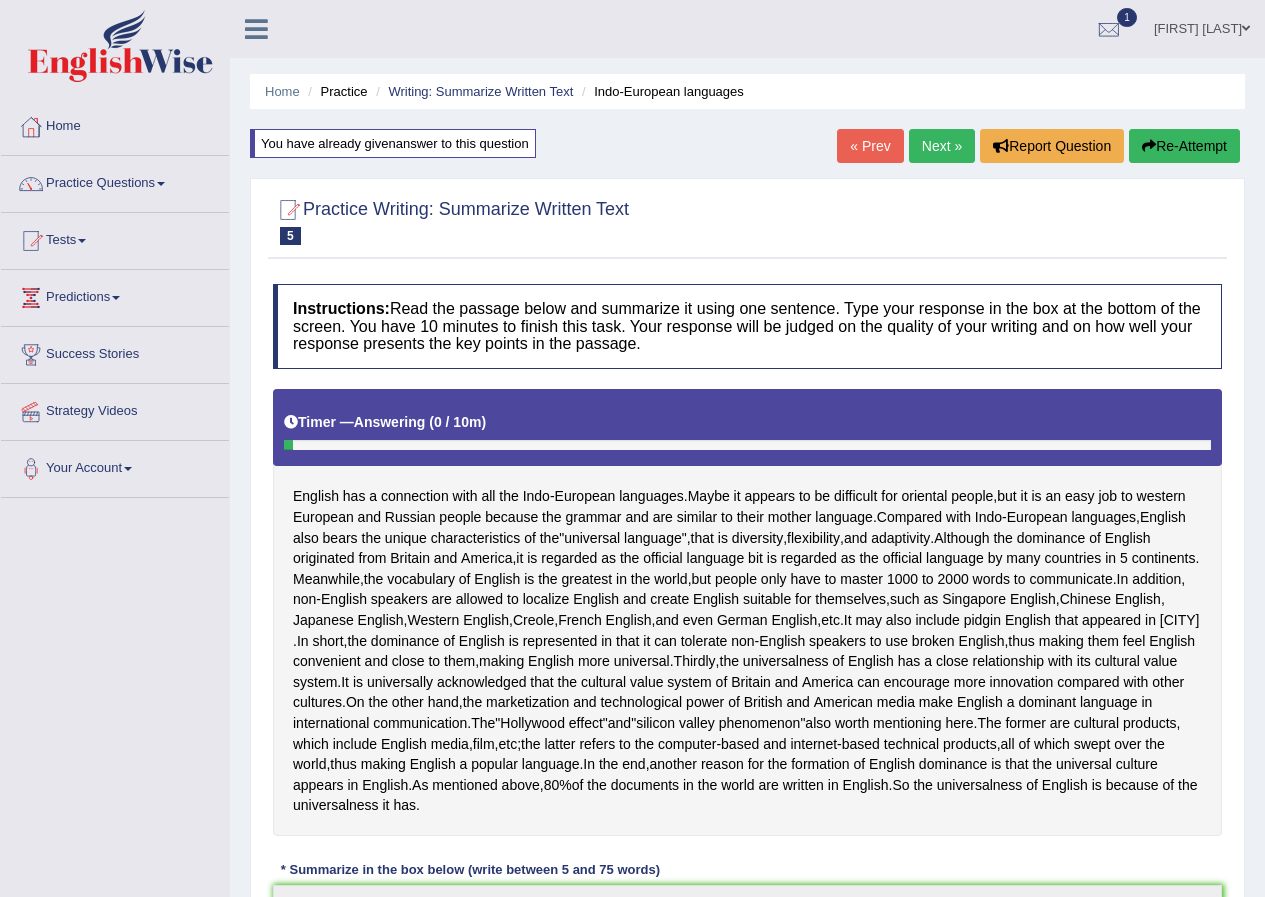 click on "Next »" at bounding box center [942, 146] 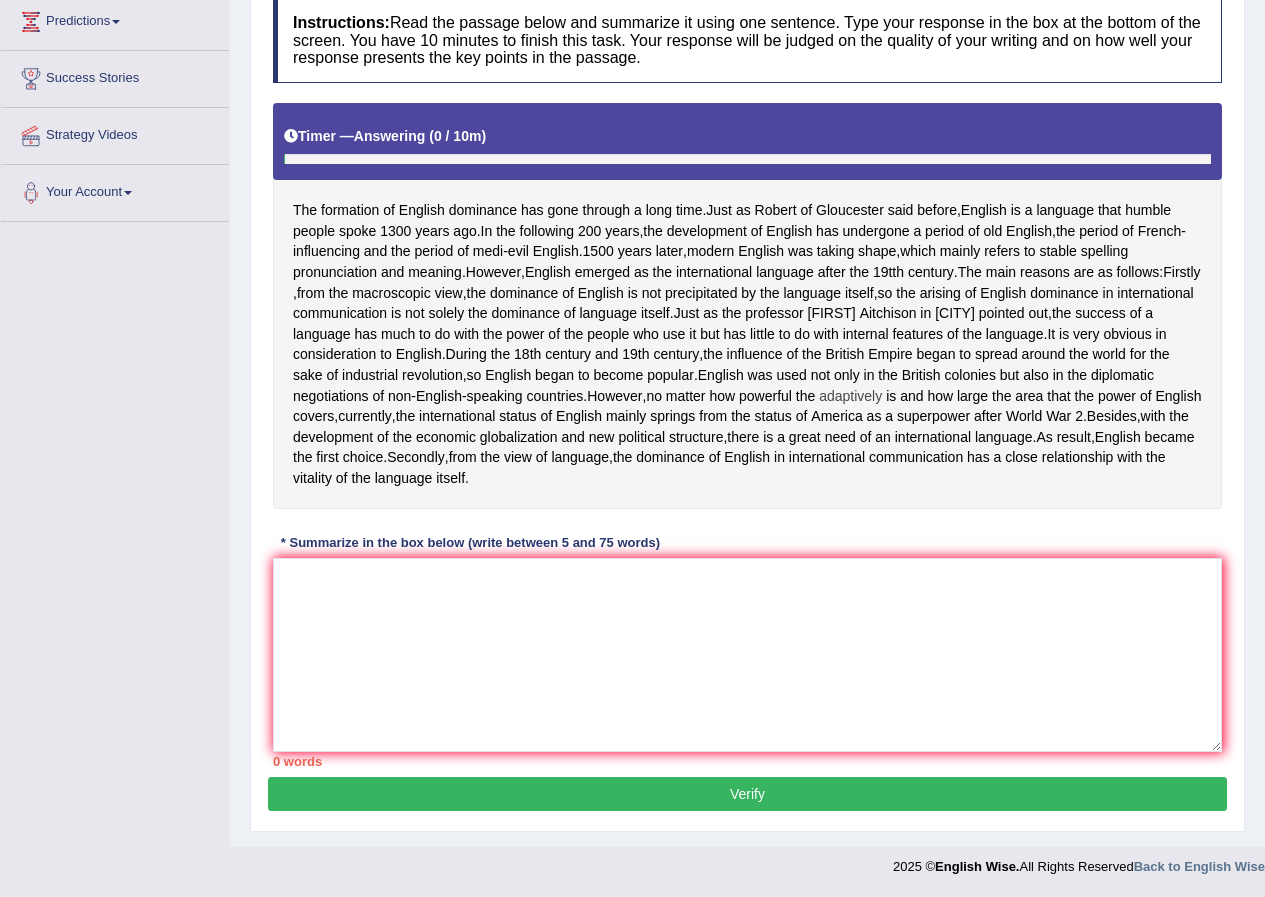 scroll, scrollTop: 297, scrollLeft: 0, axis: vertical 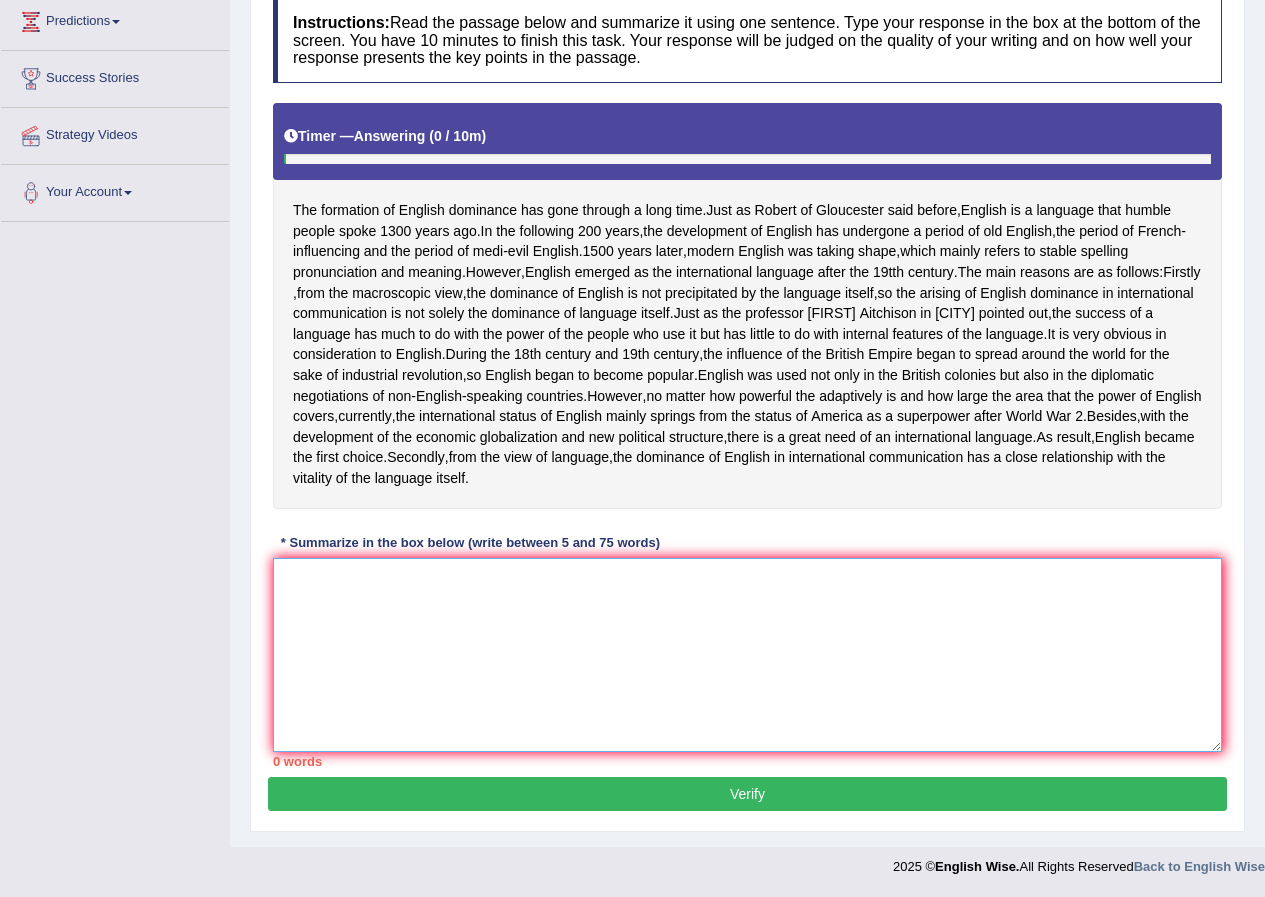 click at bounding box center [747, 655] 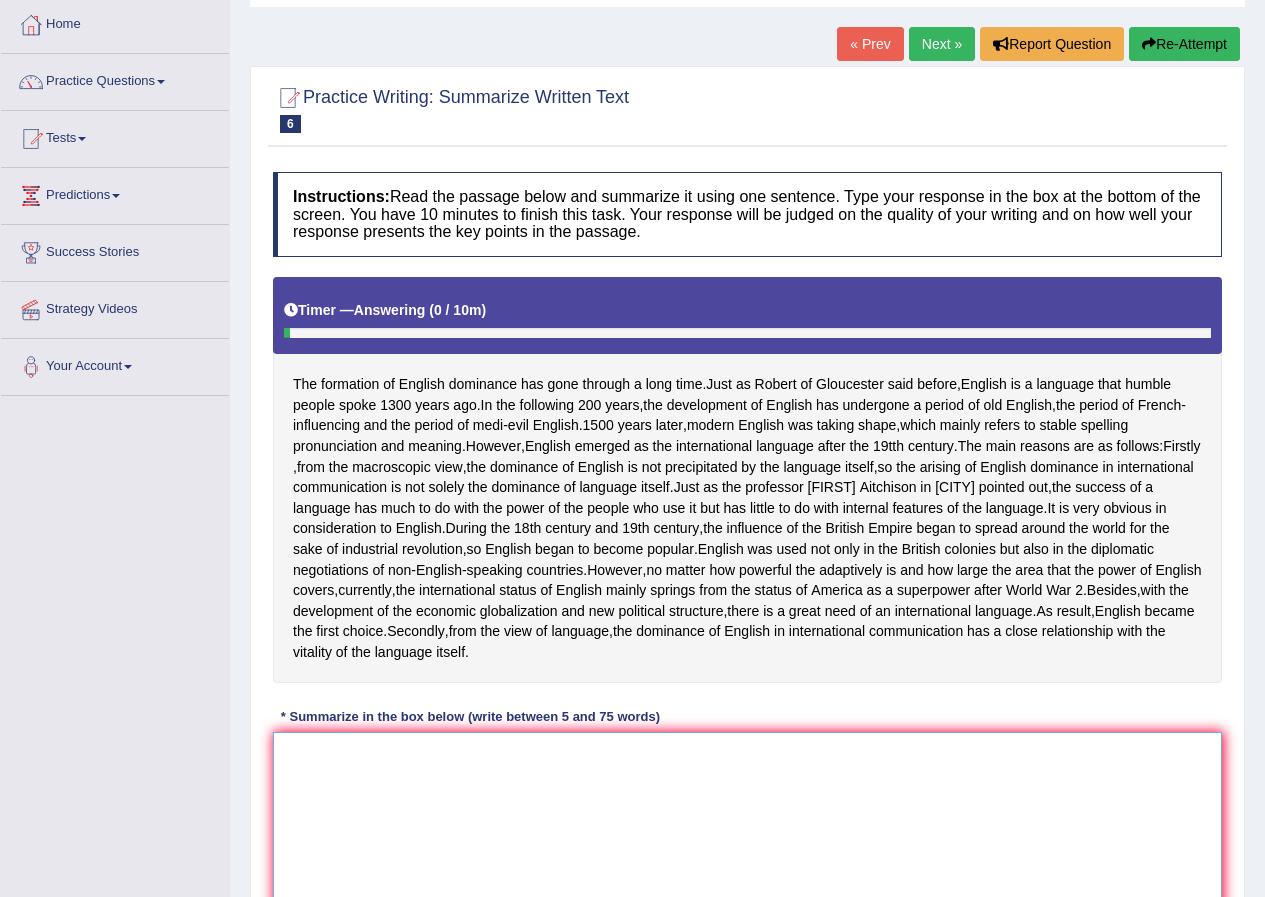 scroll, scrollTop: 0, scrollLeft: 0, axis: both 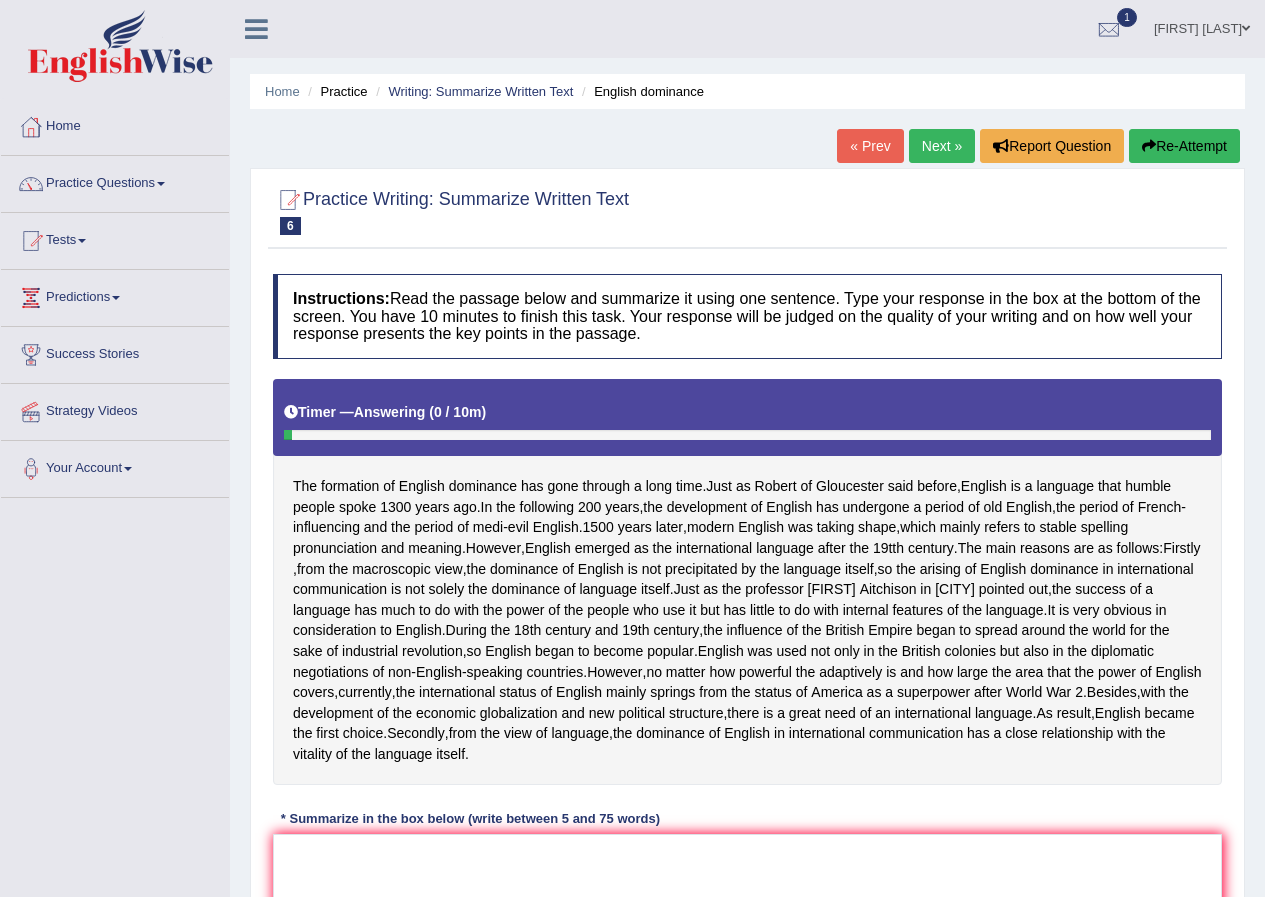 click on "Next »" at bounding box center (942, 146) 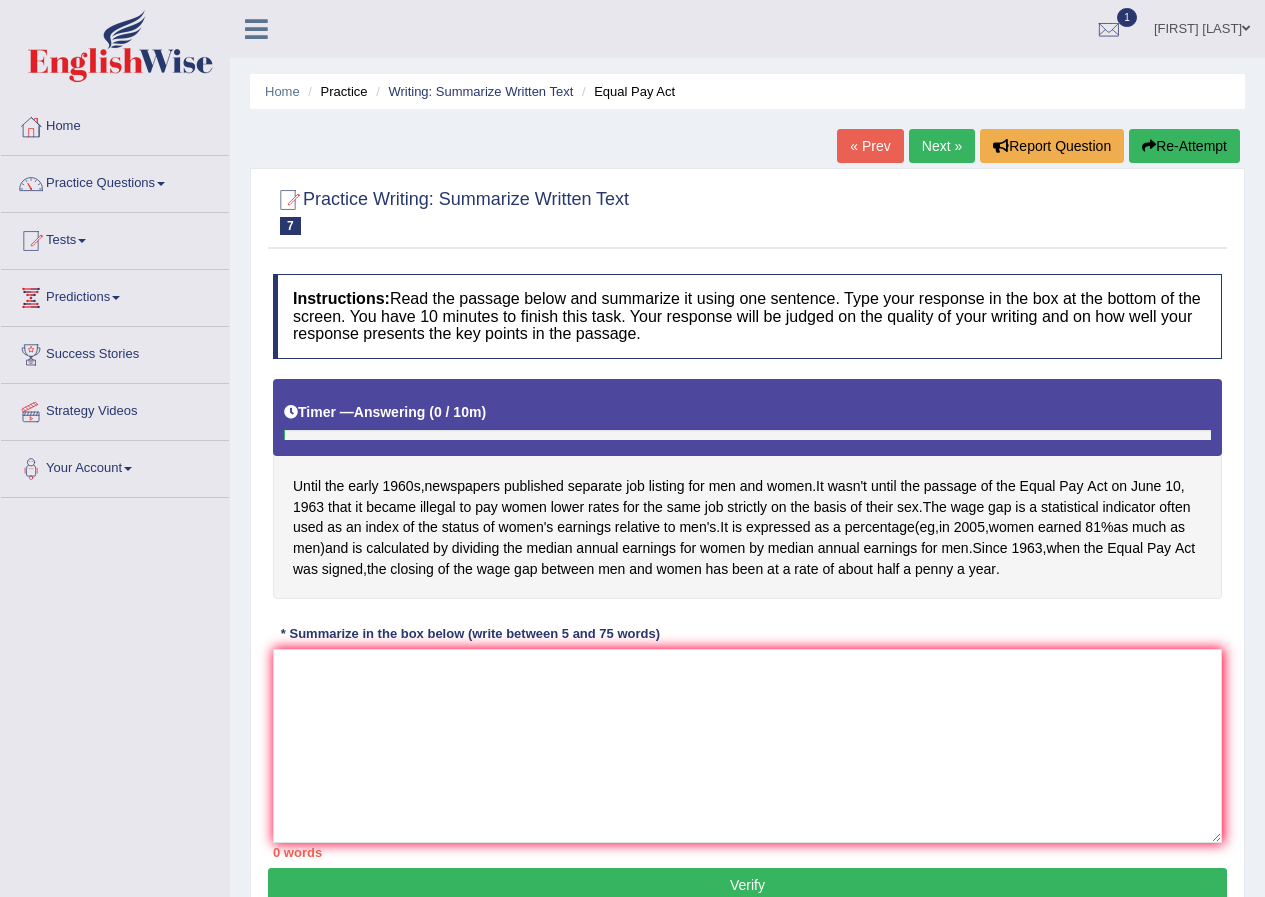 scroll, scrollTop: 0, scrollLeft: 0, axis: both 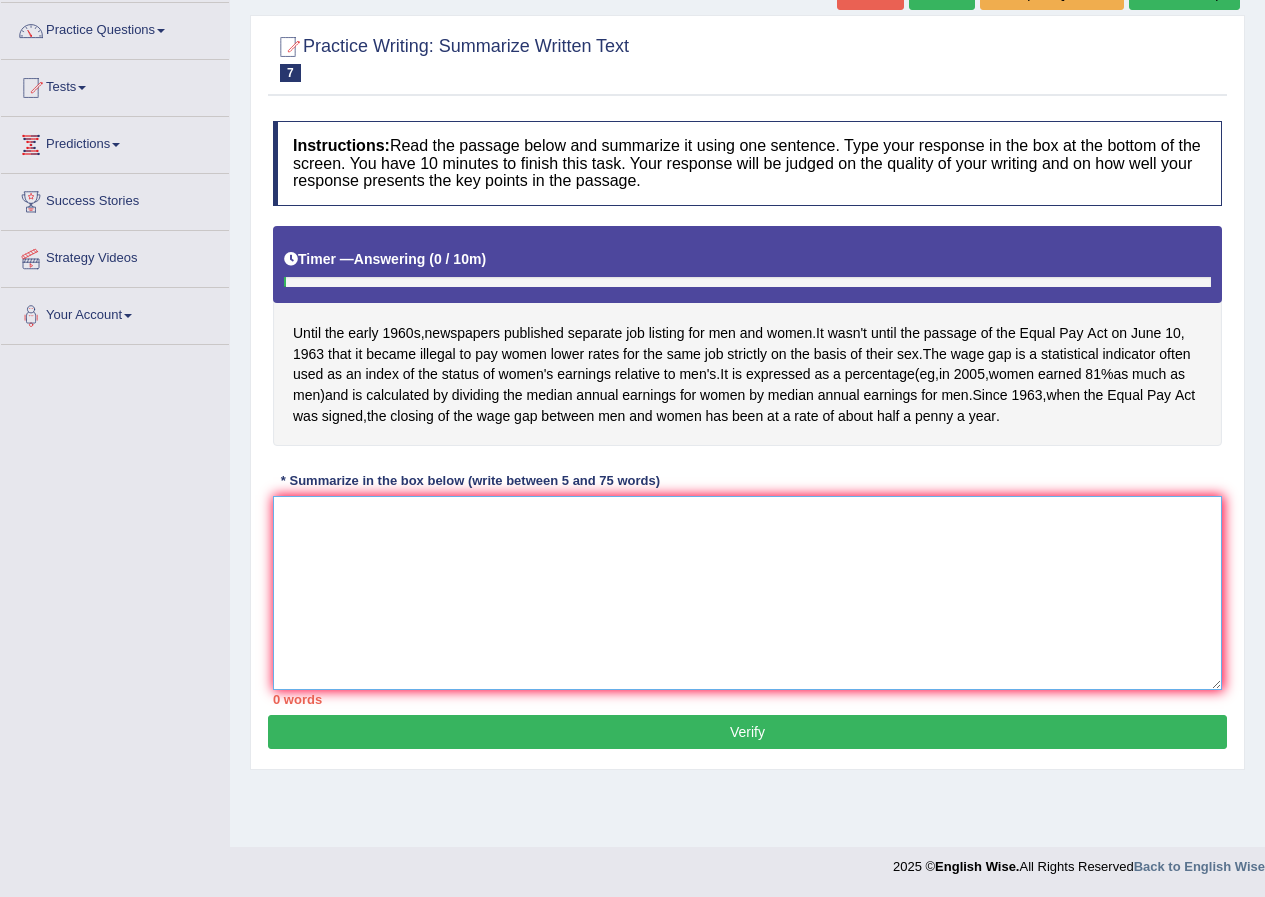 click at bounding box center [747, 593] 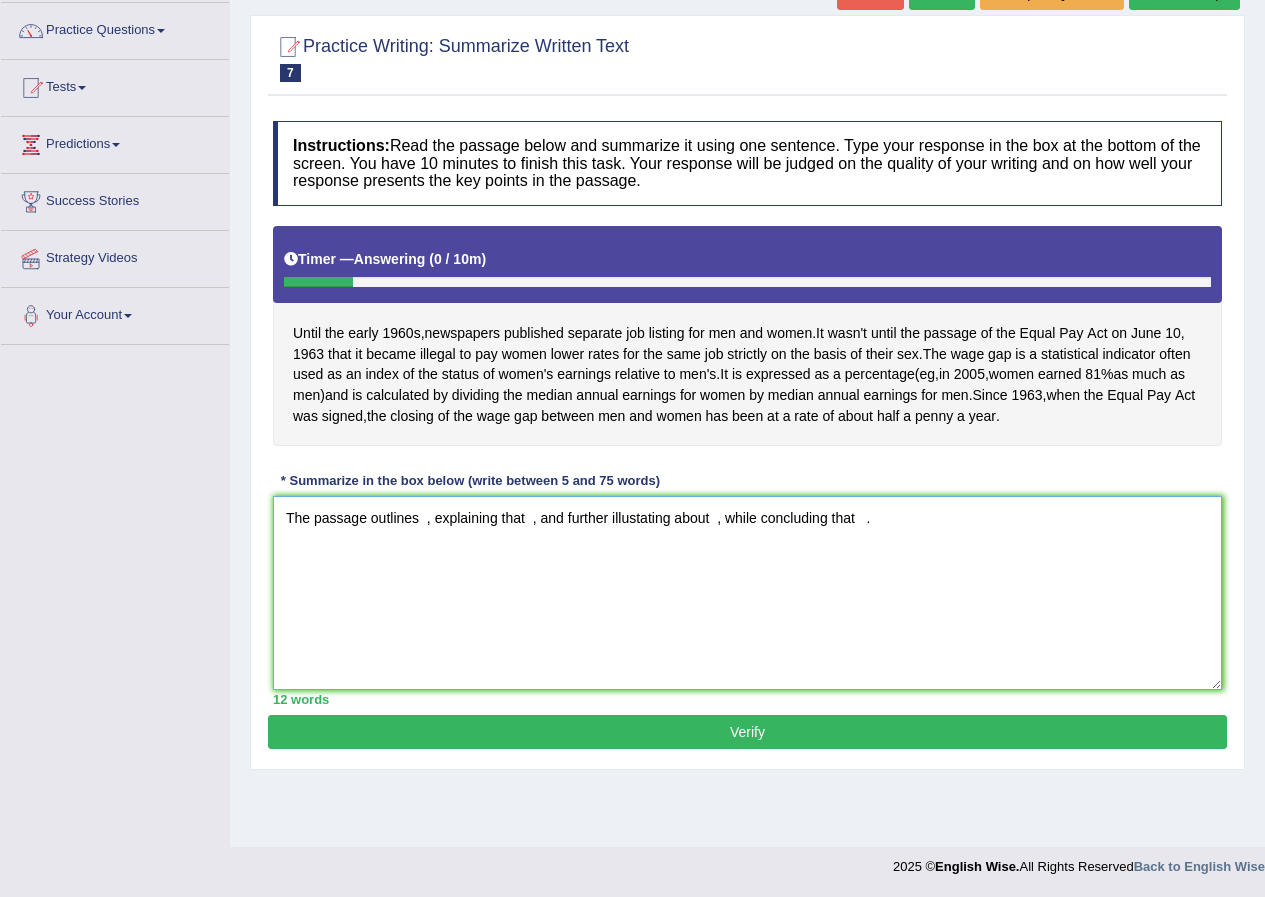click on "The passage outlines  , explaining that  , and further illustating about  , while concluding that   ." at bounding box center [747, 593] 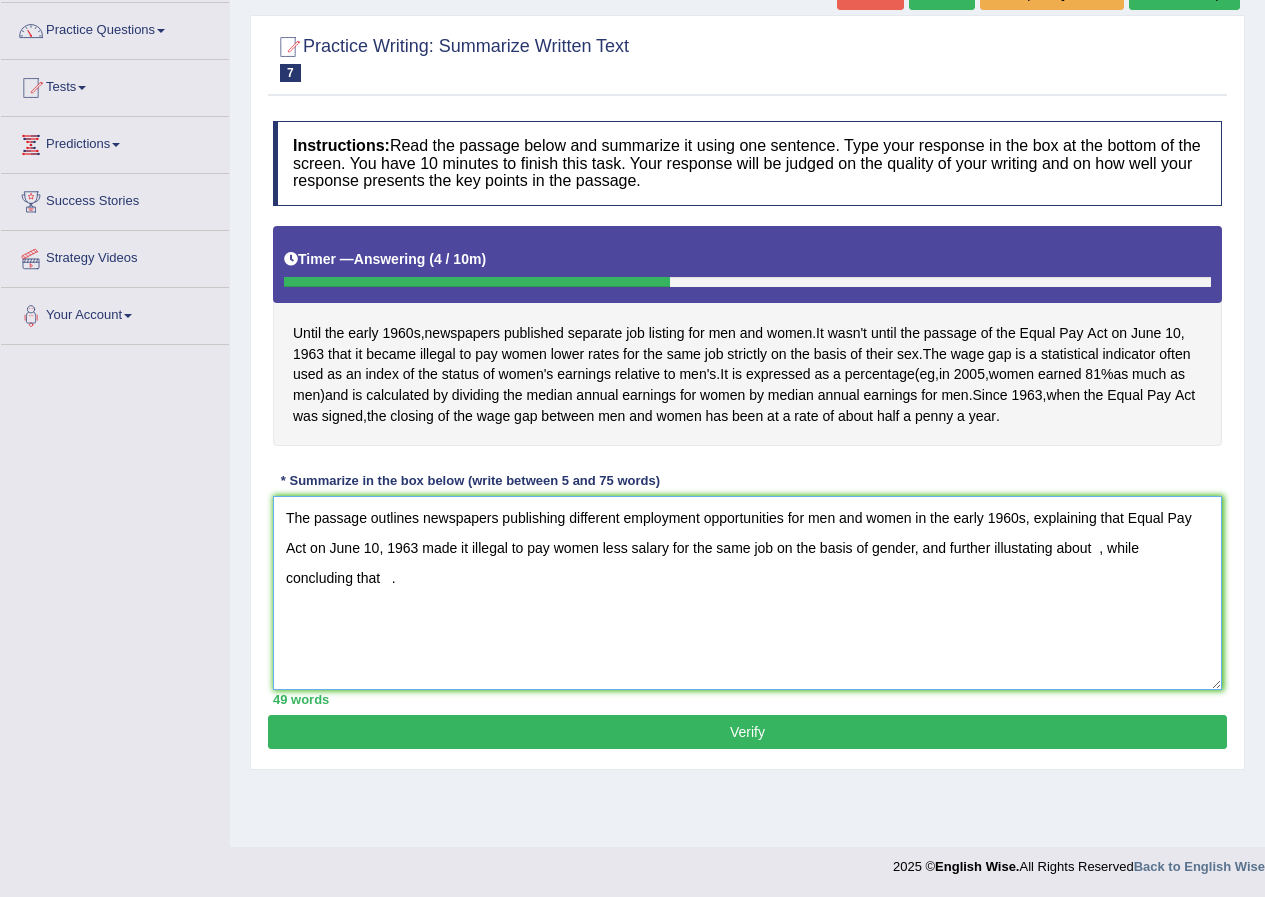 click on "The passage outlines newspapers publishing different employment opportunities for men and women in the early 1960s, explaining that Equal Pay Act on June 10, 1963 made it illegal to pay women less salary for the same job on the basis of gender, and further illustating about  , while concluding that   ." at bounding box center (747, 593) 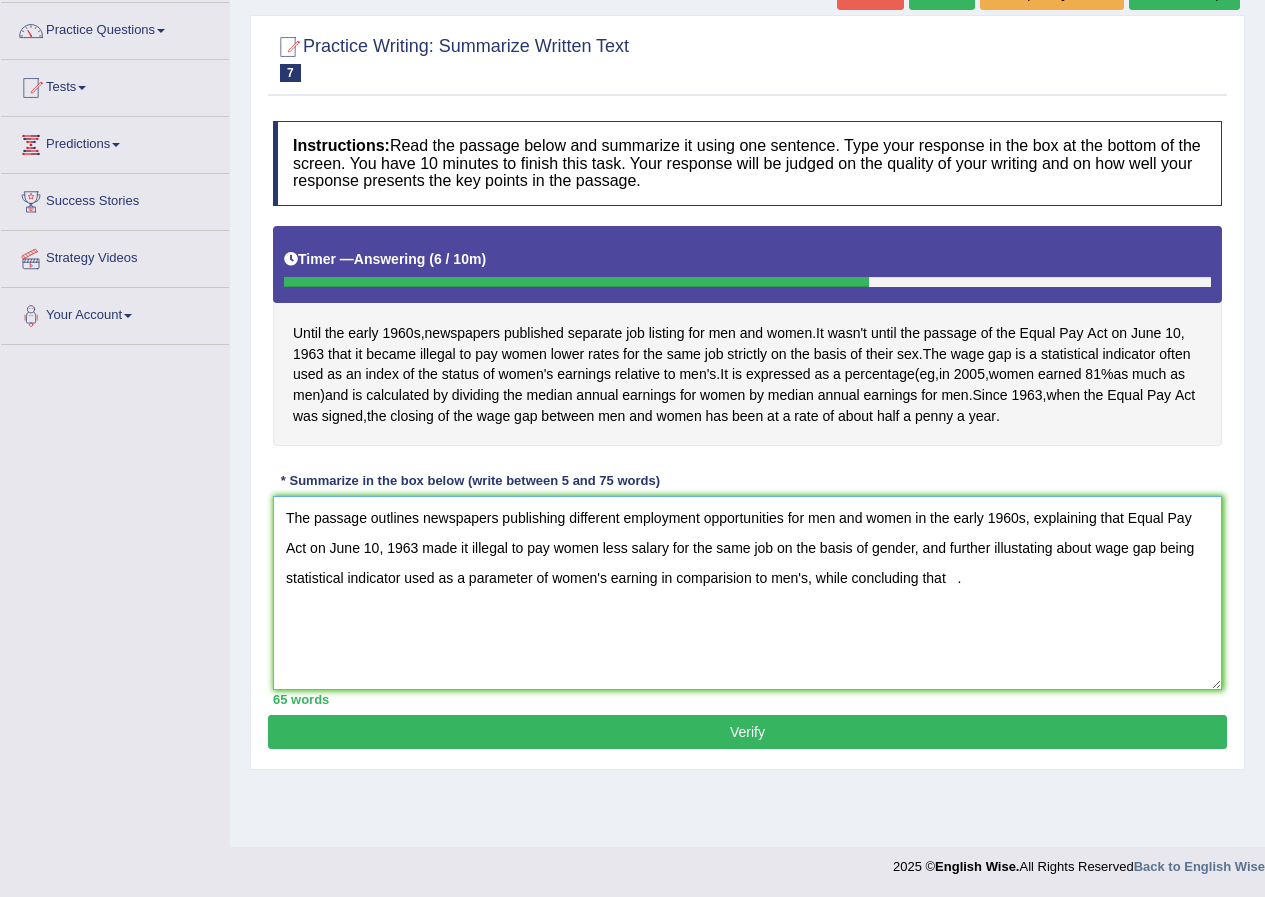 click on "The passage outlines newspapers publishing different employment opportunities for men and women in the early 1960s, explaining that Equal Pay Act on June 10, 1963 made it illegal to pay women less salary for the same job on the basis of gender, and further illustating about wage gap being statistical indicator used as a parameter of women's earning in comparision to men's, while concluding that   ." at bounding box center [747, 593] 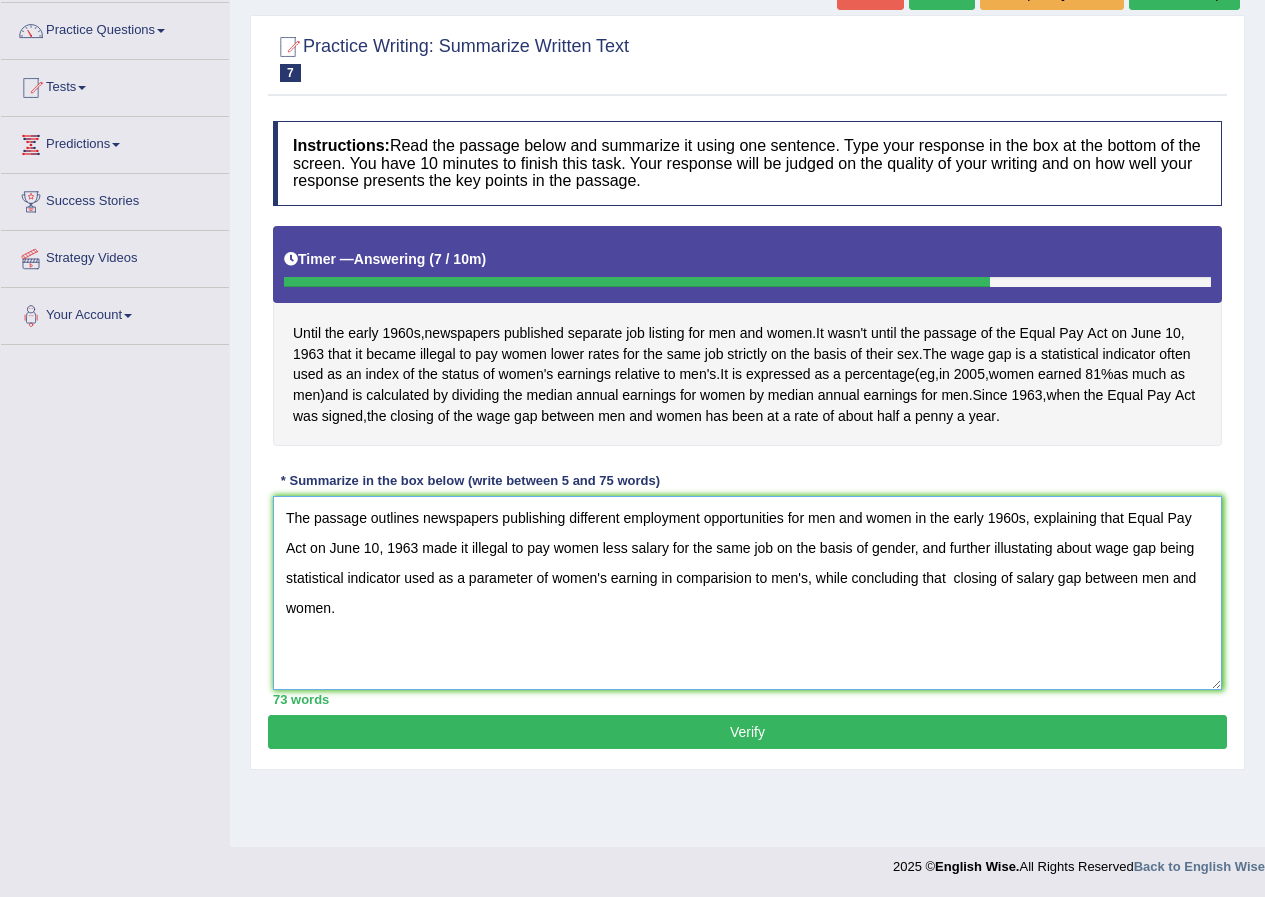 click on "The passage outlines newspapers publishing different employment opportunities for men and women in the early 1960s, explaining that Equal Pay Act on June 10, 1963 made it illegal to pay women less salary for the same job on the basis of gender, and further illustating about wage gap being statistical indicator used as a parameter of women's earning in comparision to men's, while concluding that  closing of salary gap between men and women." at bounding box center (747, 593) 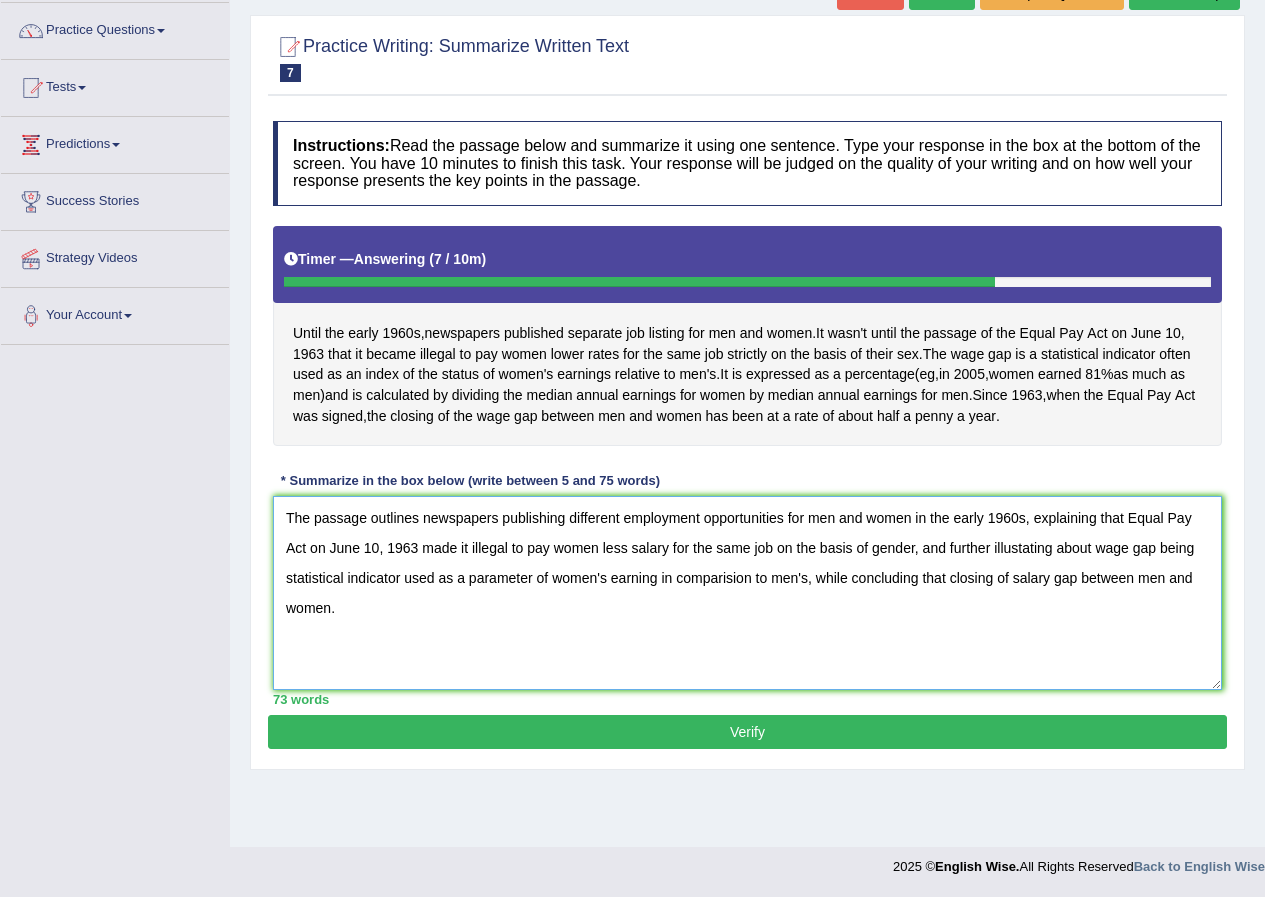 click on "The passage outlines newspapers publishing different employment opportunities for men and women in the early 1960s, explaining that Equal Pay Act on June 10, 1963 made it illegal to pay women less salary for the same job on the basis of gender, and further illustating about wage gap being statistical indicator used as a parameter of women's earning in comparision to men's, while concluding that closing of salary gap between men and women." at bounding box center [747, 593] 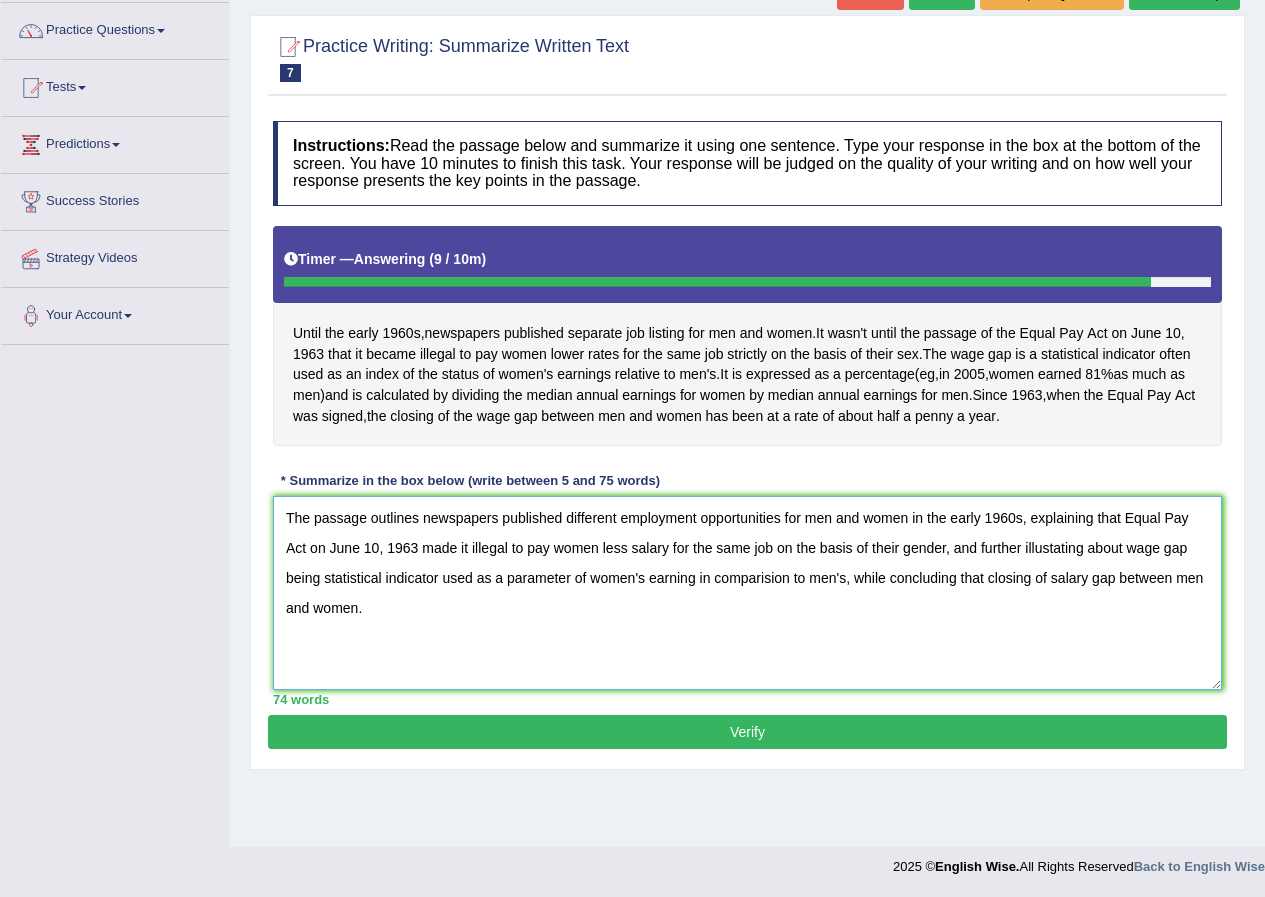 click on "The passage outlines newspapers published different employment opportunities for men and women in the early 1960s, explaining that Equal Pay Act on June 10, 1963 made it illegal to pay women less salary for the same job on the basis of their gender, and further illustating about wage gap being statistical indicator used as a parameter of women's earning in comparision to men's, while concluding that closing of salary gap between men and women." at bounding box center (747, 593) 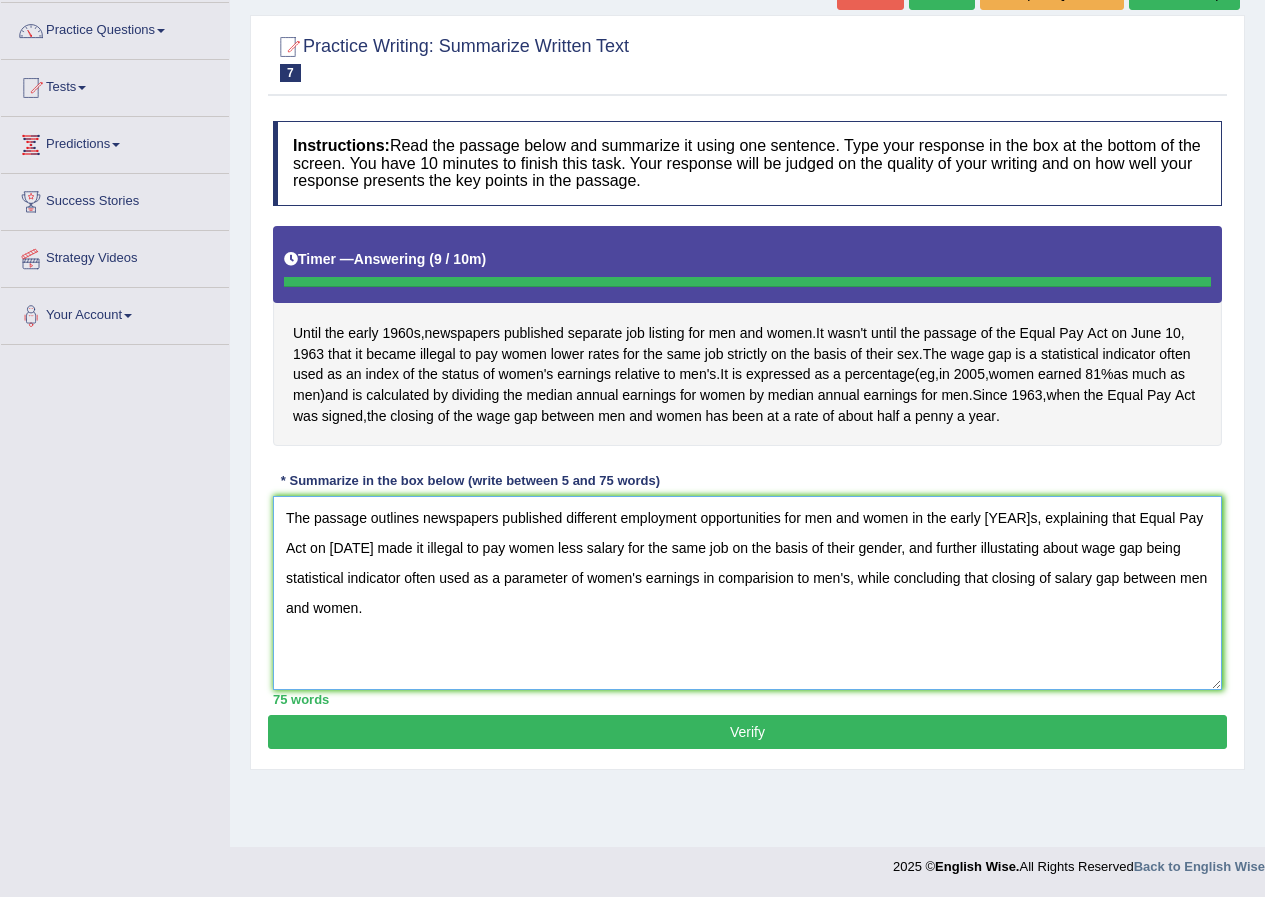 type on "The passage outlines newspapers published different employment opportunities for men and women in the early [YEAR]s, explaining that Equal Pay Act on [DATE] made it illegal to pay women less salary for the same job on the basis of their gender, and further illustating about wage gap being statistical indicator often used as a parameter of women's earnings in comparision to men's, while concluding that closing of salary gap between men and women." 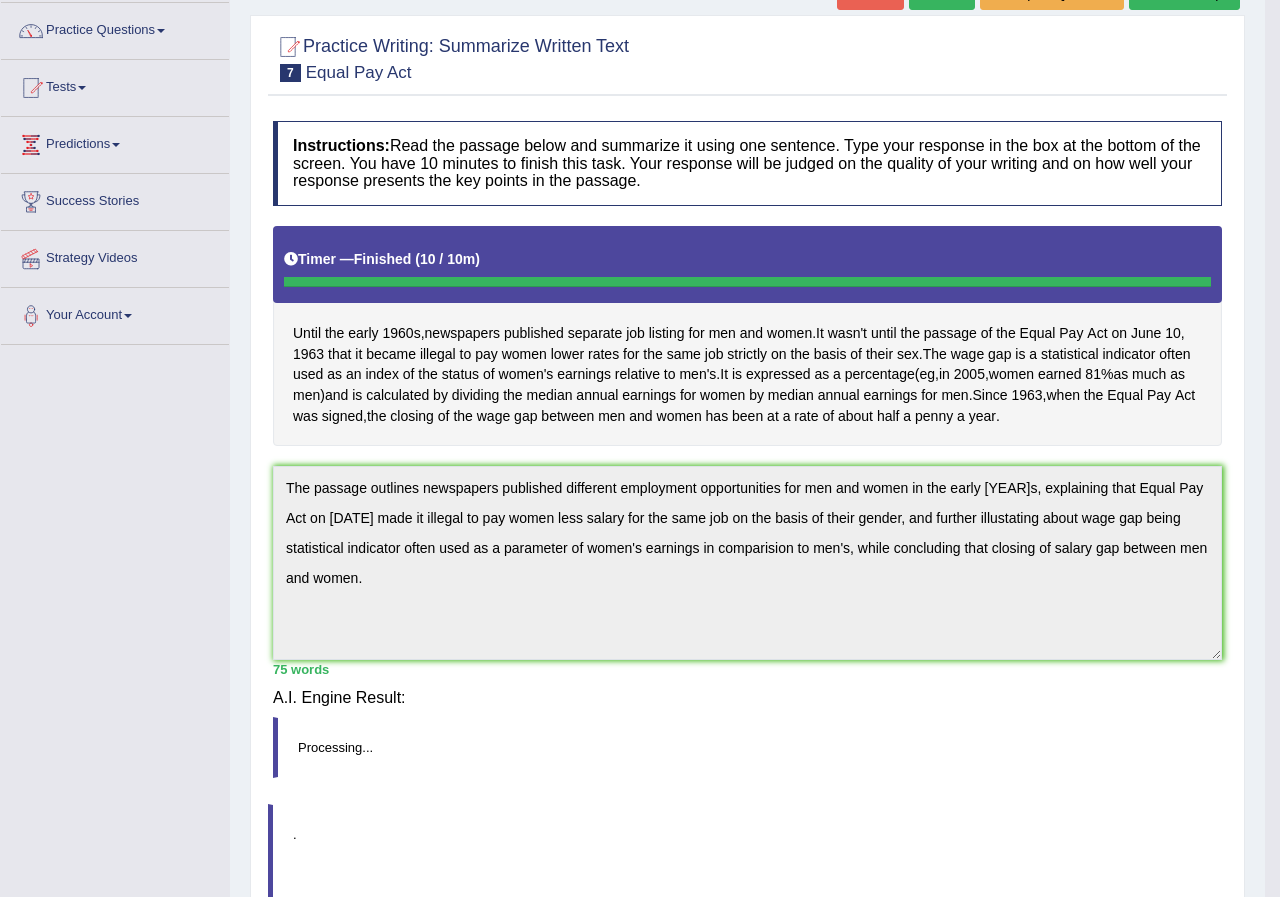 click on "Toggle navigation
Home
Practice Questions   Speaking Practice Read Aloud
Repeat Sentence
Describe Image
Re-tell Lecture
Answer Short Question
Summarize Group Discussion
Respond To A Situation
Writing Practice  Summarize Written Text
Write Essay
Reading Practice  Reading & Writing: Fill In The Blanks
Choose Multiple Answers
Re-order Paragraphs
Fill In The Blanks
Choose Single Answer
Listening Practice  Summarize Spoken Text
Highlight Incorrect Words
Highlight Correct Summary
Select Missing Word
Choose Single Answer
Choose Multiple Answers
Fill In The Blanks
Write From Dictation
Pronunciation
Tests  Take Practice Sectional Test" at bounding box center (640, 295) 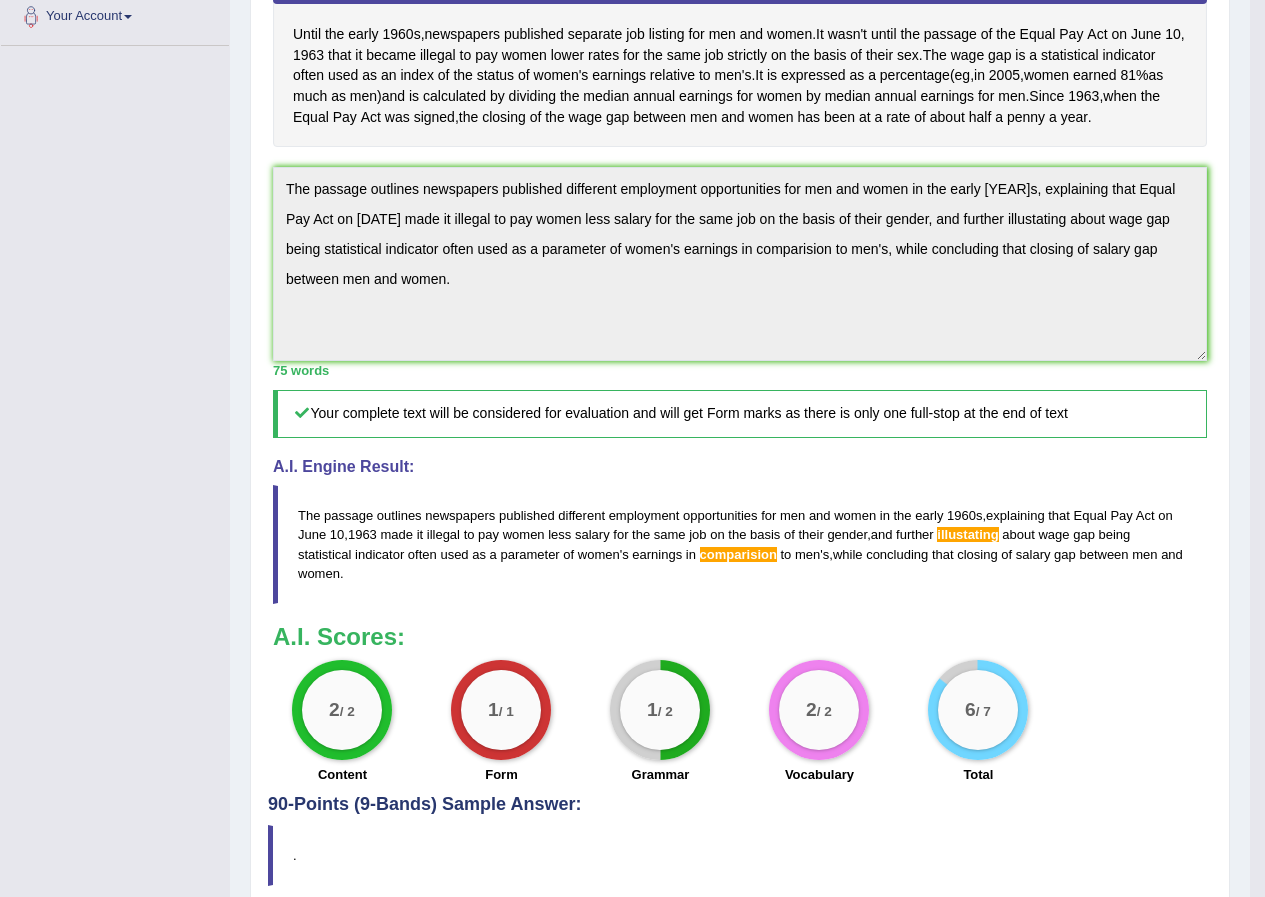 scroll, scrollTop: 453, scrollLeft: 0, axis: vertical 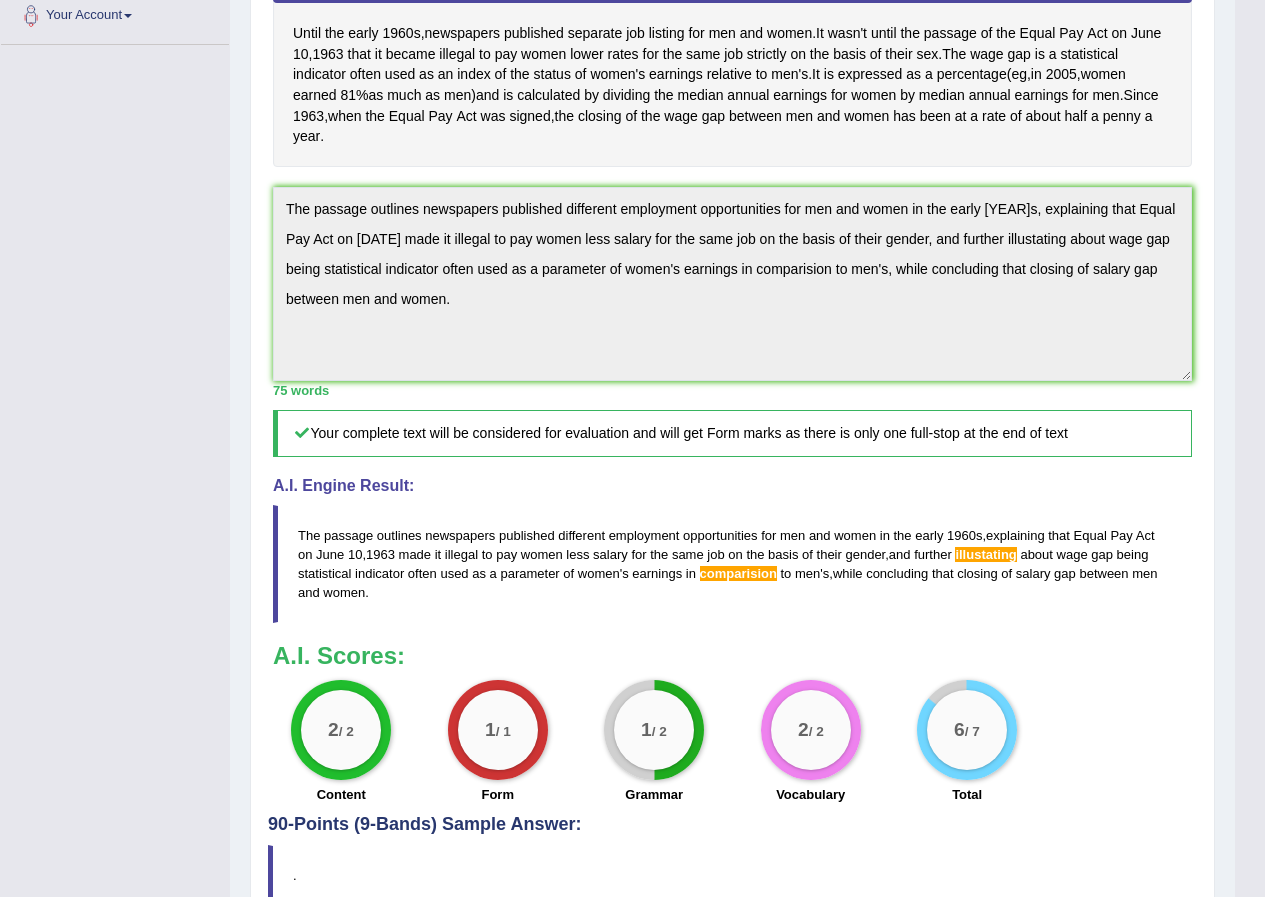 click on "The   passage   outlines   newspapers   published   different   employment   opportunities   for   men   and   women   in   the   early   1960s ,  explaining   that   Equal   Pay   Act   on   June   10 ,  1963   made   it   illegal   to   pay   women   less   salary   for   the   same   job   on   the   basis   of   their   gender ,  and   further   illustating   about   wage   gap   being   statistical   indicator   often   used   as   a   parameter   of   women ' s   earnings   in   comparision   to   men ' s ,  while   concluding   that   closing   of   salary   gap   between   men   and   women ." at bounding box center (732, 564) 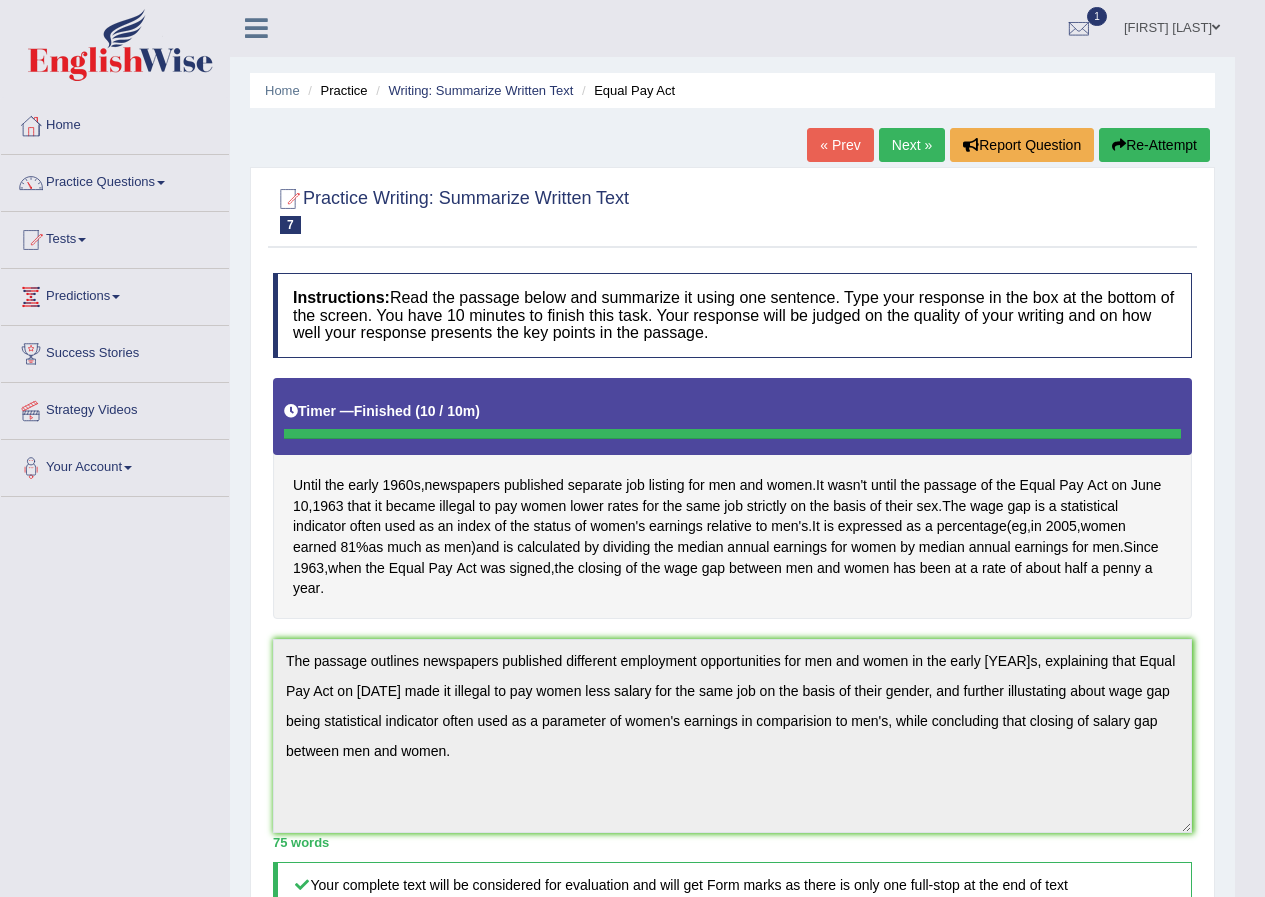 scroll, scrollTop: 0, scrollLeft: 0, axis: both 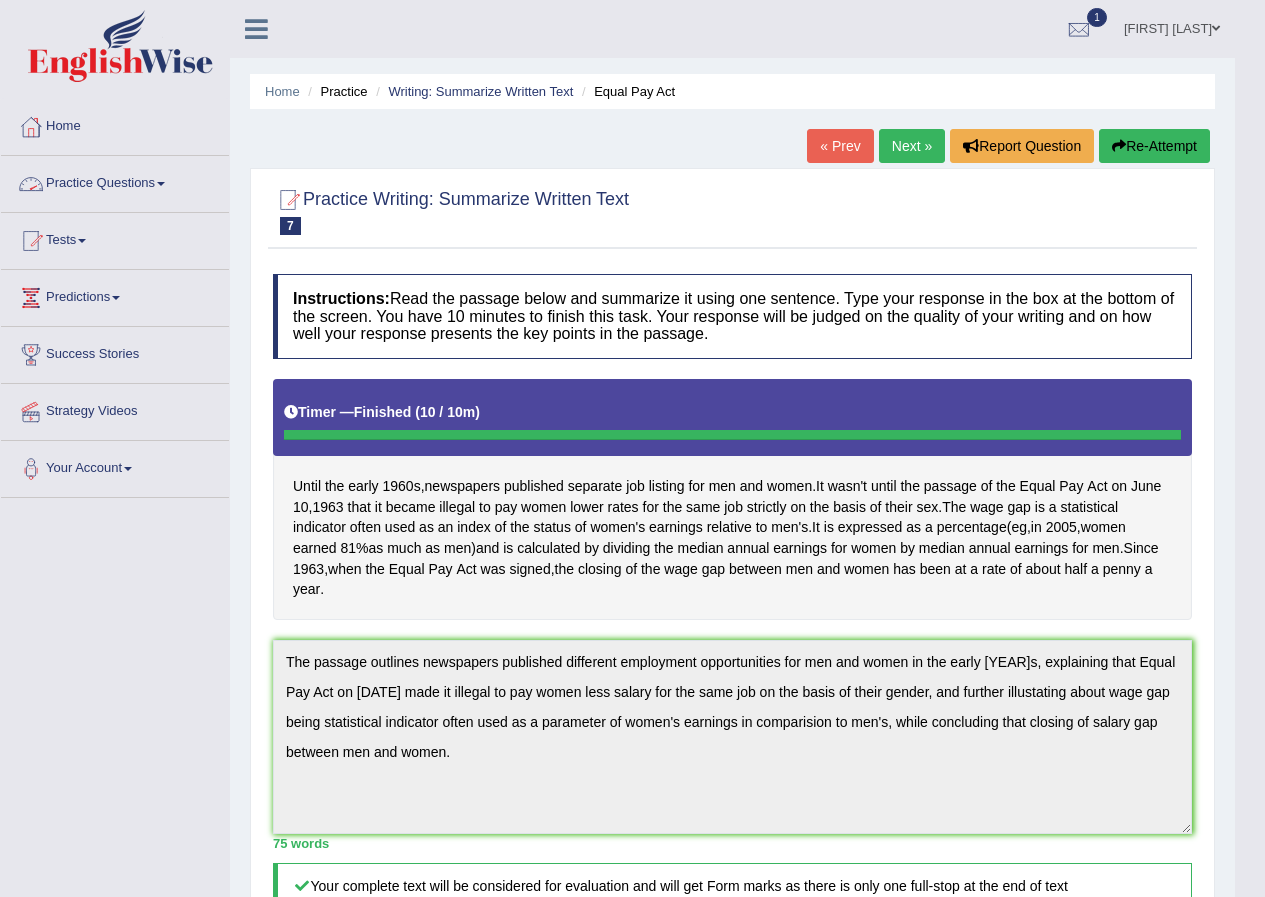 click on "Practice Questions" at bounding box center [115, 181] 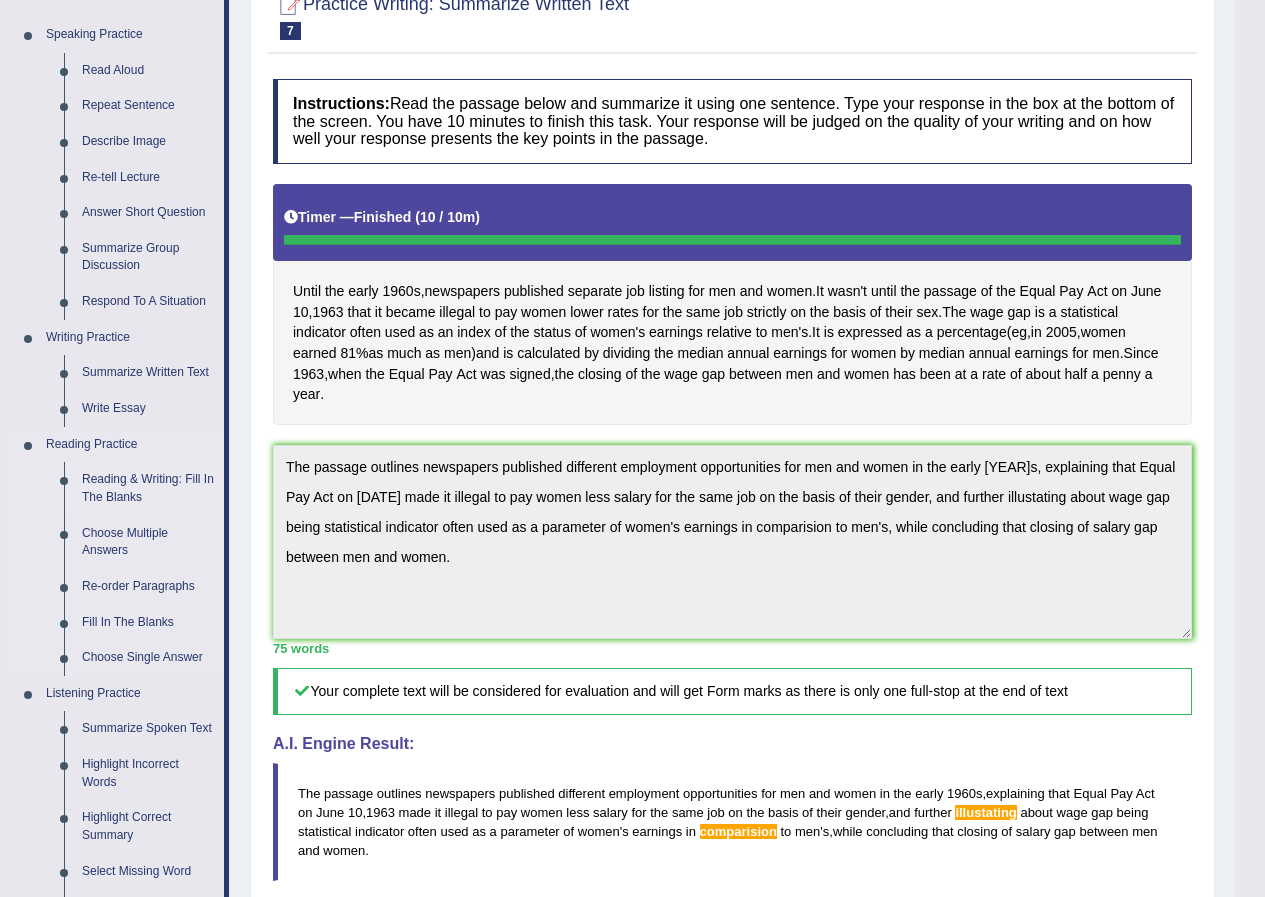 scroll, scrollTop: 100, scrollLeft: 0, axis: vertical 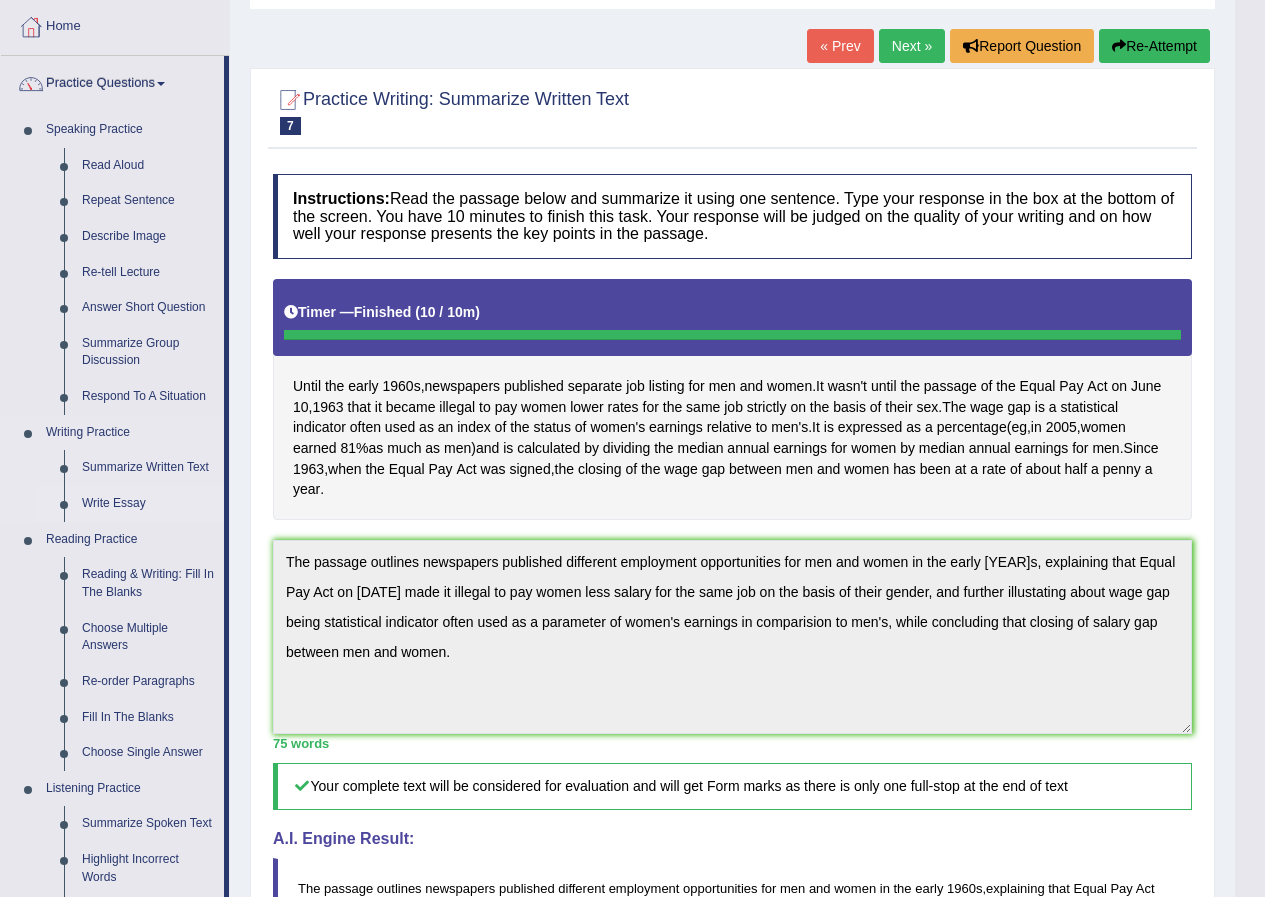 click on "Write Essay" at bounding box center [148, 504] 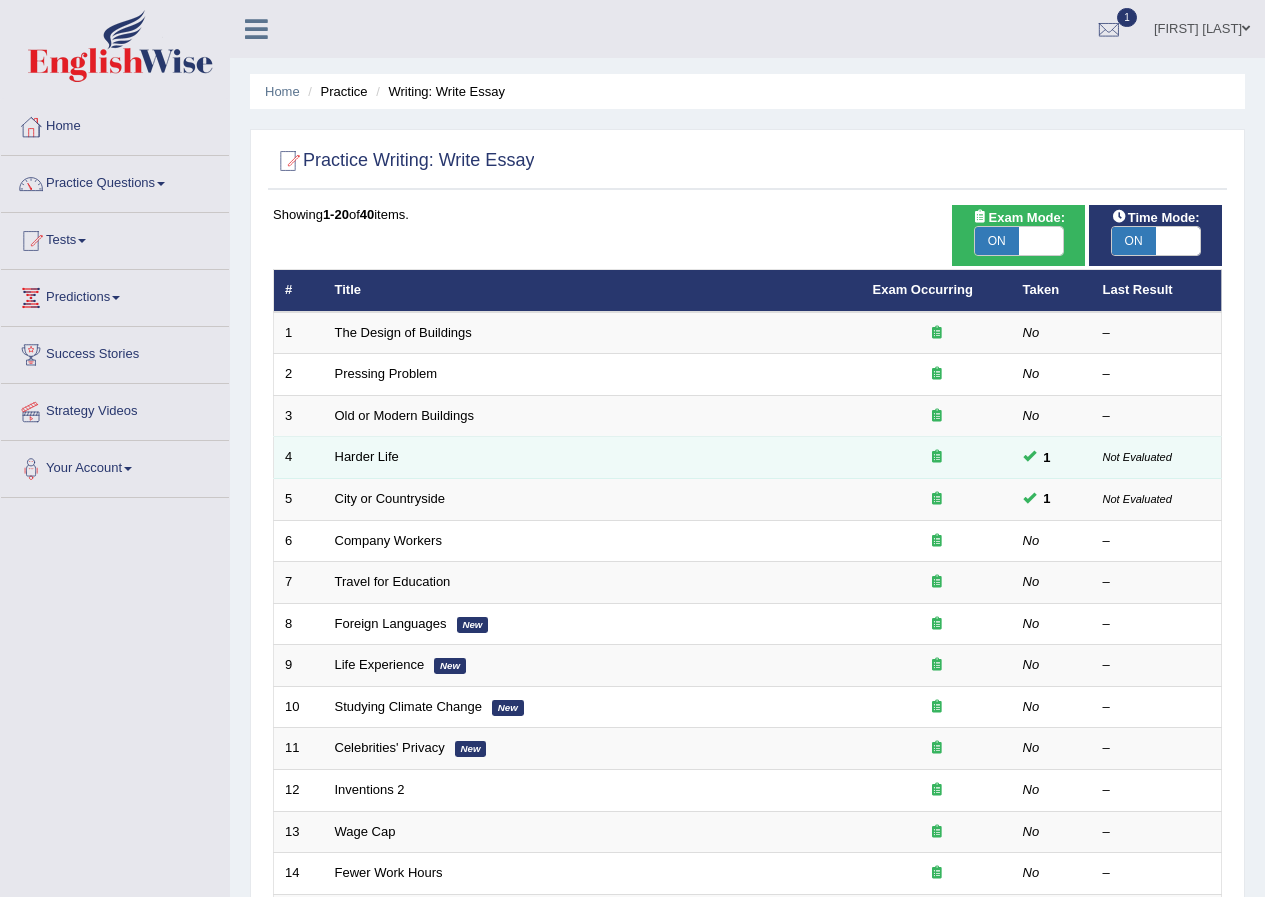 scroll, scrollTop: 0, scrollLeft: 0, axis: both 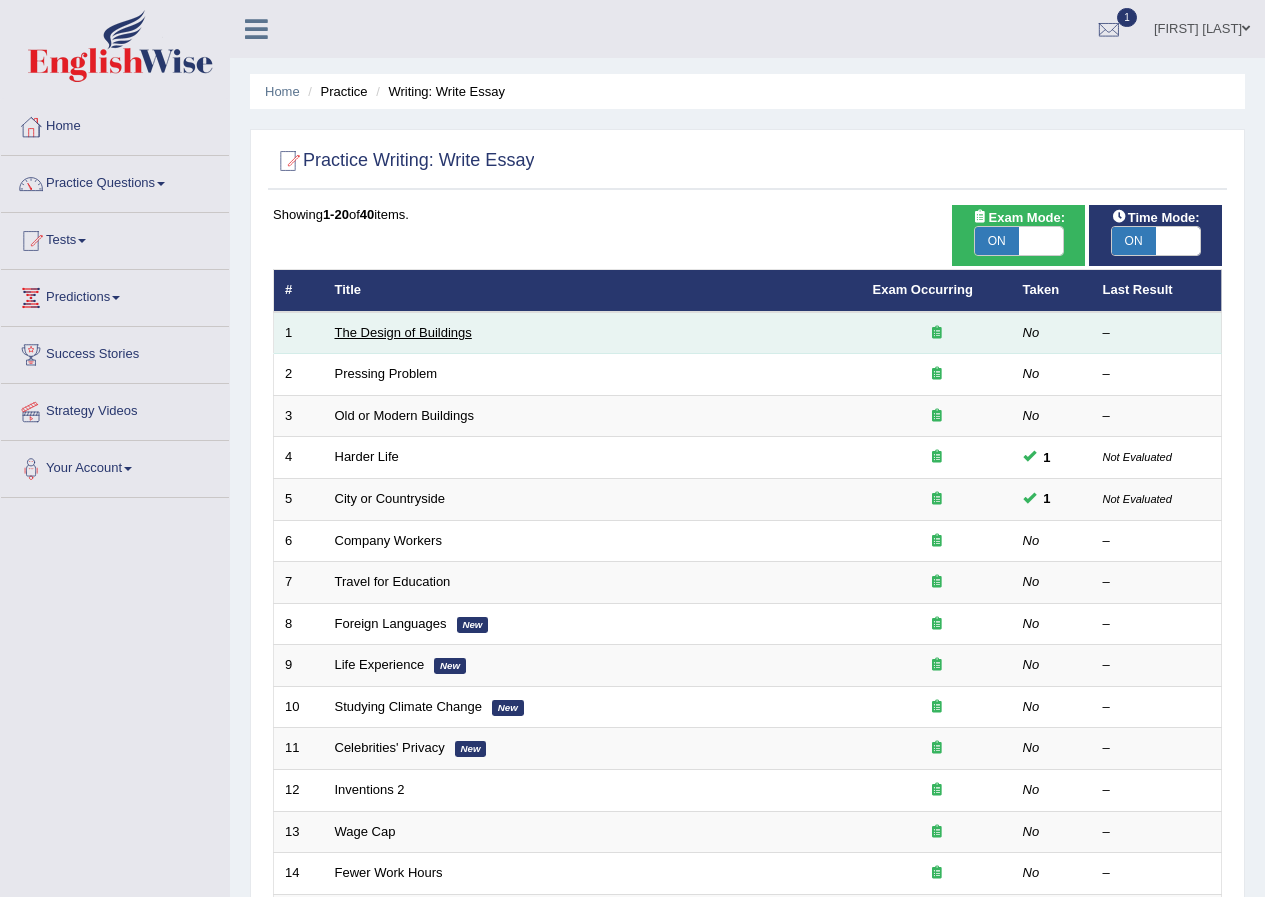 click on "The Design of Buildings" at bounding box center (403, 332) 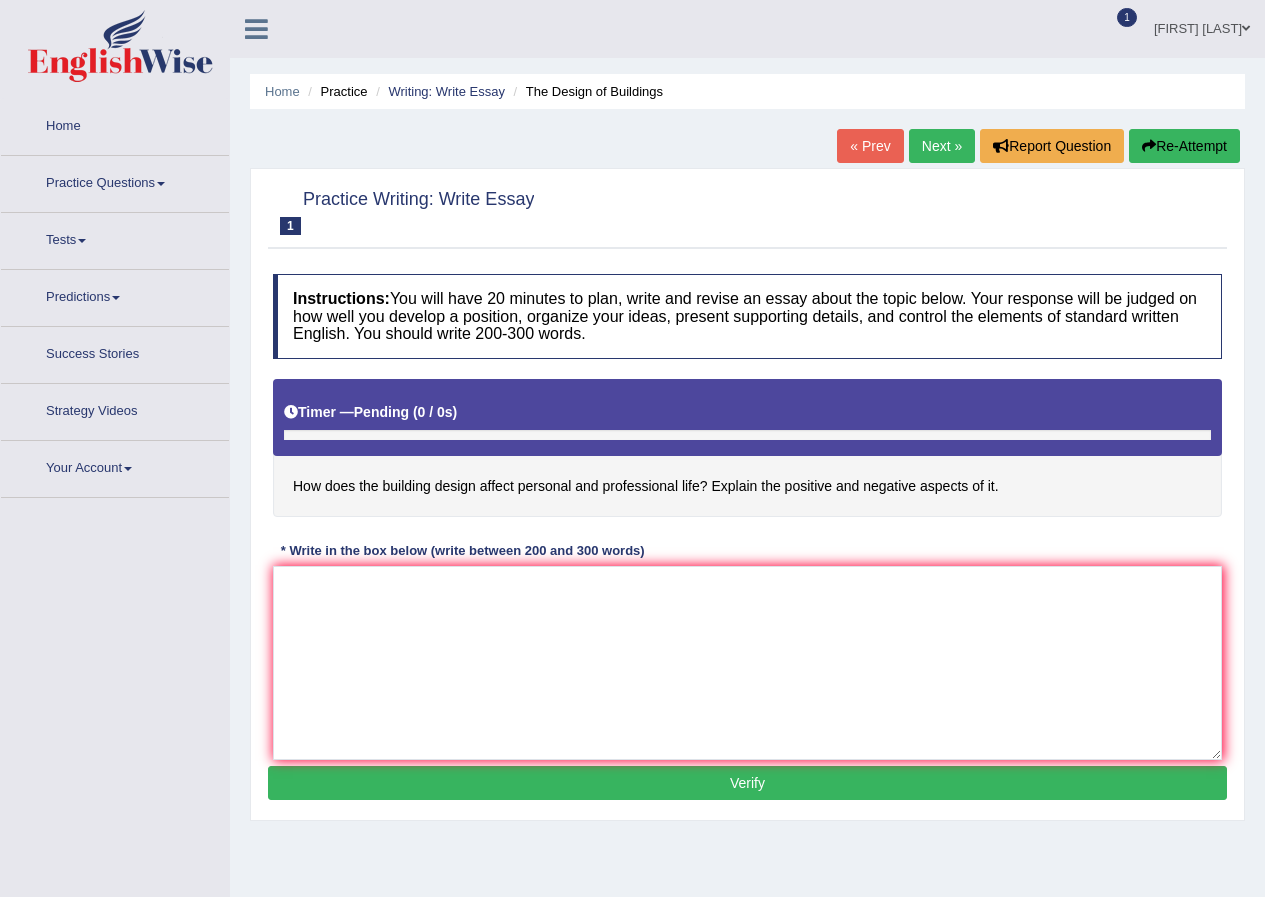 scroll, scrollTop: 0, scrollLeft: 0, axis: both 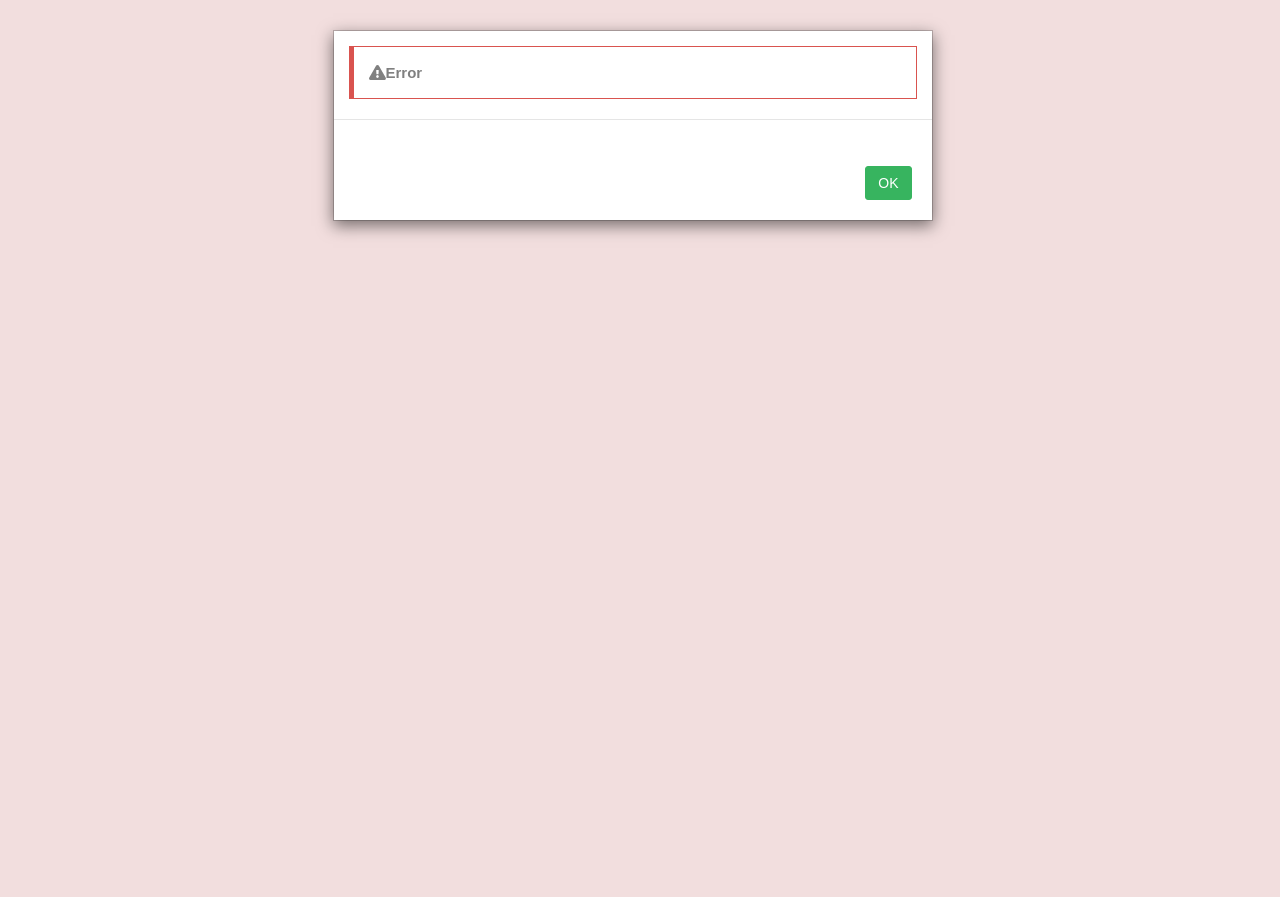 click on "OK" at bounding box center (888, 183) 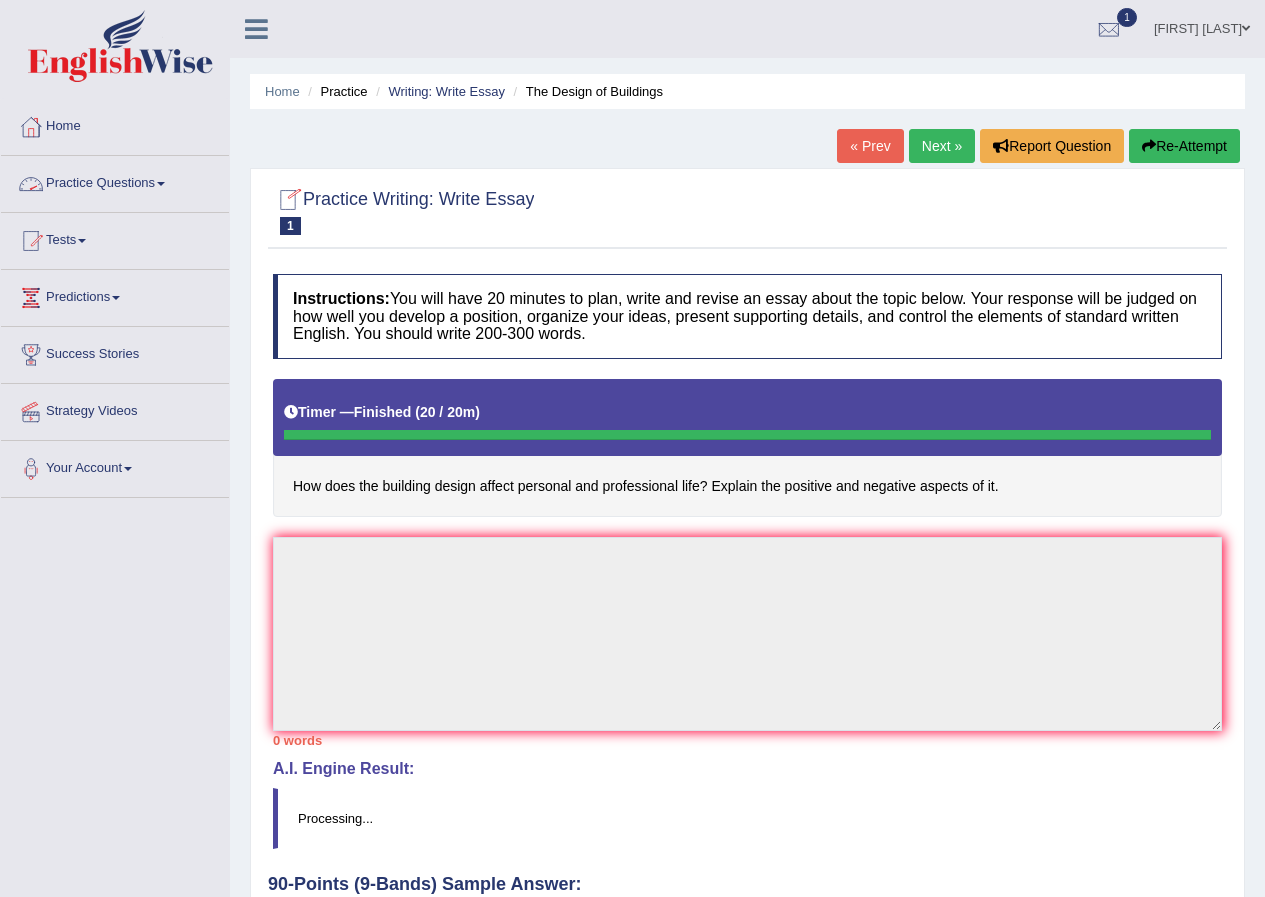 click on "Practice Questions" at bounding box center [115, 181] 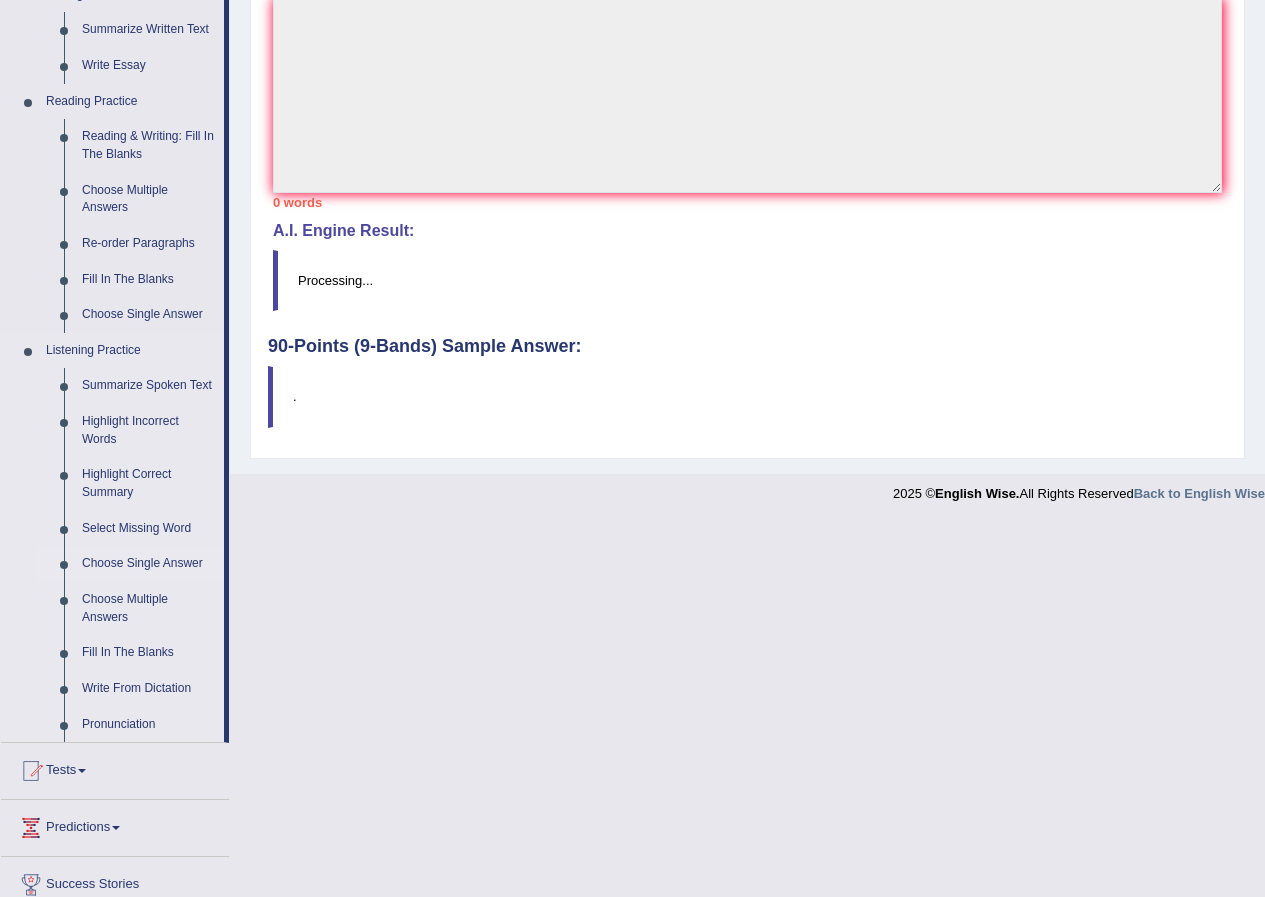 scroll, scrollTop: 270, scrollLeft: 0, axis: vertical 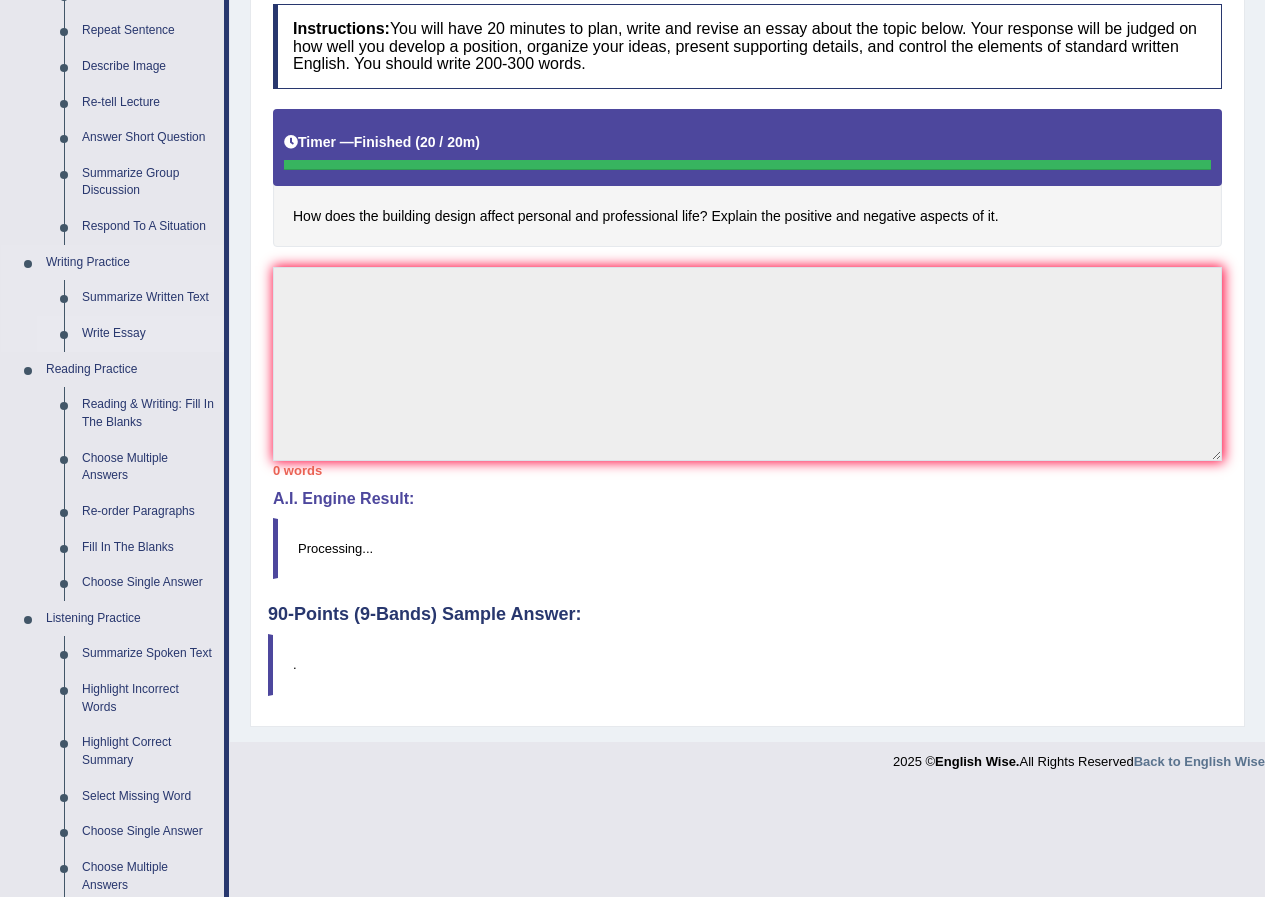 click on "Write Essay" at bounding box center [148, 334] 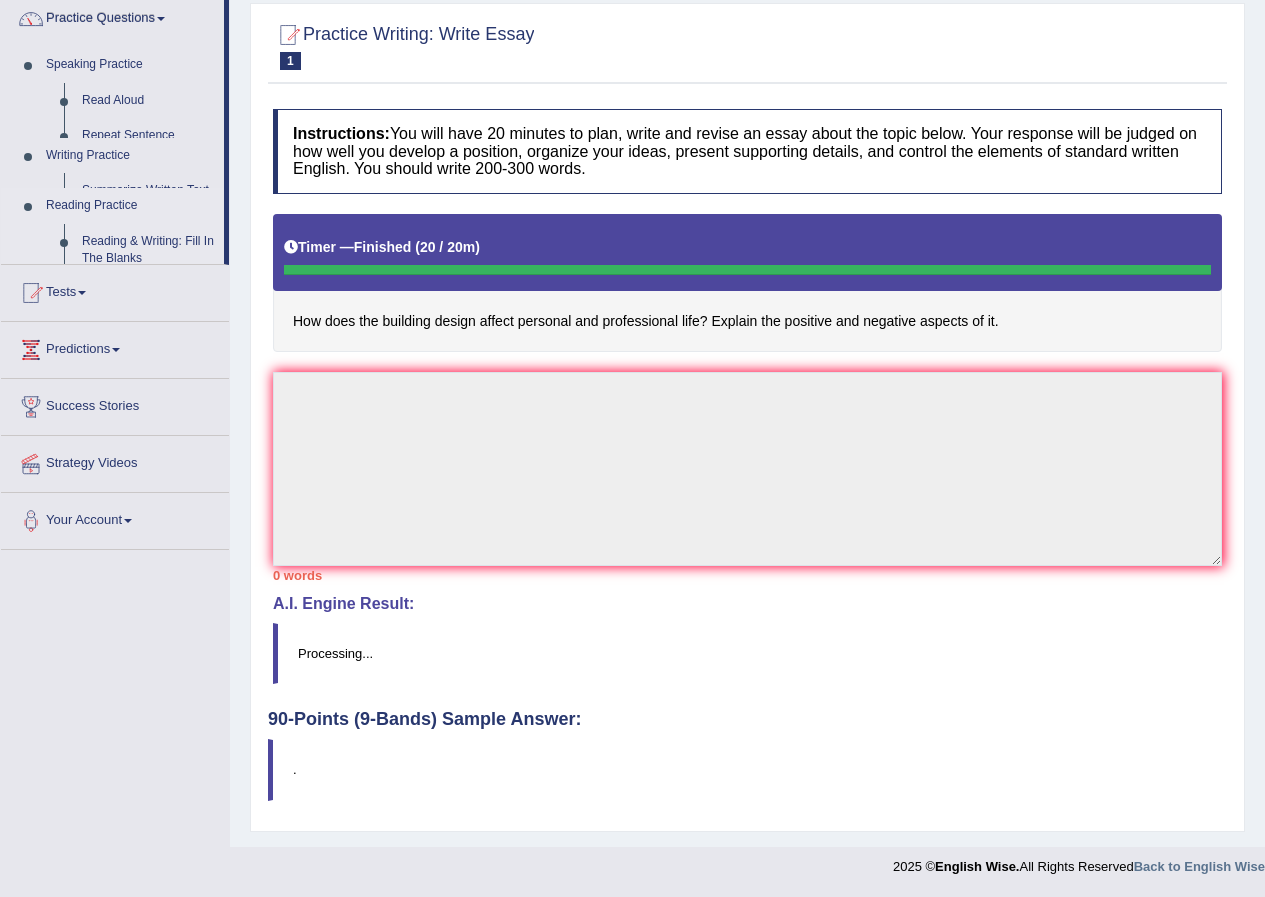 scroll, scrollTop: 165, scrollLeft: 0, axis: vertical 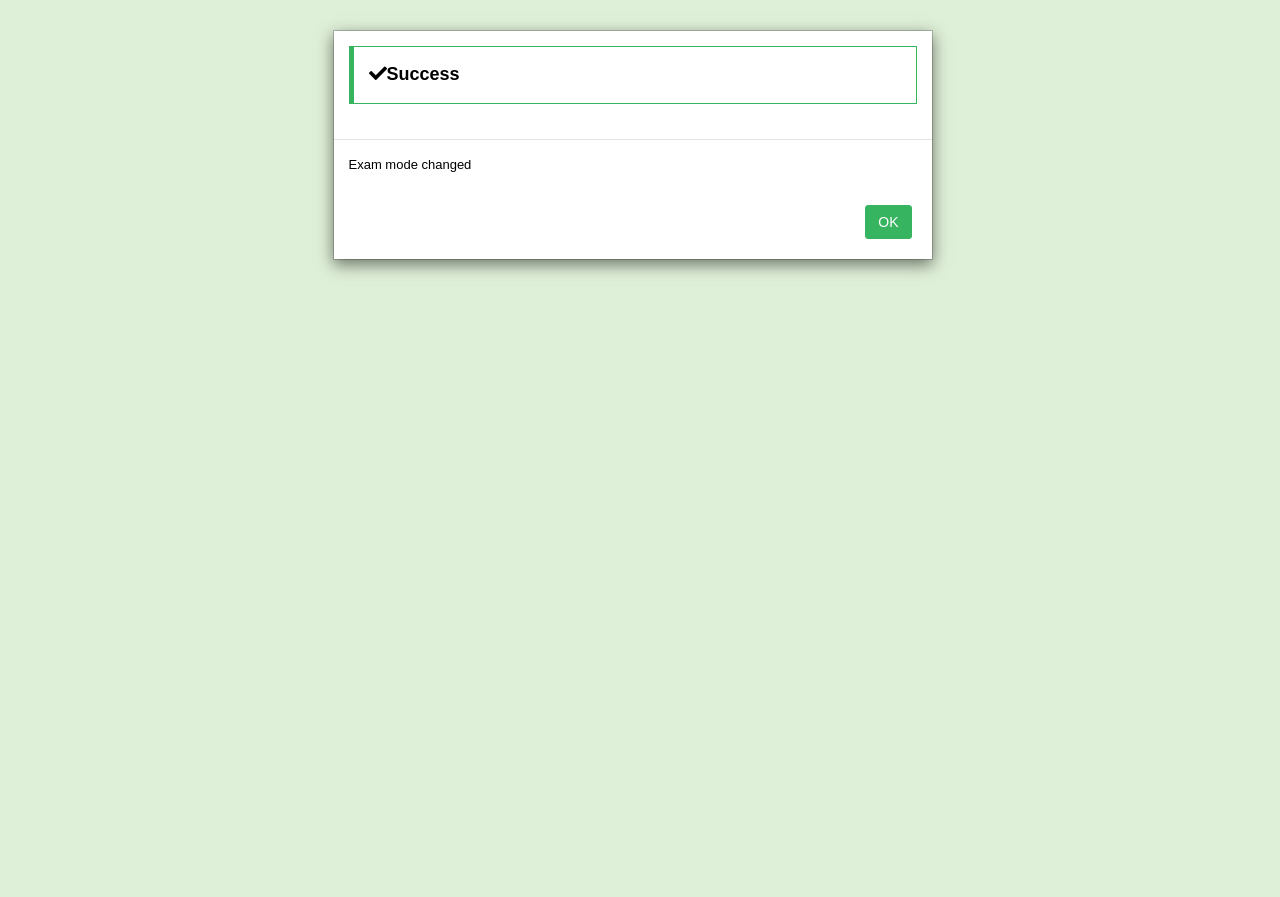 click on "Success Exam mode changed OK" at bounding box center (640, 448) 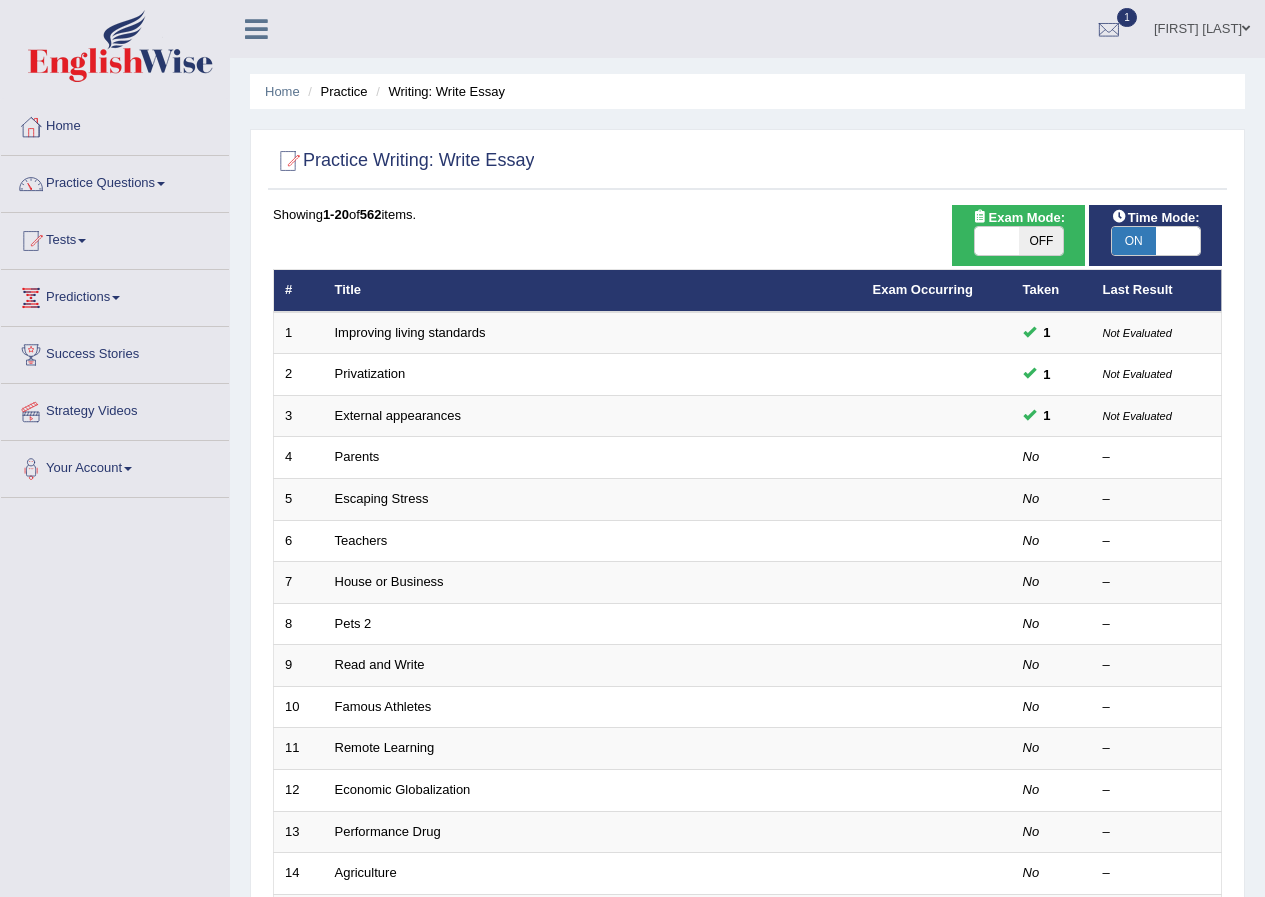 scroll, scrollTop: 0, scrollLeft: 0, axis: both 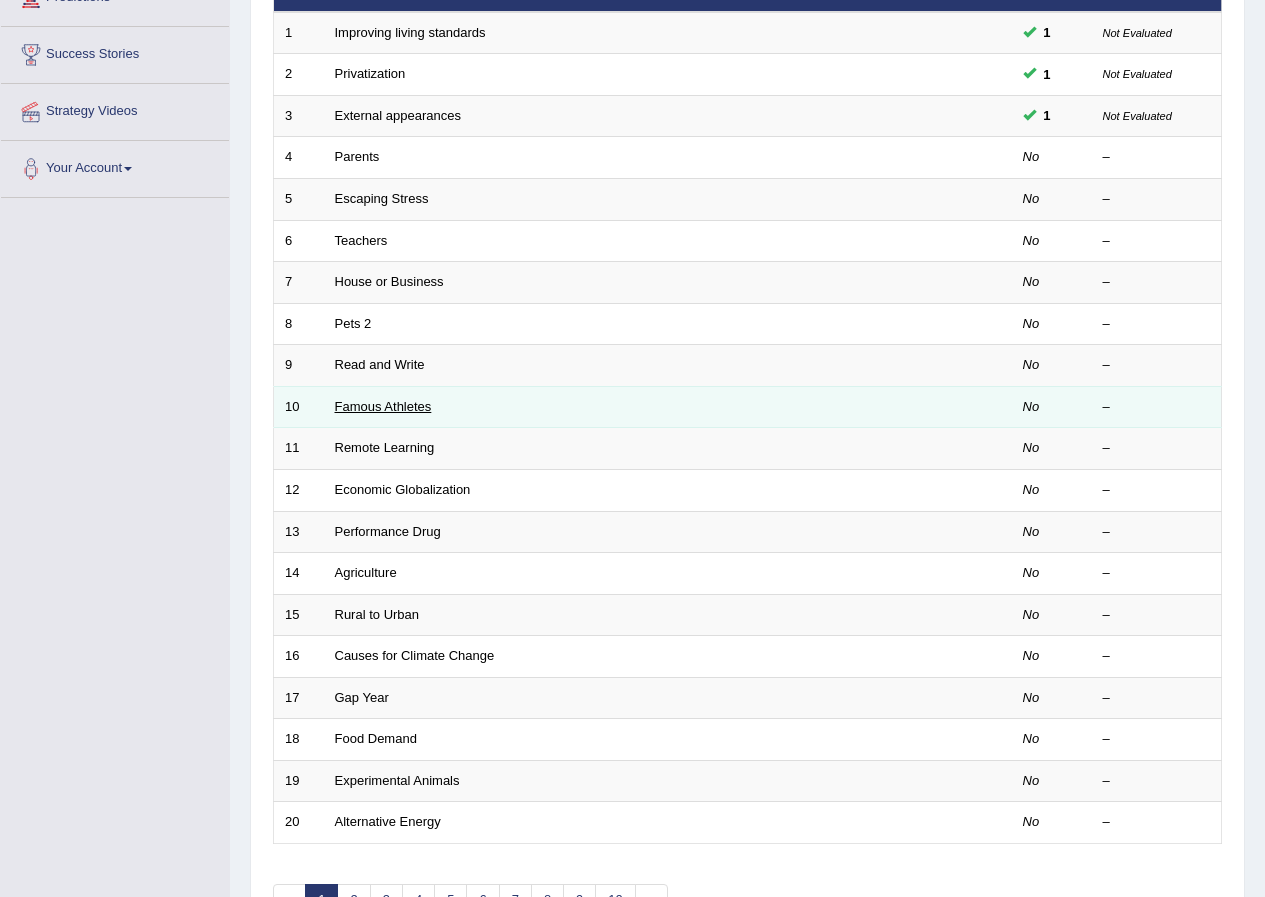 click on "Famous Athletes" at bounding box center (383, 406) 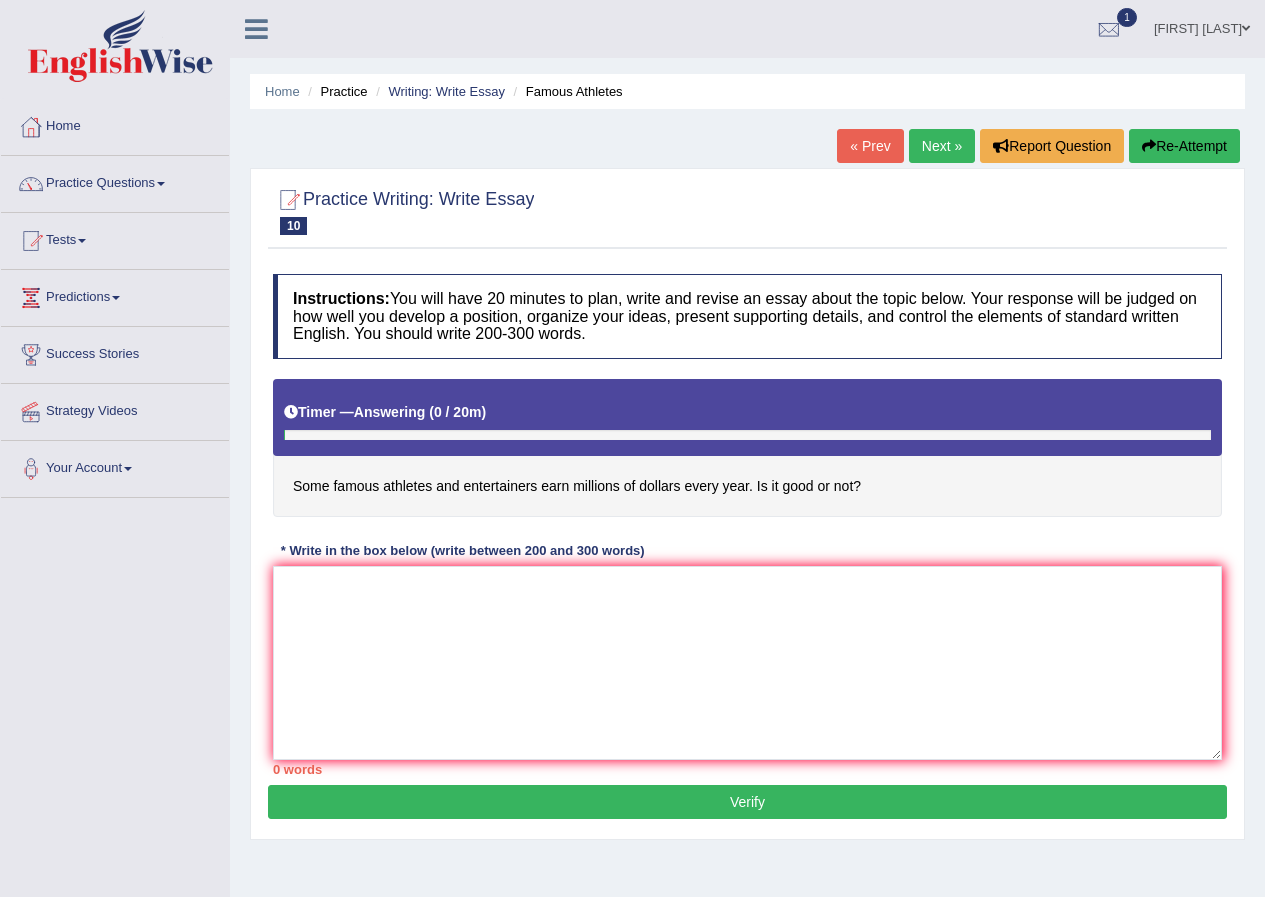 scroll, scrollTop: 0, scrollLeft: 0, axis: both 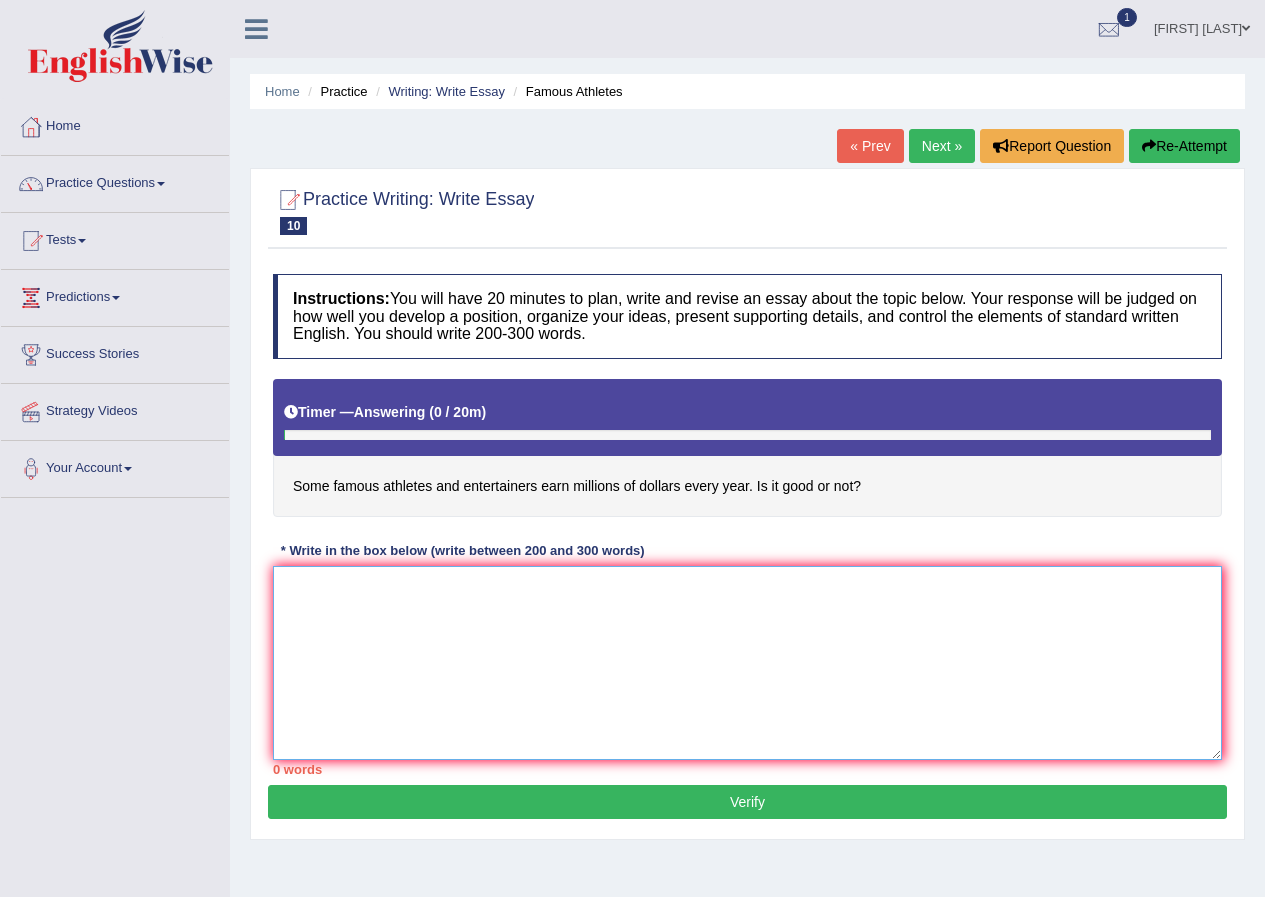 click at bounding box center (747, 663) 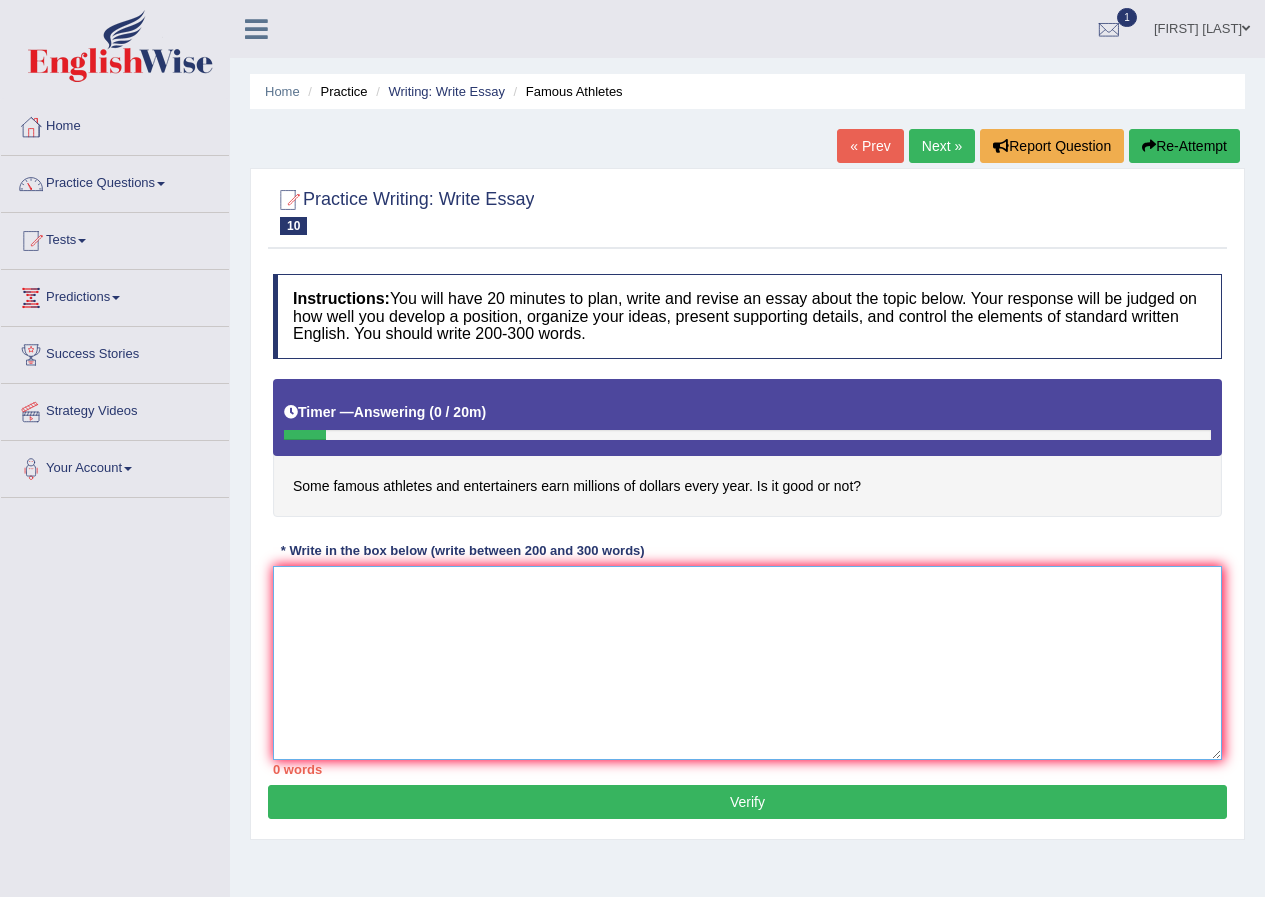type on "a" 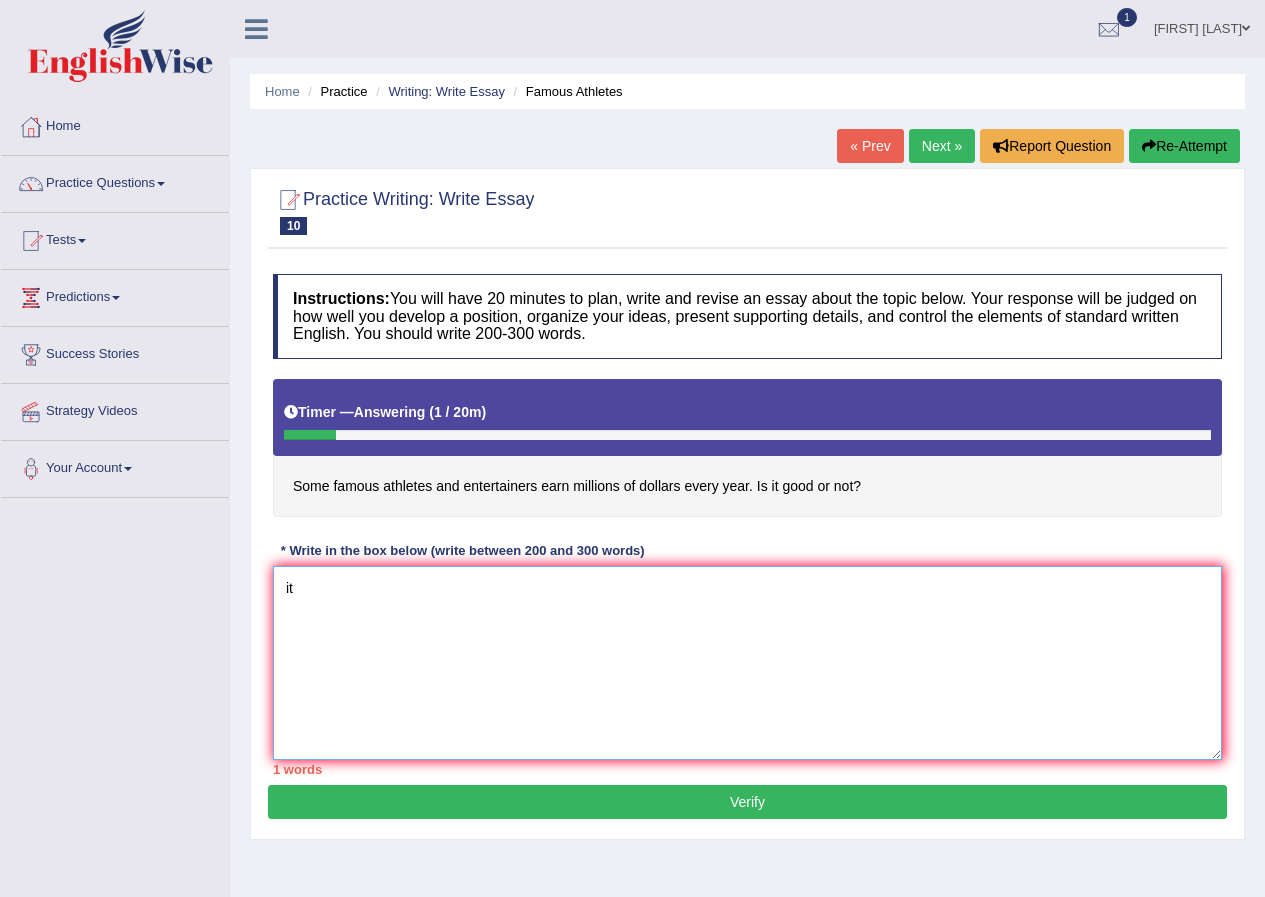 type on "i" 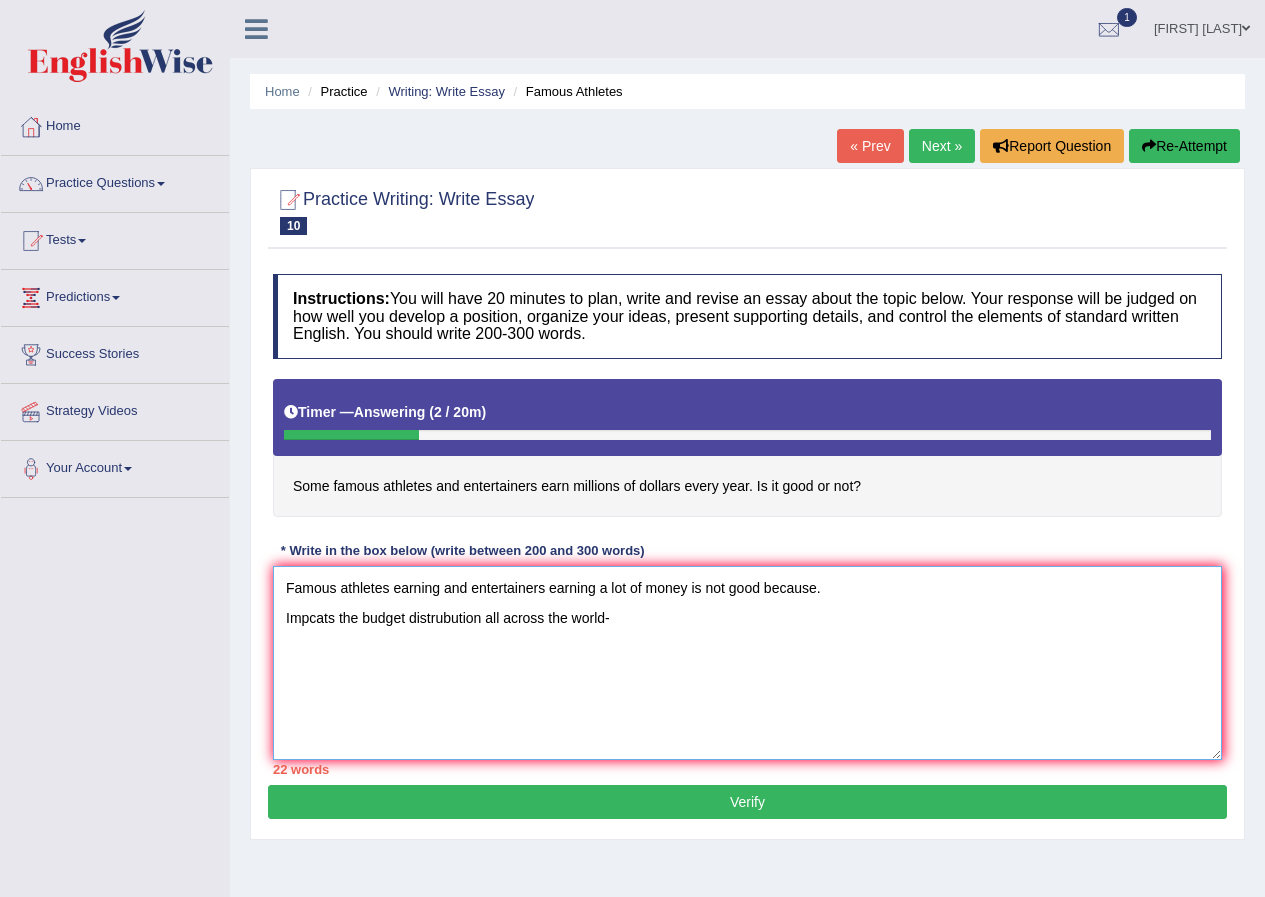 click on "Famous athletes earning and entertainers earning a lot of money is not good because.
Impcats the budget distrubution all across the world-" at bounding box center [747, 663] 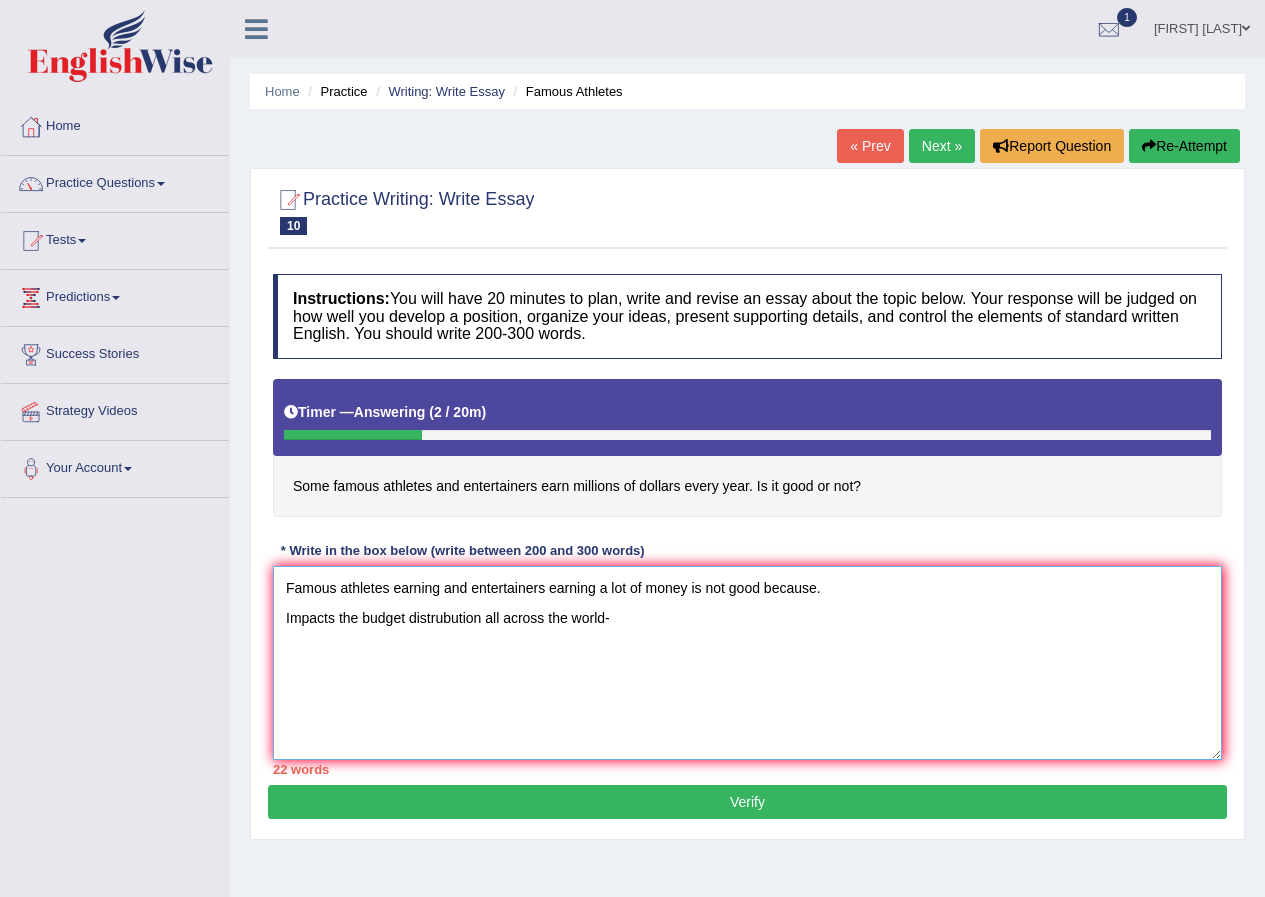 click on "Famous athletes earning and entertainers earning a lot of money is not good because.
Impacts the budget distrubution all across the world-" at bounding box center (747, 663) 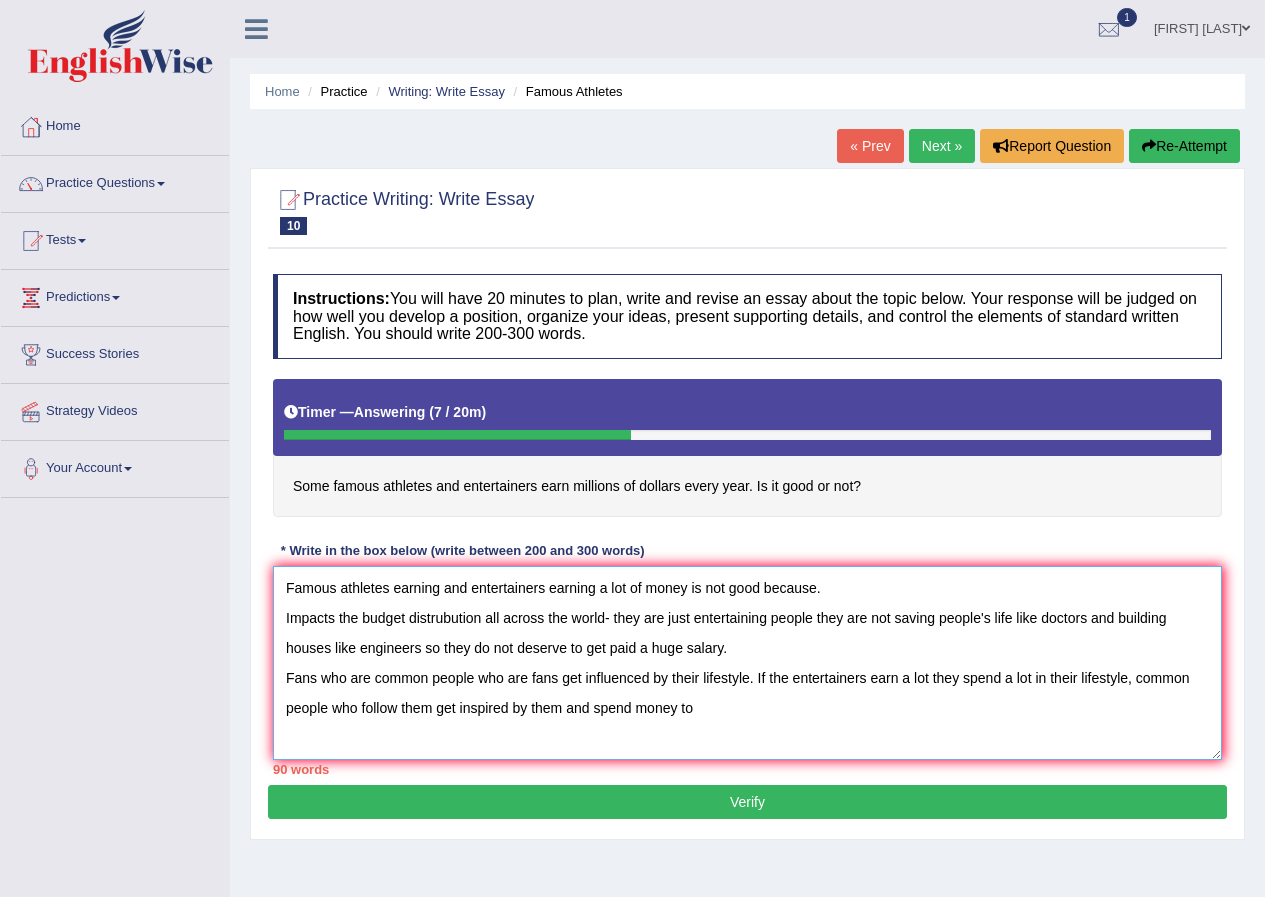click on "Famous athletes earning and entertainers earning a lot of money is not good because.
Impacts the budget distrubution all across the world- they are just entertaining people they are not saving people's life like doctors and building houses like engineers so they do not deserve to get paid a huge salary.
Fans who are common people who are fans get influenced by their lifestyle. If the entertainers earn a lot they spend a lot in their lifestyle, common people who follow them get inspired by them and spend money to" at bounding box center [747, 663] 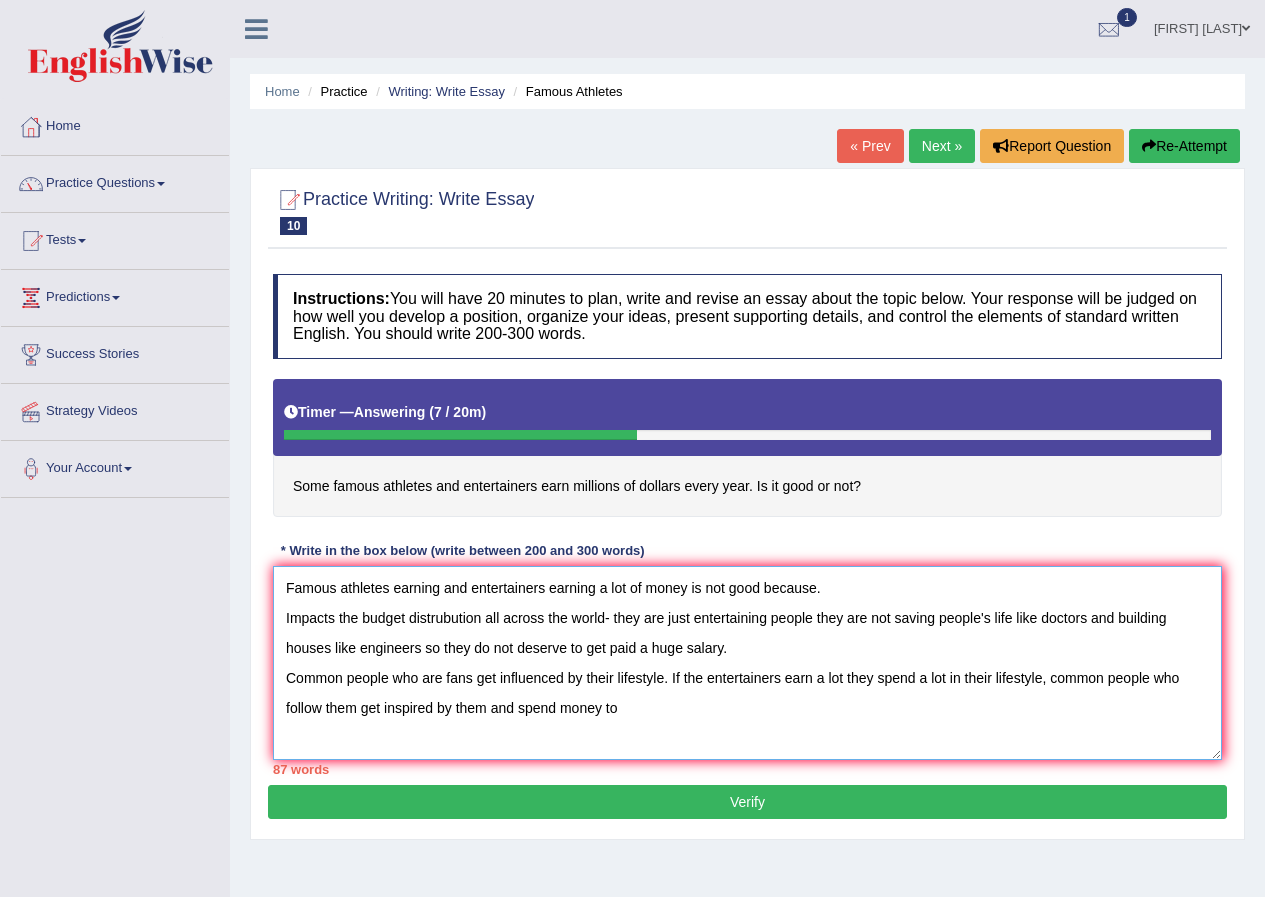 click on "Famous athletes earning and entertainers earning a lot of money is not good because.
Impacts the budget distrubution all across the world- they are just entertaining people they are not saving people's life like doctors and building houses like engineers so they do not deserve to get paid a huge salary.
Common people who are fans get influenced by their lifestyle. If the entertainers earn a lot they spend a lot in their lifestyle, common people who follow them get inspired by them and spend money to" at bounding box center (747, 663) 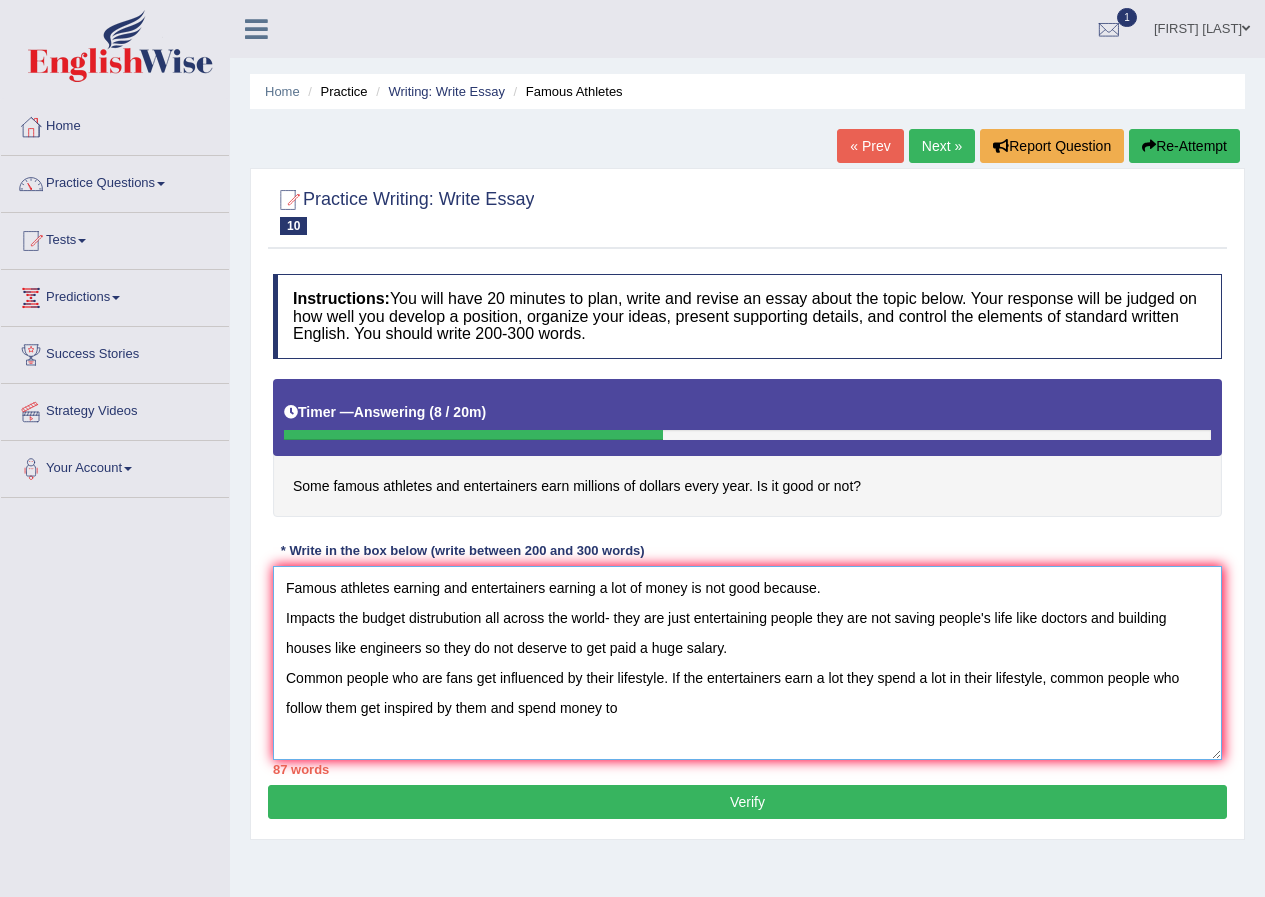 click on "Famous athletes earning and entertainers earning a lot of money is not good because.
Impacts the budget distrubution all across the world- they are just entertaining people they are not saving people's life like doctors and building houses like engineers so they do not deserve to get paid a huge salary.
Common people who are fans get influenced by their lifestyle. If the entertainers earn a lot they spend a lot in their lifestyle, common people who follow them get inspired by them and spend money to" at bounding box center (747, 663) 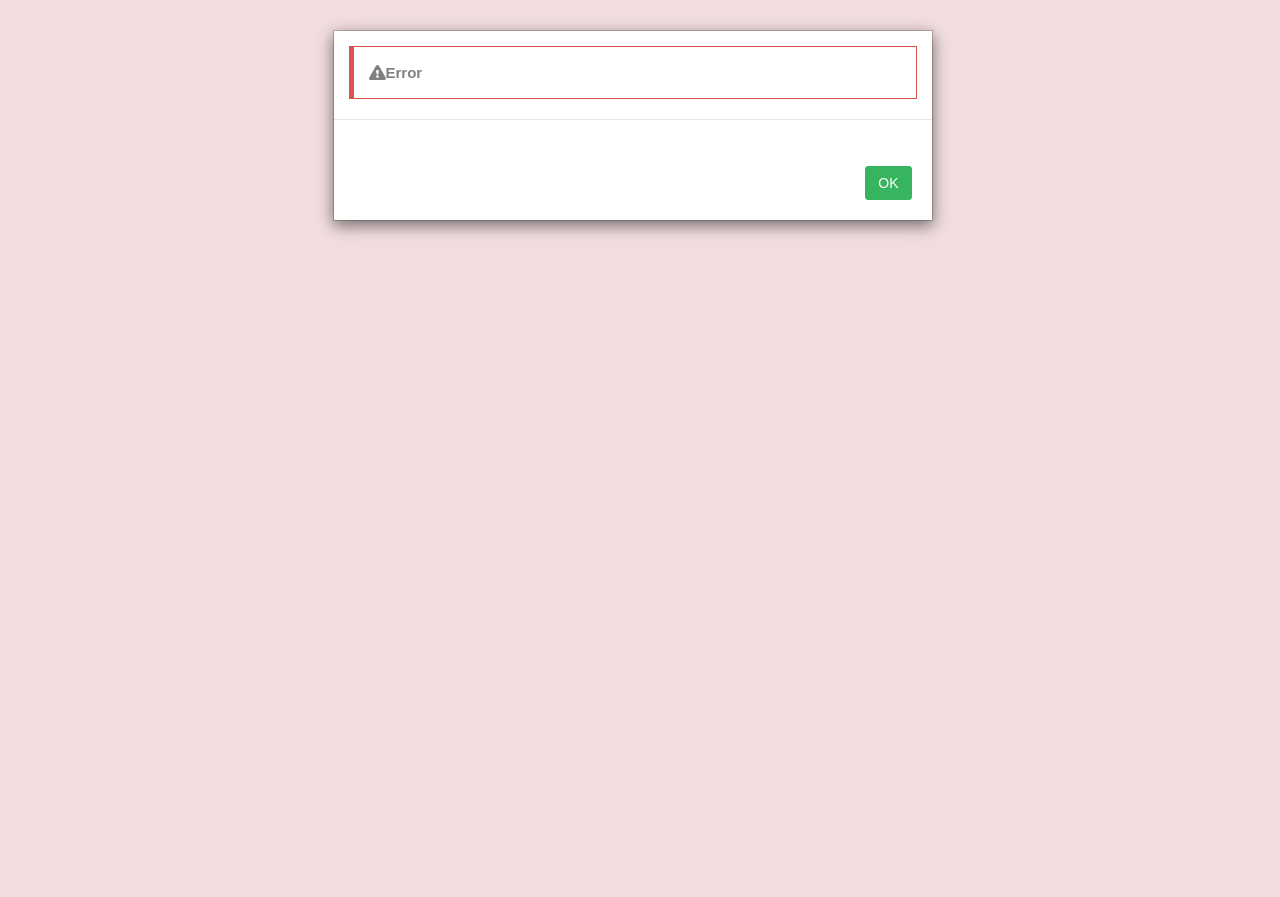type on "Famous athletes earning and entertainers earning a lot of money is not good because.
Impacts the budget distrubution all across the world- they are just entertaining people they are not saving people's life like doctors and building houses like engineers so they do not deserve to get paid a huge salary.
Common people who are fans get influenced by their lifestyle. If the entertainers earn a lot they spend a lot in their lifestyle, common people who follow them get inspired by them and spend money in their life too.This is not a good example for common people because not everyon" 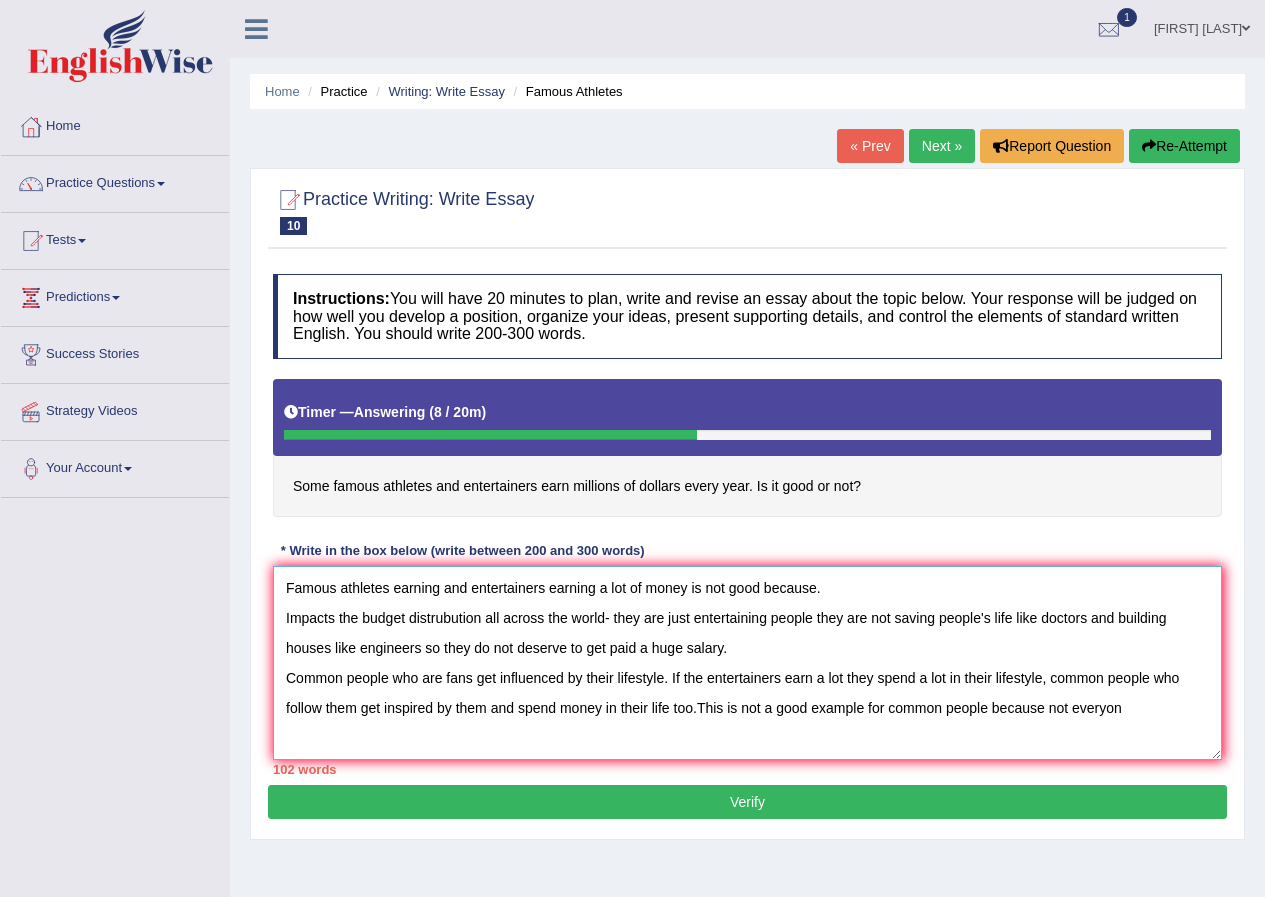 click on "Famous athletes earning and entertainers earning a lot of money is not good because.
Impacts the budget distrubution all across the world- they are just entertaining people they are not saving people's life like doctors and building houses like engineers so they do not deserve to get paid a huge salary.
Common people who are fans get influenced by their lifestyle. If the entertainers earn a lot they spend a lot in their lifestyle, common people who follow them get inspired by them and spend money in their life too.This is not a good example for common people because not everyon" at bounding box center (747, 663) 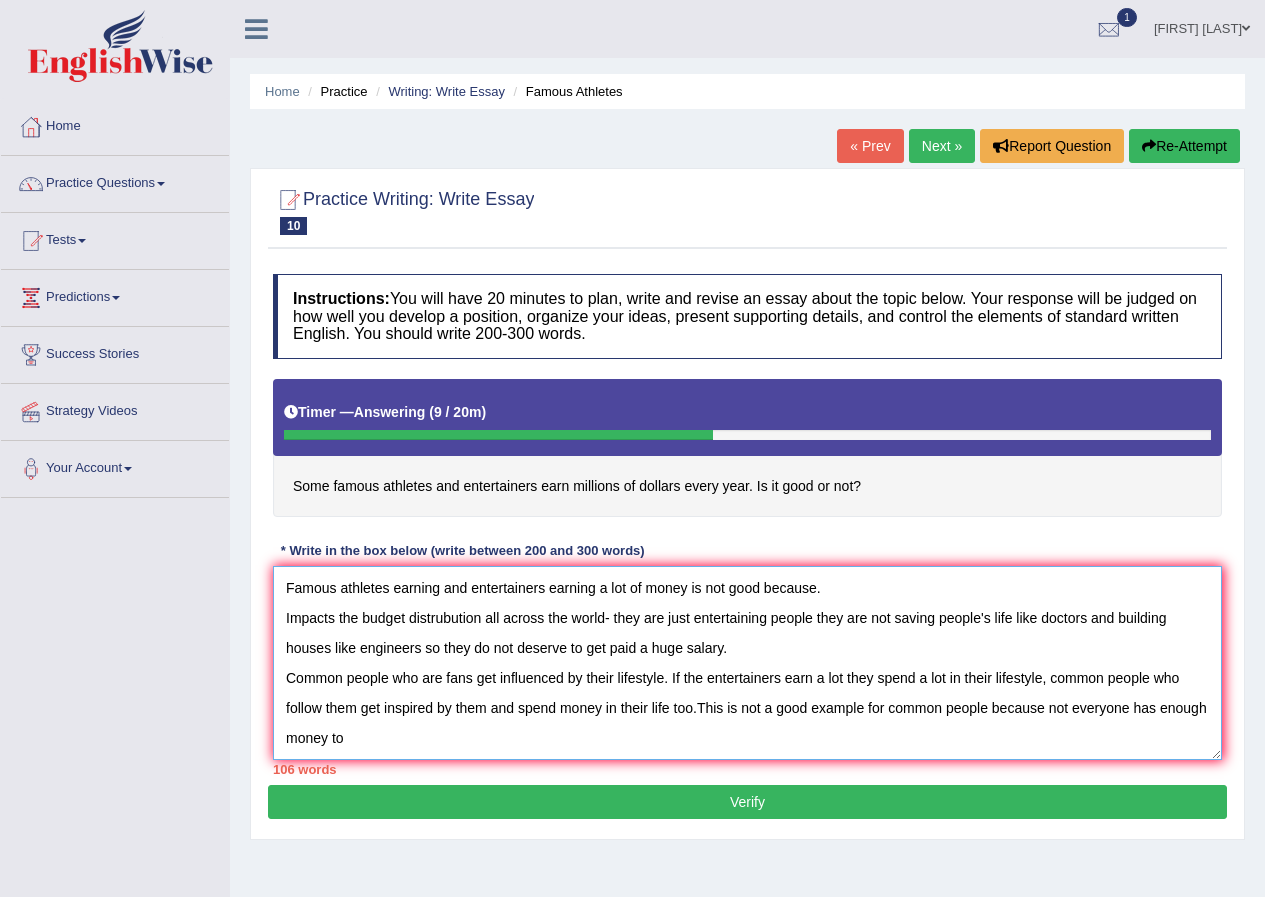 click on "Famous athletes earning and entertainers earning a lot of money is not good because.
Impacts the budget distrubution all across the world- they are just entertaining people they are not saving people's life like doctors and building houses like engineers so they do not deserve to get paid a huge salary.
Common people who are fans get influenced by their lifestyle. If the entertainers earn a lot they spend a lot in their lifestyle, common people who follow them get inspired by them and spend money in their life too.This is not a good example for common people because not everyone has enough money to" at bounding box center (747, 663) 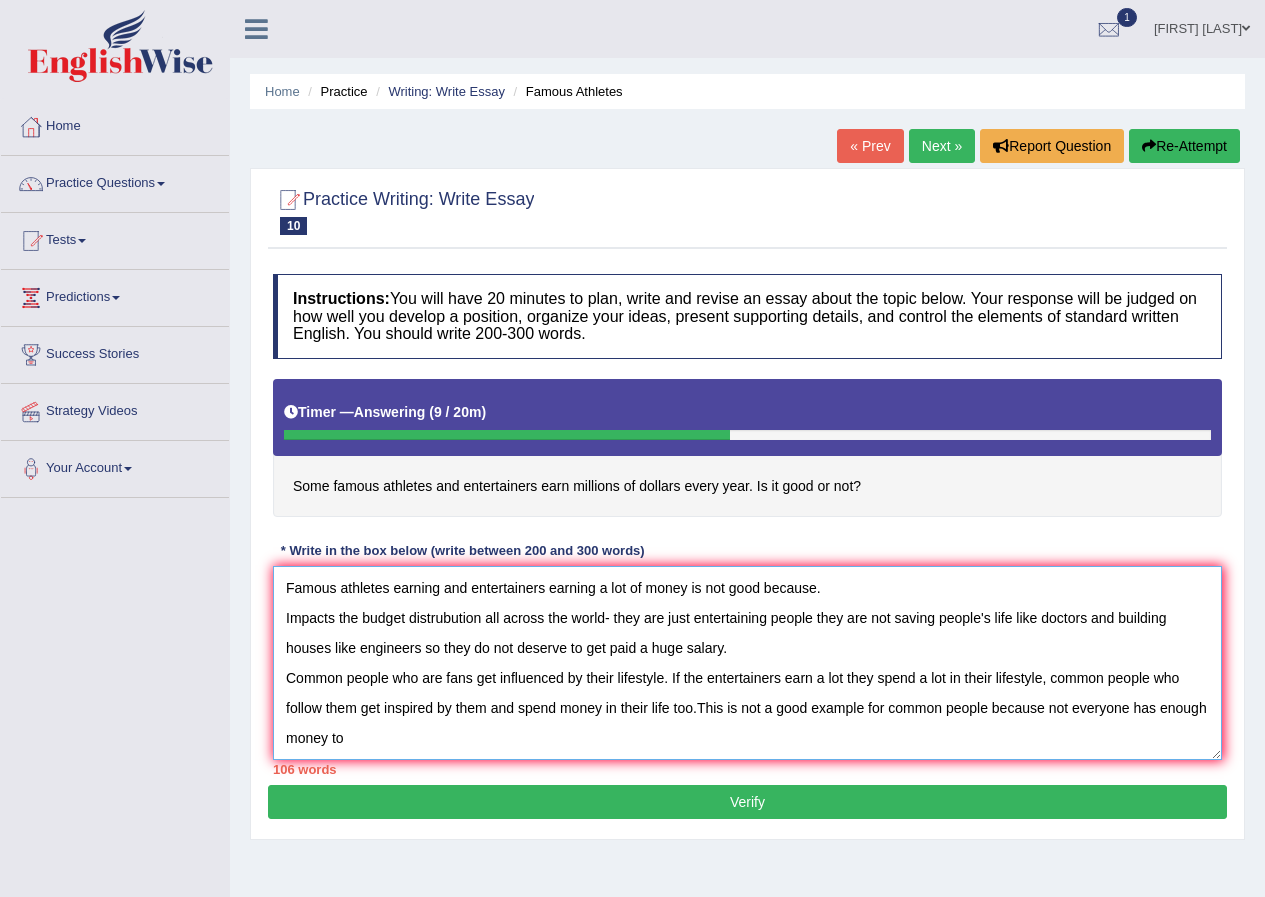 click on "Famous athletes earning and entertainers earning a lot of money is not good because.
Impacts the budget distrubution all across the world- they are just entertaining people they are not saving people's life like doctors and building houses like engineers so they do not deserve to get paid a huge salary.
Common people who are fans get influenced by their lifestyle. If the entertainers earn a lot they spend a lot in their lifestyle, common people who follow them get inspired by them and spend money in their life too.This is not a good example for common people because not everyone has enough money to" at bounding box center (747, 663) 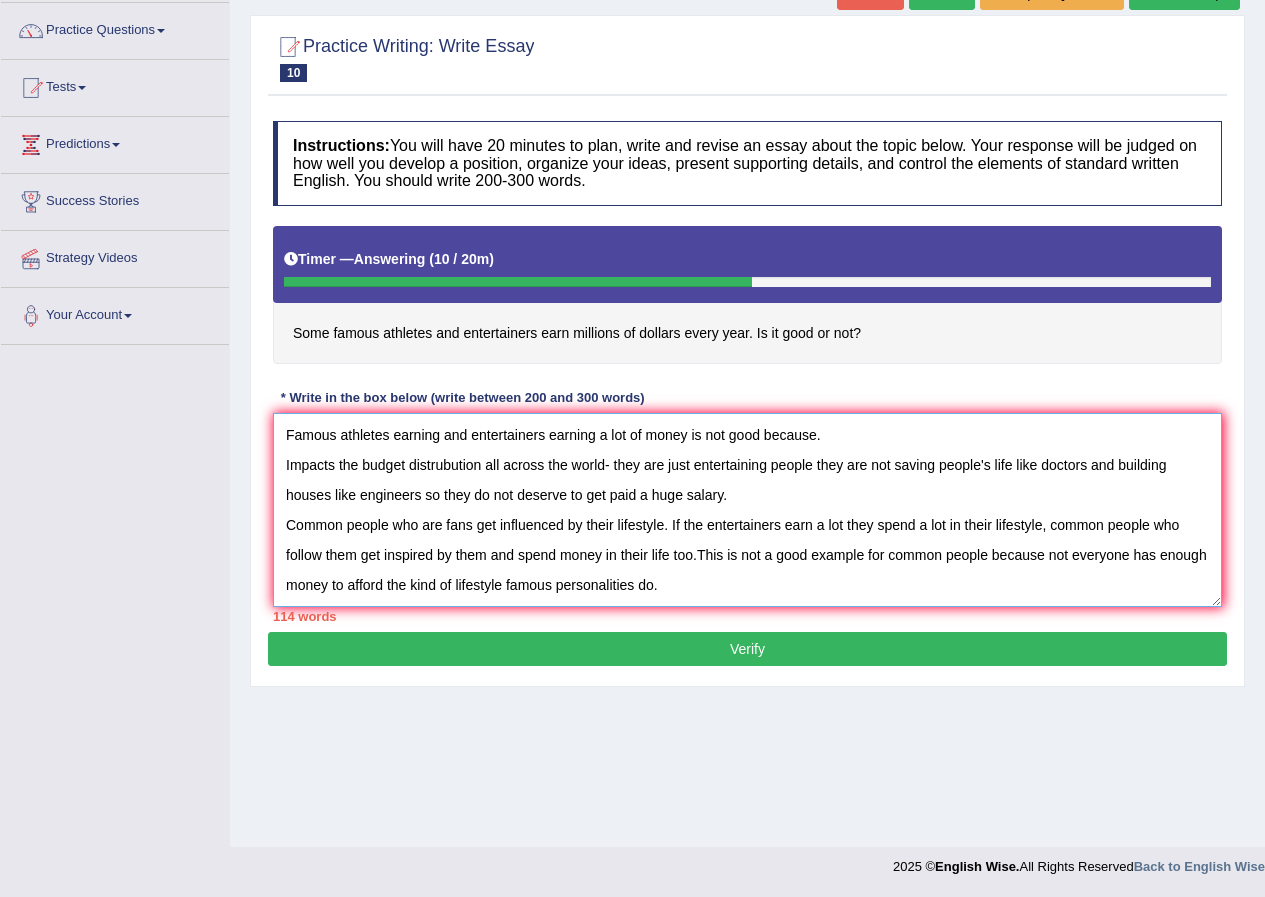 scroll, scrollTop: 0, scrollLeft: 0, axis: both 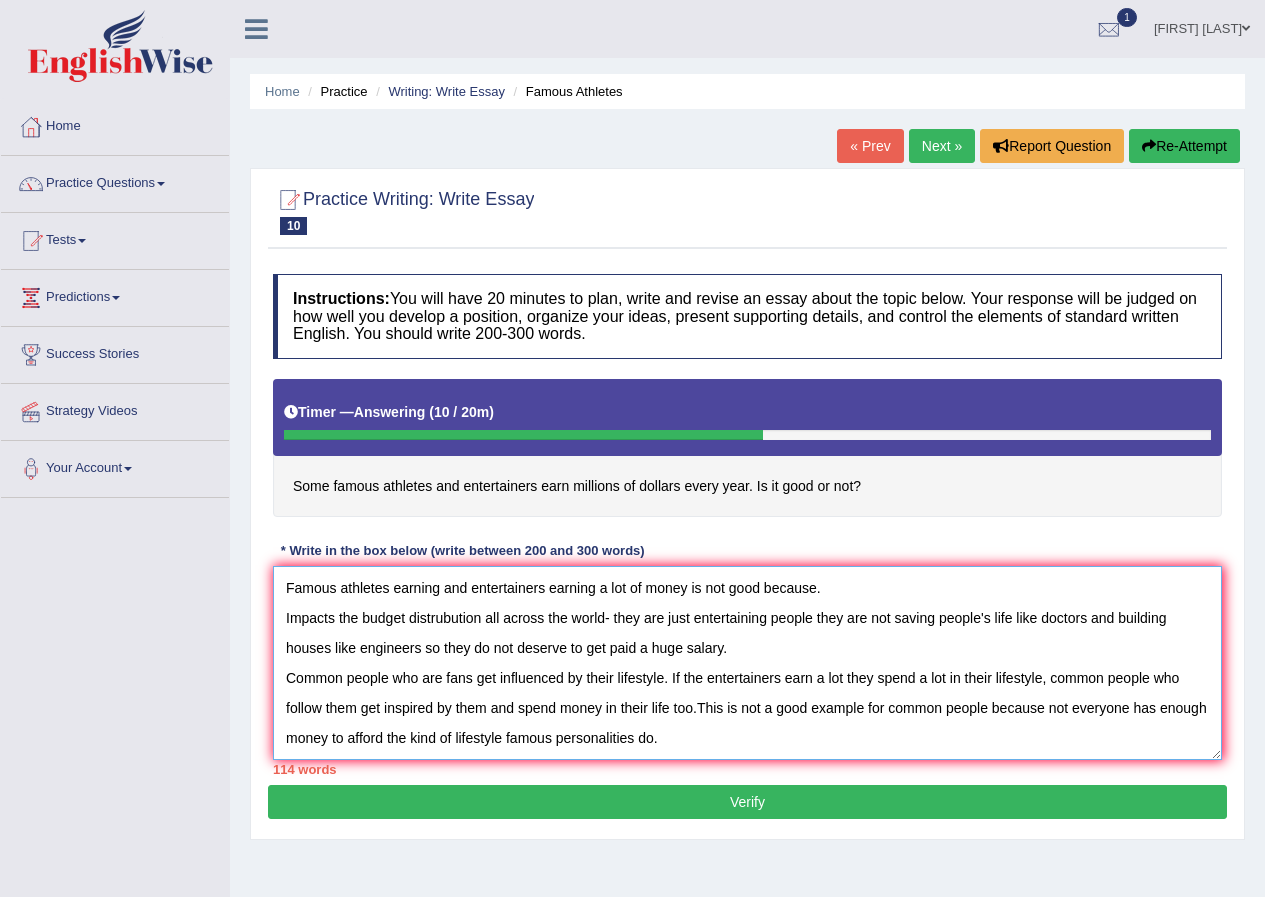 type on "Famous athletes earning and entertainers earning a lot of money is not good because.
Impacts the budget distrubution all across the world- they are just entertaining people they are not saving people's life like doctors and building houses like engineers so they do not deserve to get paid a huge salary.
Common people who are fans get influenced by their lifestyle. If the entertainers earn a lot they spend a lot in their lifestyle, common people who follow them get inspired by them and spend money in their life too.This is not a good example for common people because not everyone has enough money to afford the kind of lifestyle famous personalities do." 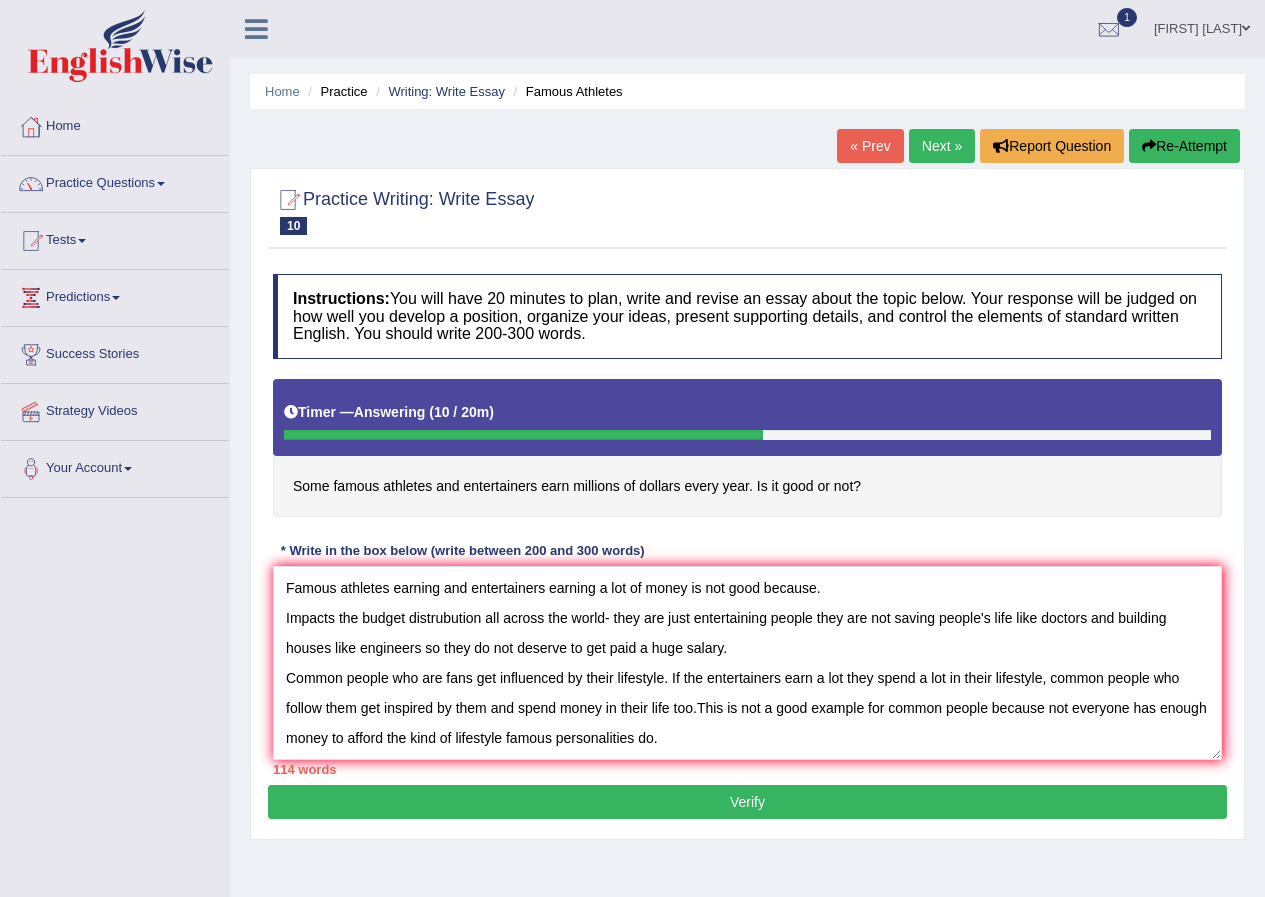 click on "Verify" at bounding box center (747, 802) 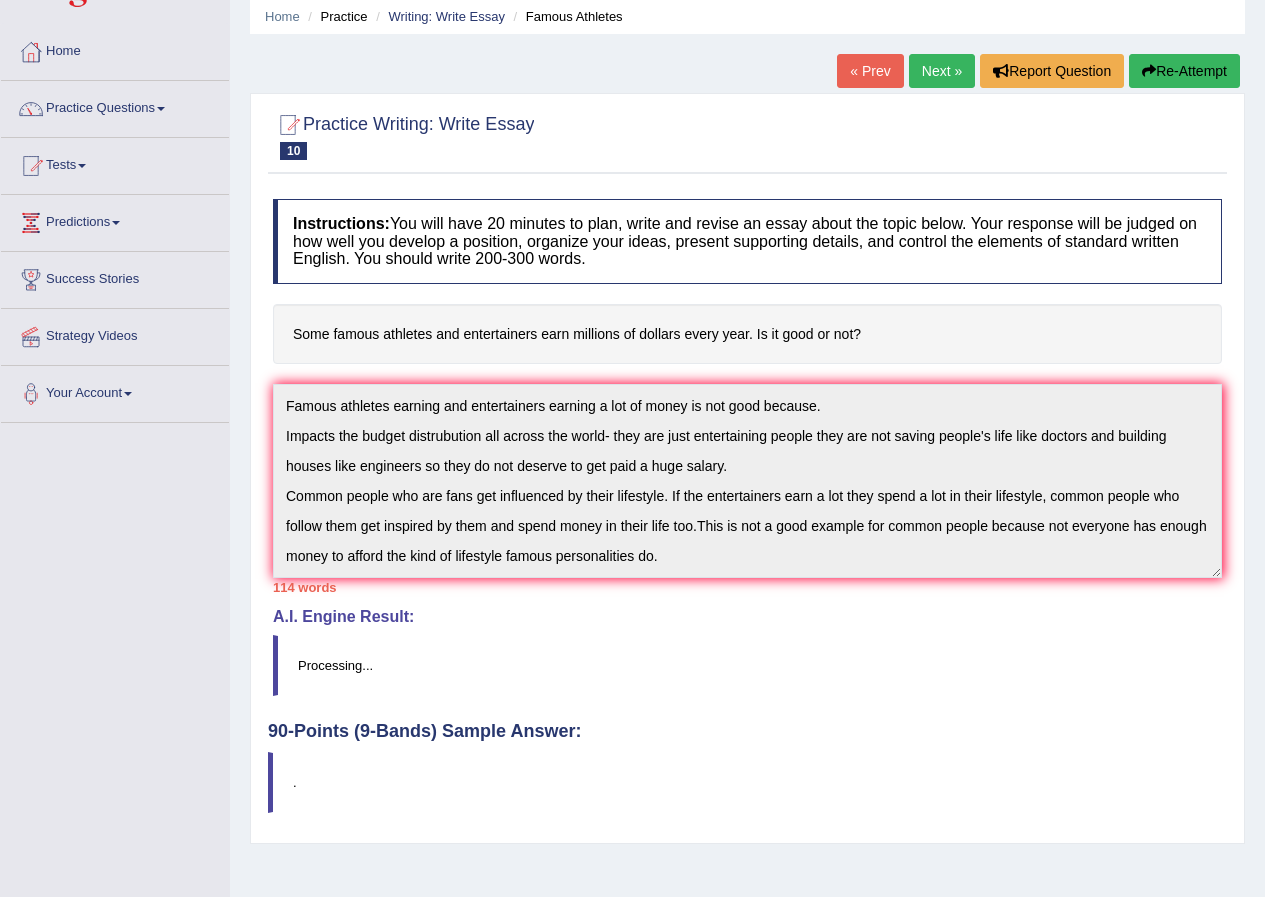 scroll, scrollTop: 153, scrollLeft: 0, axis: vertical 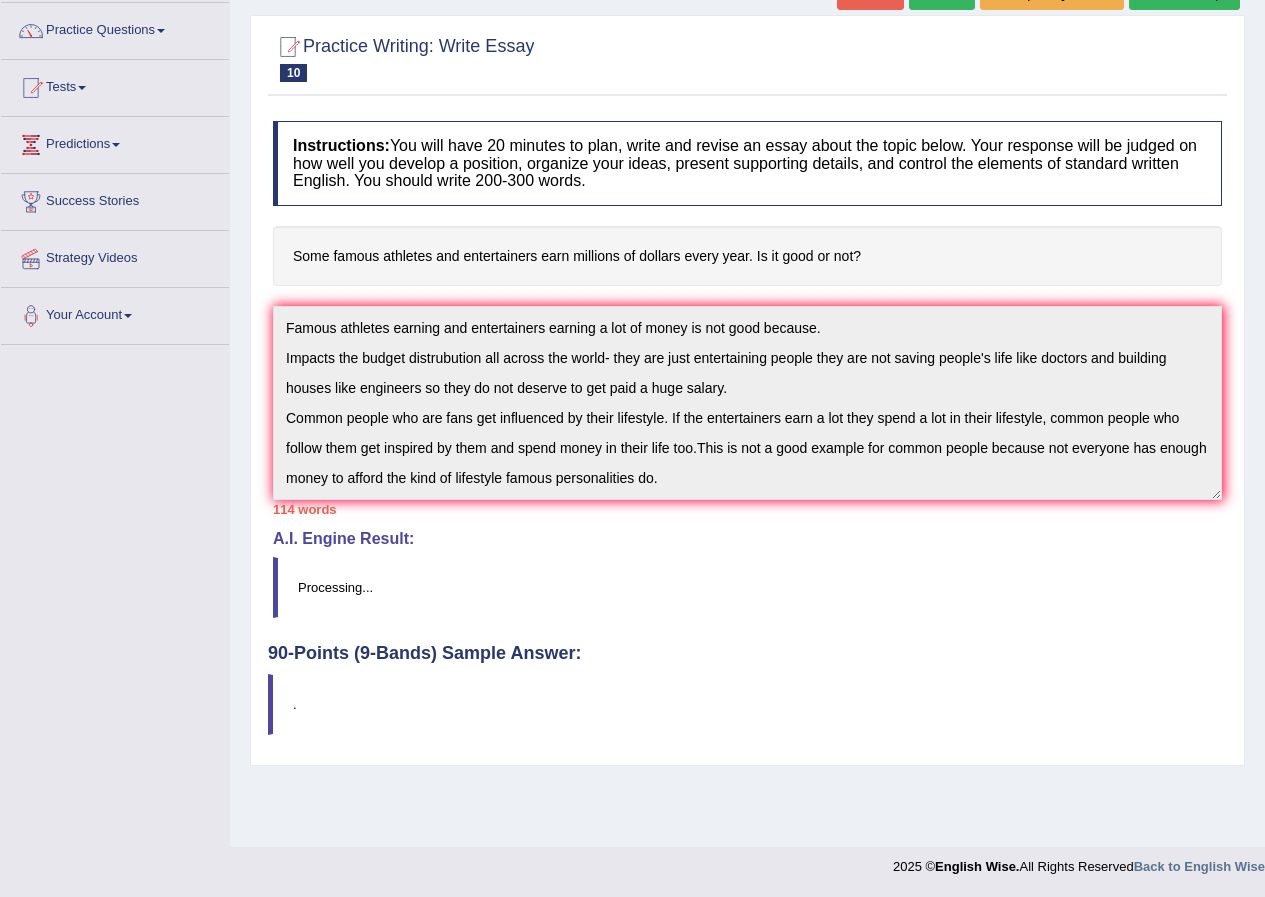 click on "Practice Writing: Write Essay
10
Famous Athletes
Instructions:  You will have 20 minutes to plan, write and revise an essay about the topic below. Your response will be judged on how well you develop a position, organize your ideas, present supporting details, and control the elements of standard written English. You should write 200-300 words.
Timer —  Answering   ( 10 / 20m ) Skip Some famous athletes and entertainers earn millions of dollars every year. Is it good or not? * Write in the box below (write between 200 and 300 words) 114 words Written Keywords:  famous  athletes  entertainers  earn  good  not  earning  salary  lifestyle A.I. Engine Result: Processing... 90-Points (9-Bands) Sample Answer: . Verify" at bounding box center (747, 390) 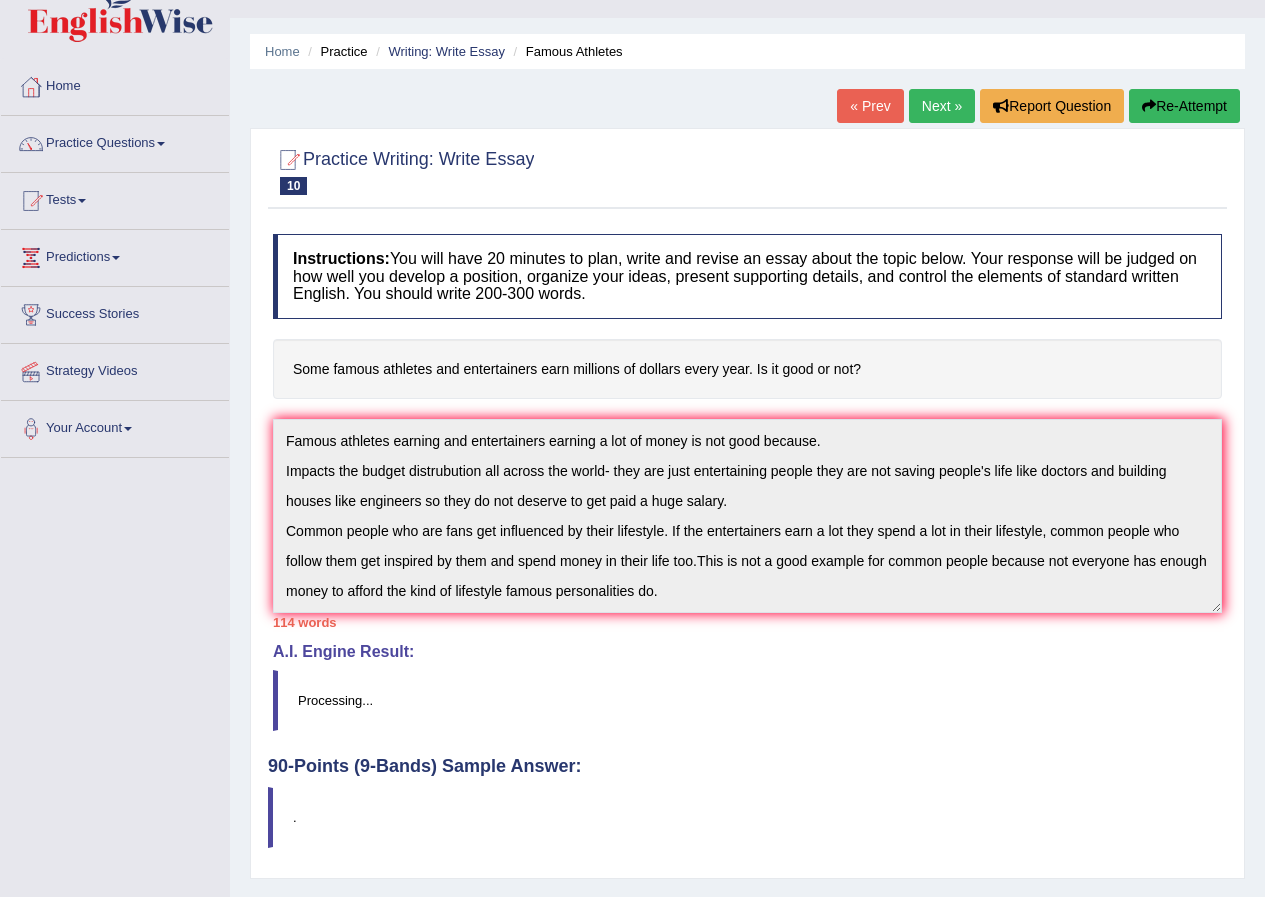 scroll, scrollTop: 0, scrollLeft: 0, axis: both 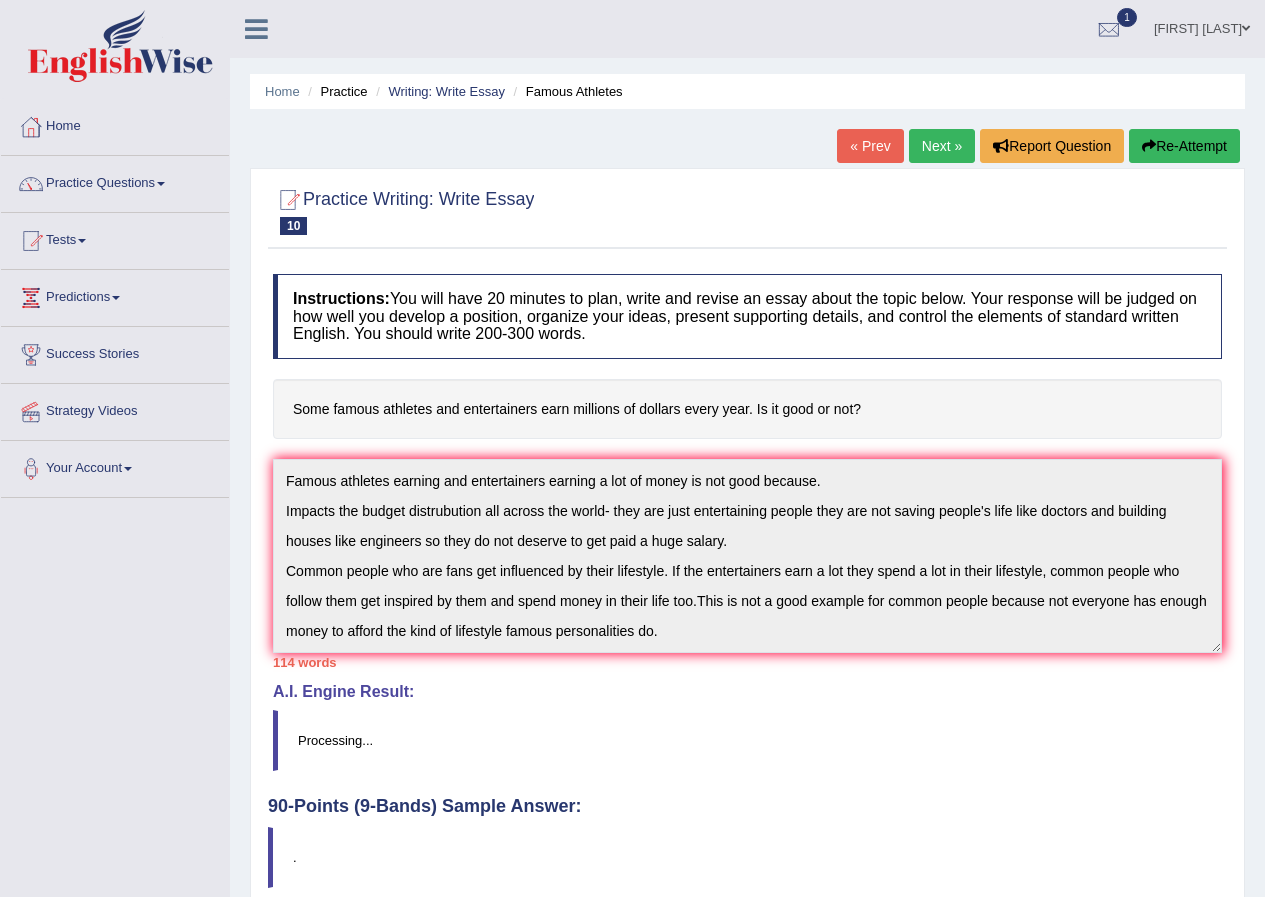 click on "Processing..." at bounding box center [747, 740] 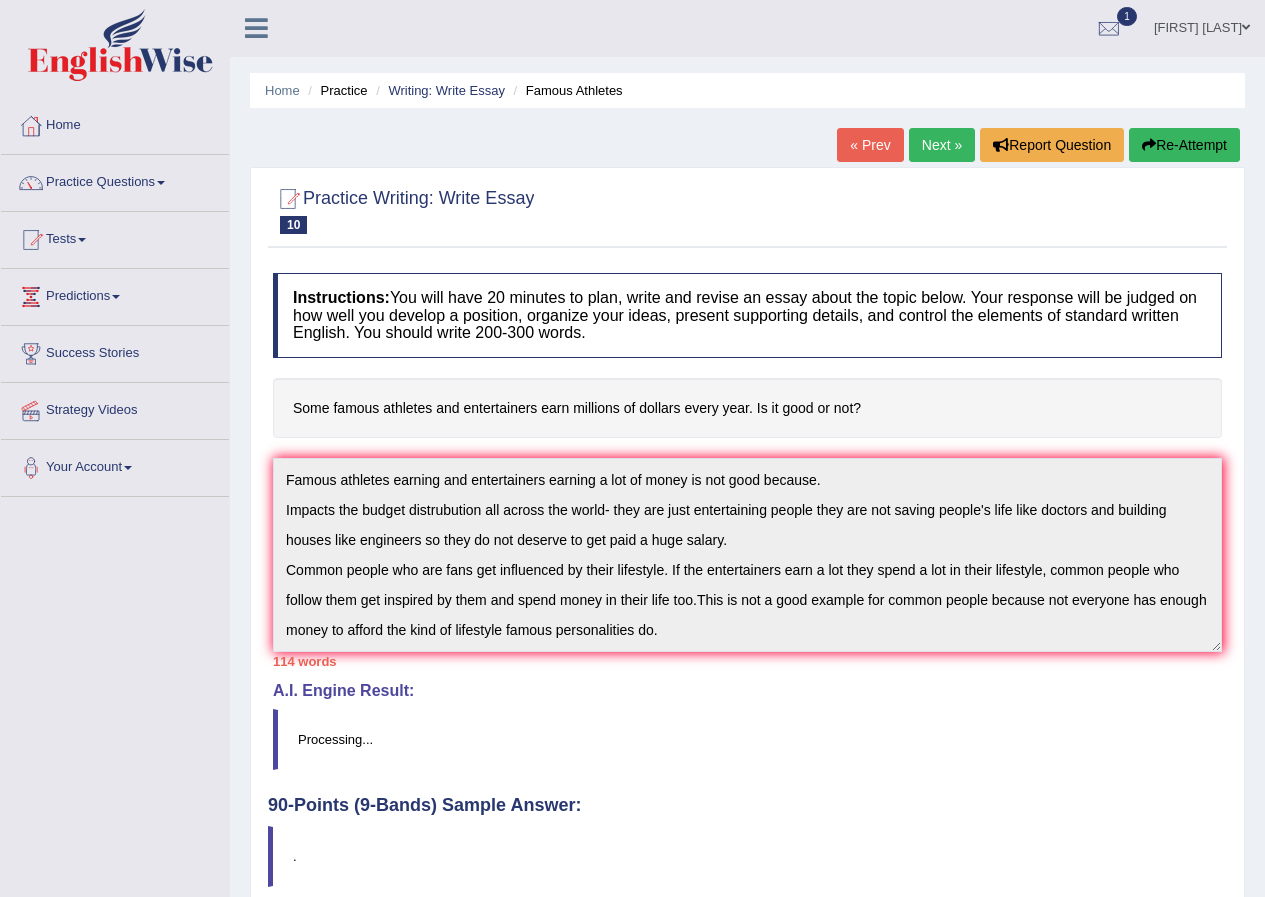 scroll, scrollTop: 0, scrollLeft: 0, axis: both 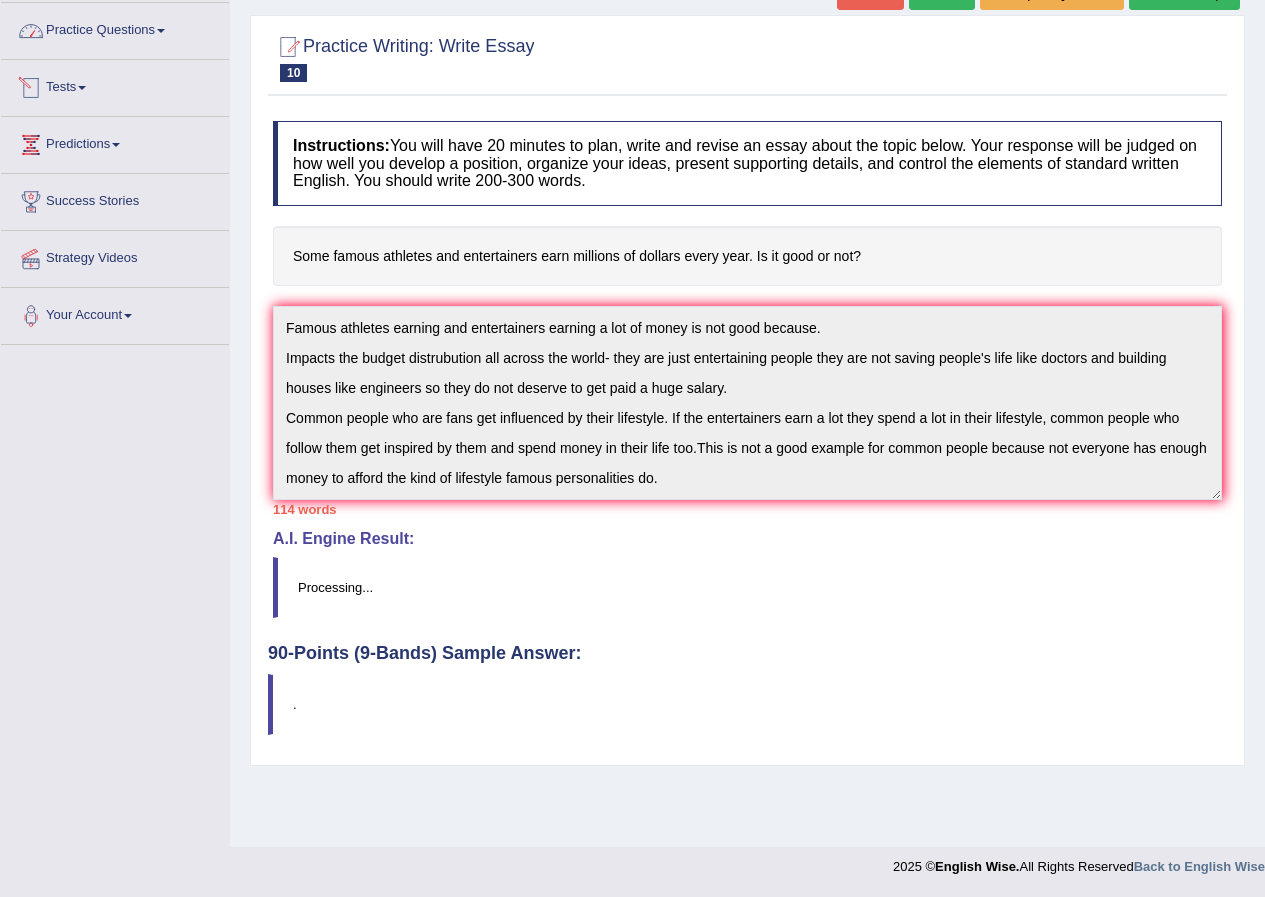 click on "Practice Questions" at bounding box center (115, 28) 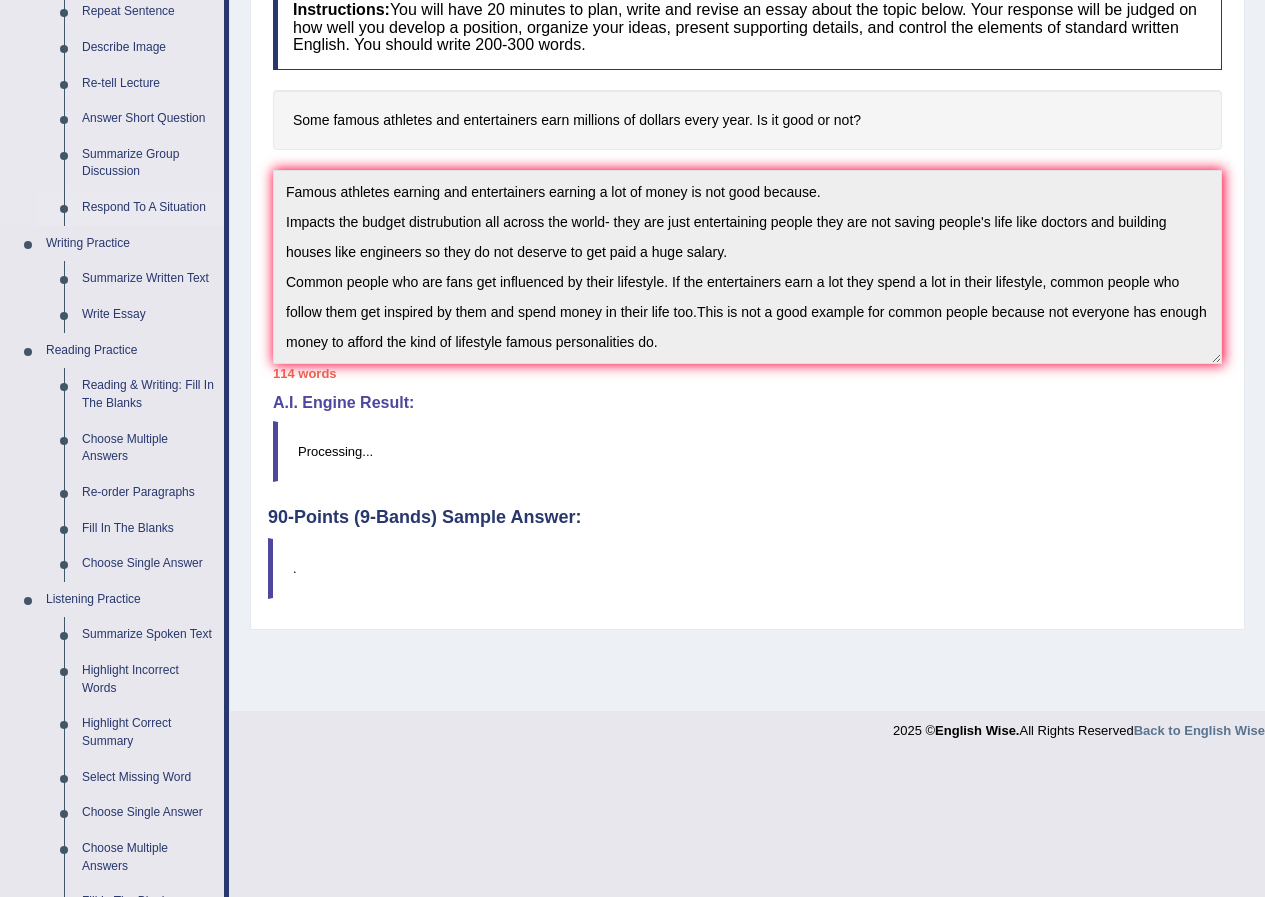 scroll, scrollTop: 553, scrollLeft: 0, axis: vertical 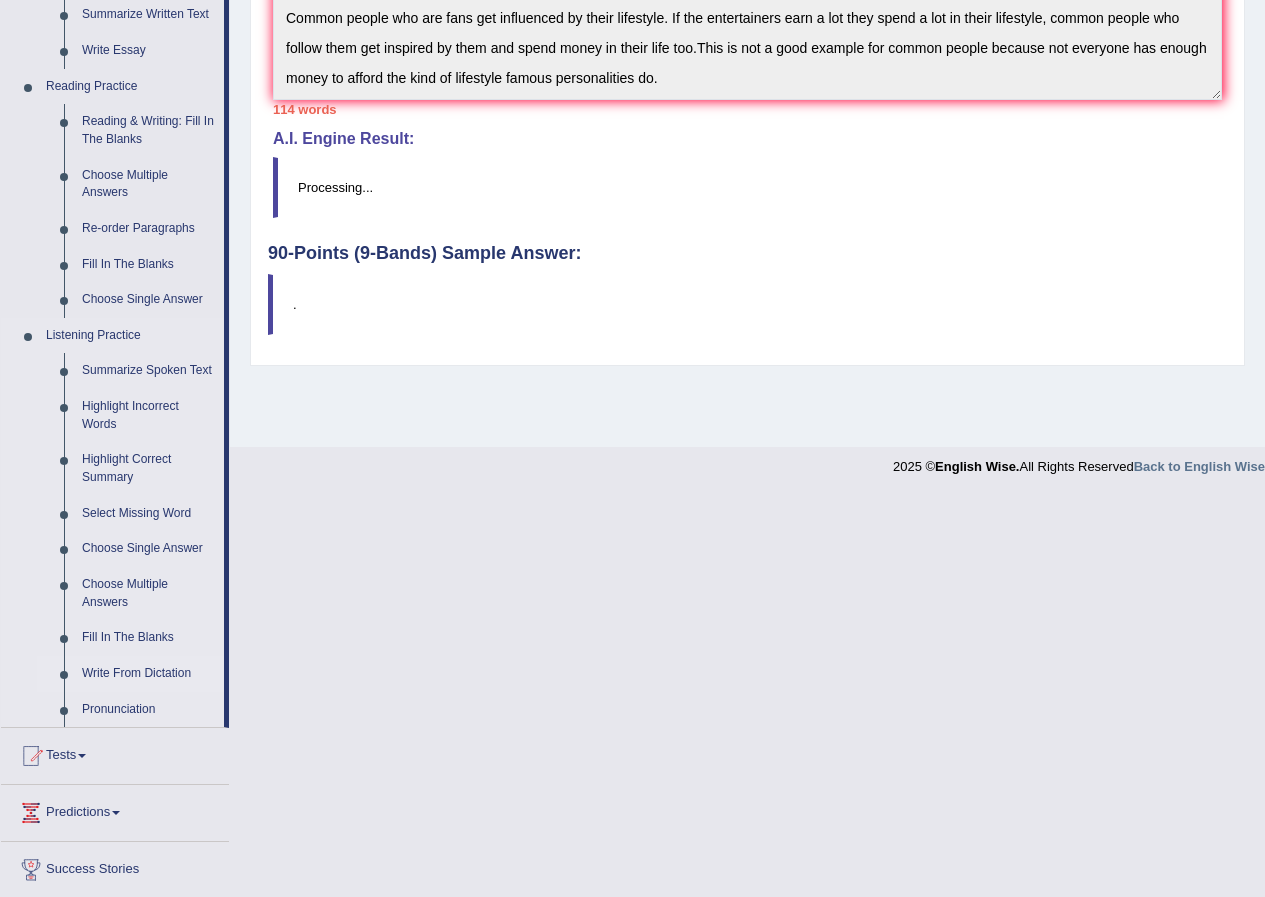 click on "Write From Dictation" at bounding box center [148, 674] 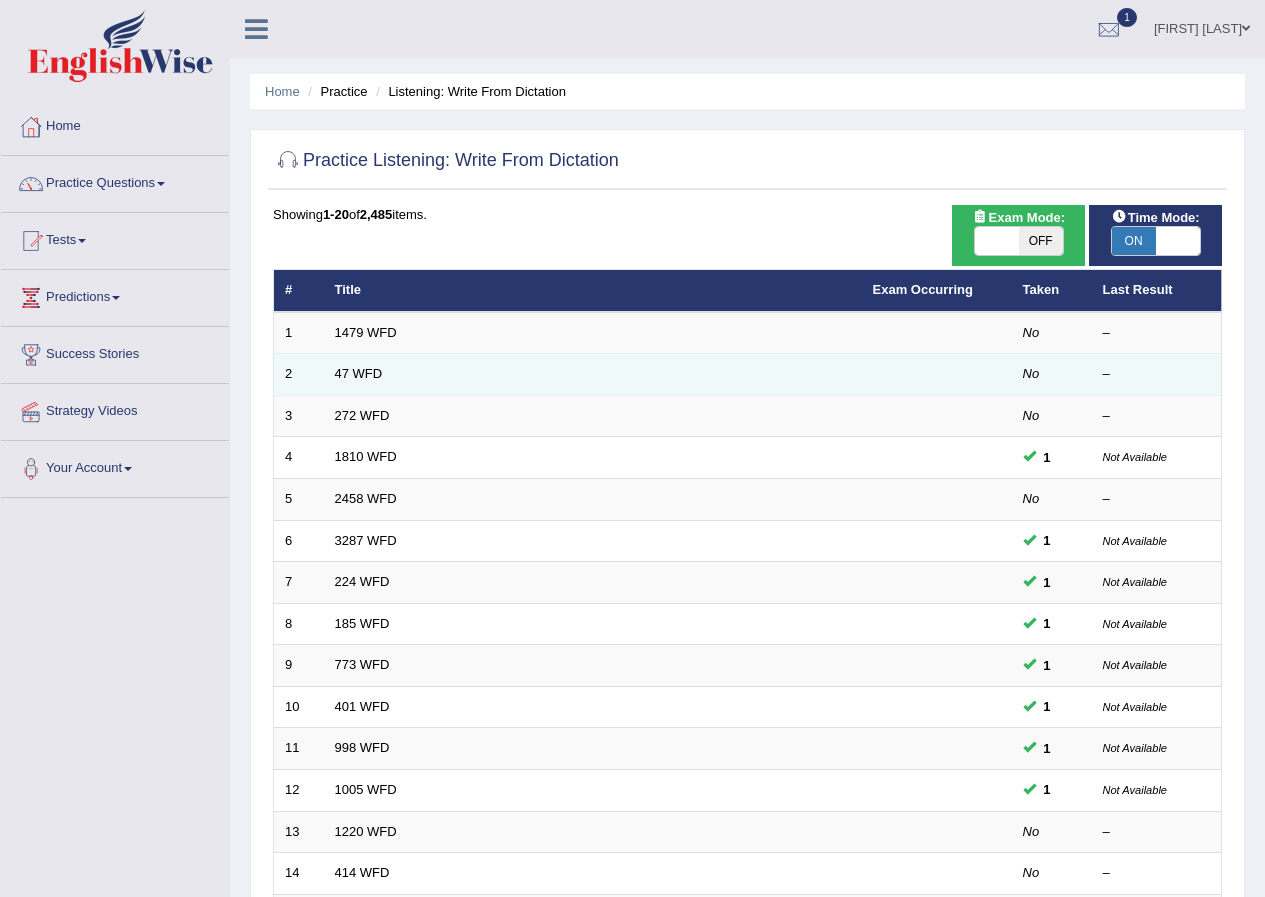 scroll, scrollTop: 0, scrollLeft: 0, axis: both 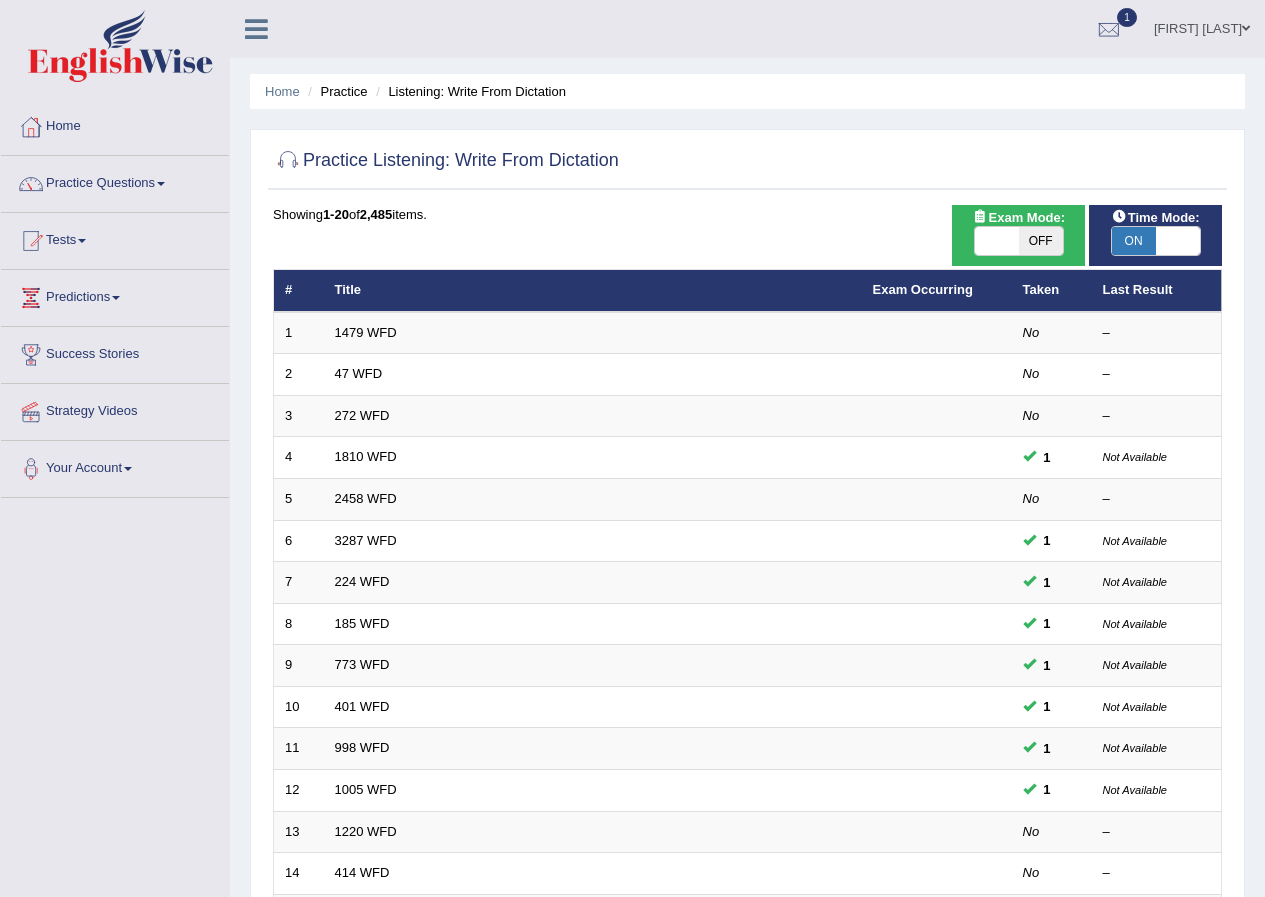 click on "OFF" at bounding box center [1041, 241] 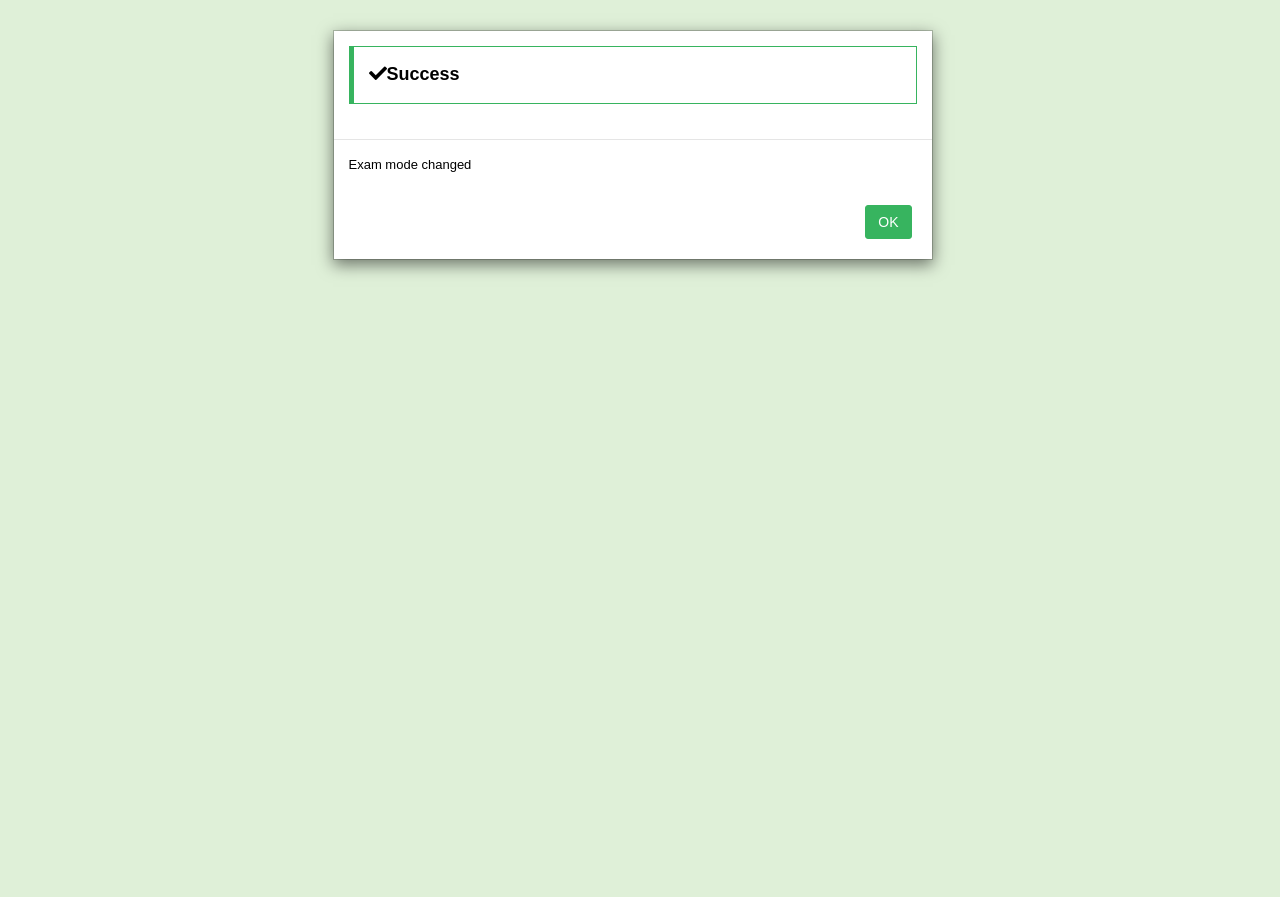 click on "OK" at bounding box center (888, 222) 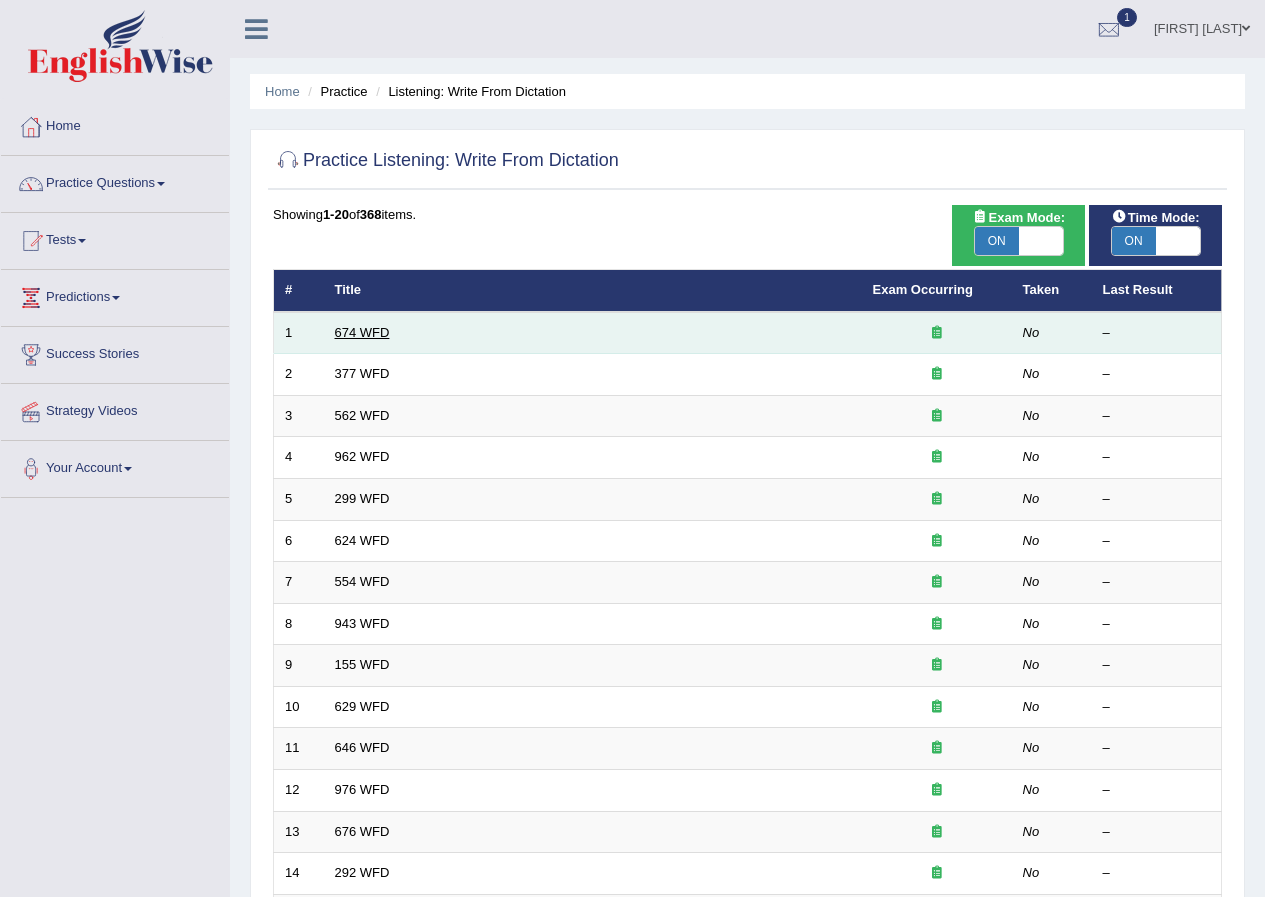 scroll, scrollTop: 0, scrollLeft: 0, axis: both 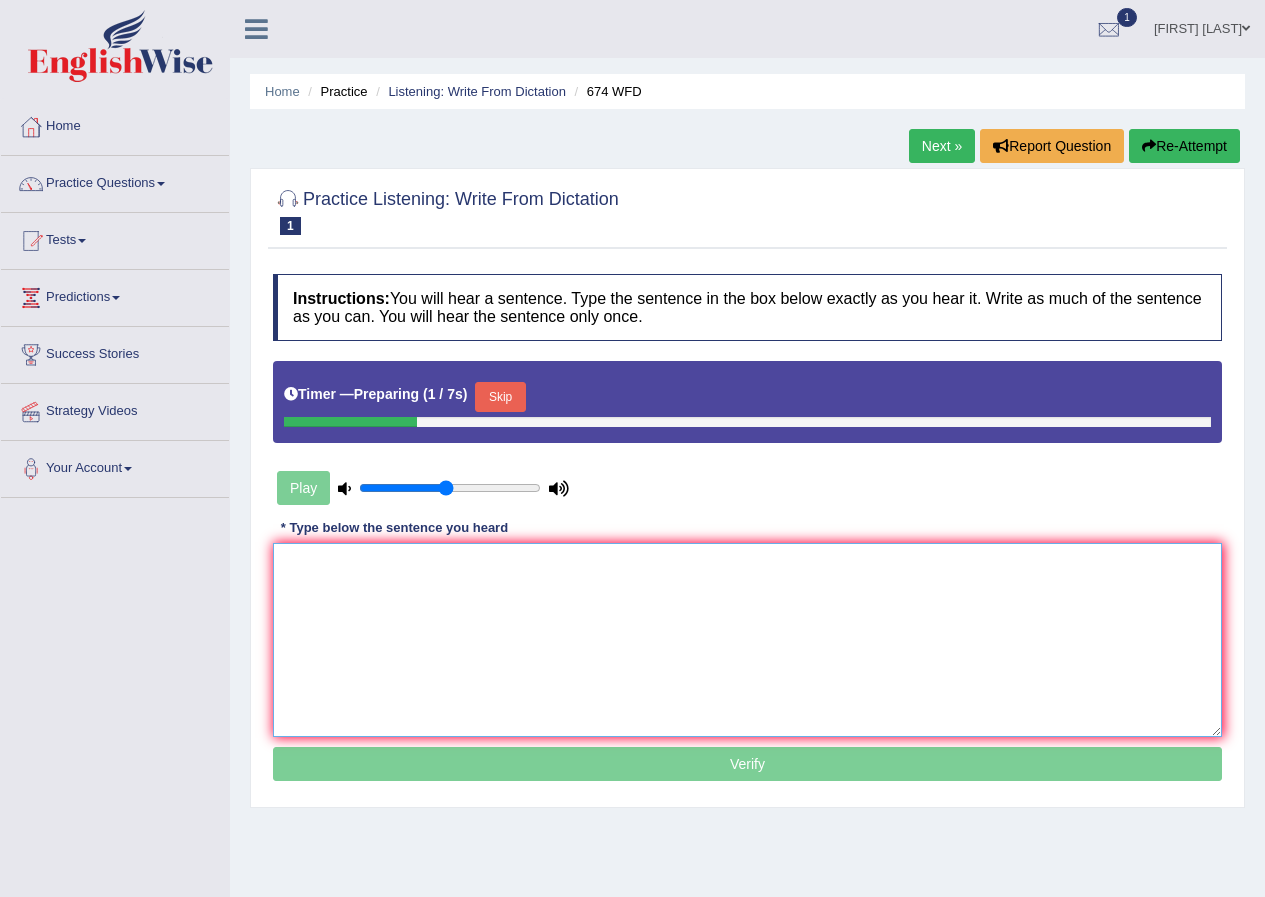 click at bounding box center (747, 640) 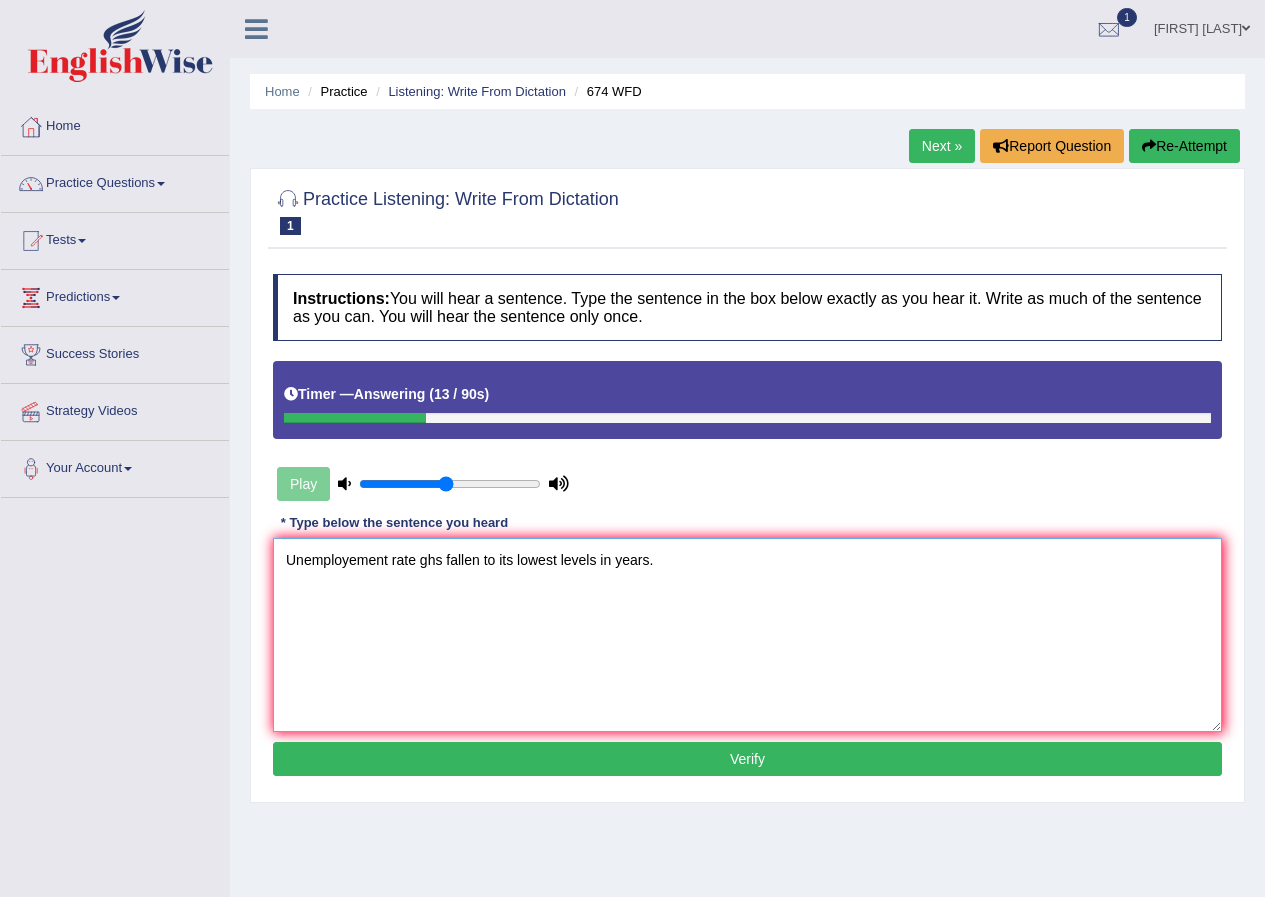 click on "Unemployement rate ghs fallen to its lowest levels in years." at bounding box center [747, 635] 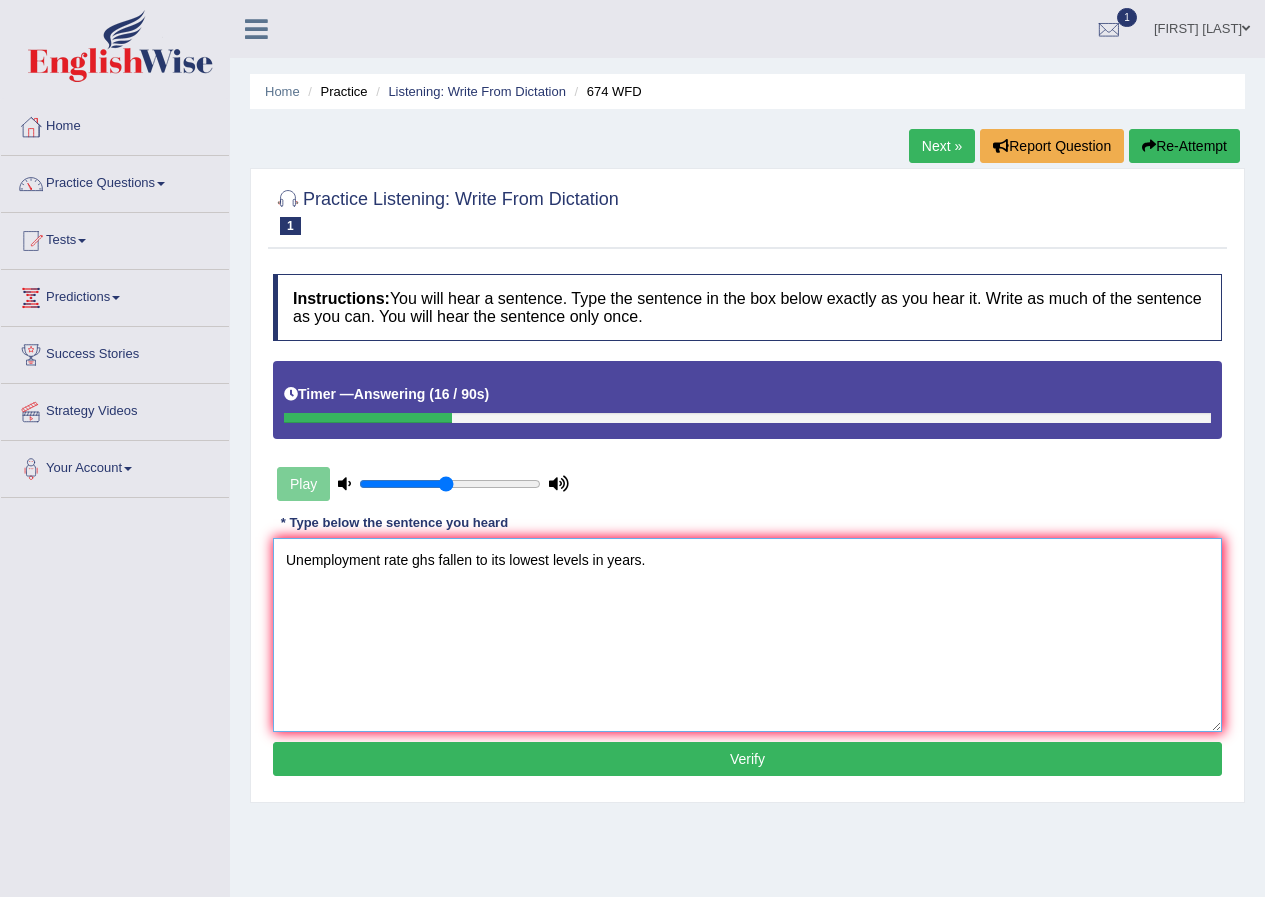 click on "Unemployment rate ghs fallen to its lowest levels in years." at bounding box center (747, 635) 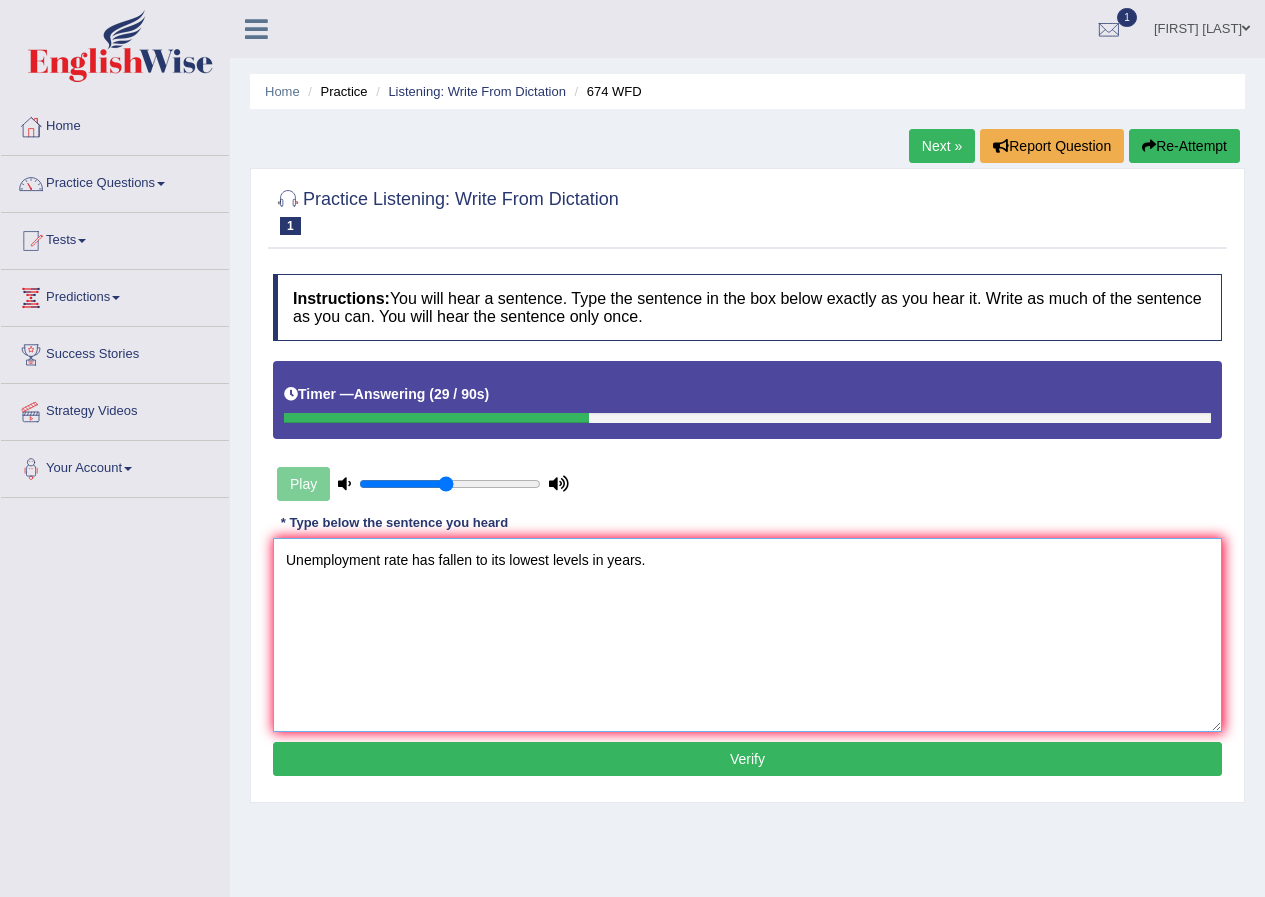 type on "Unemployment rate has fallen to its lowest levels in years." 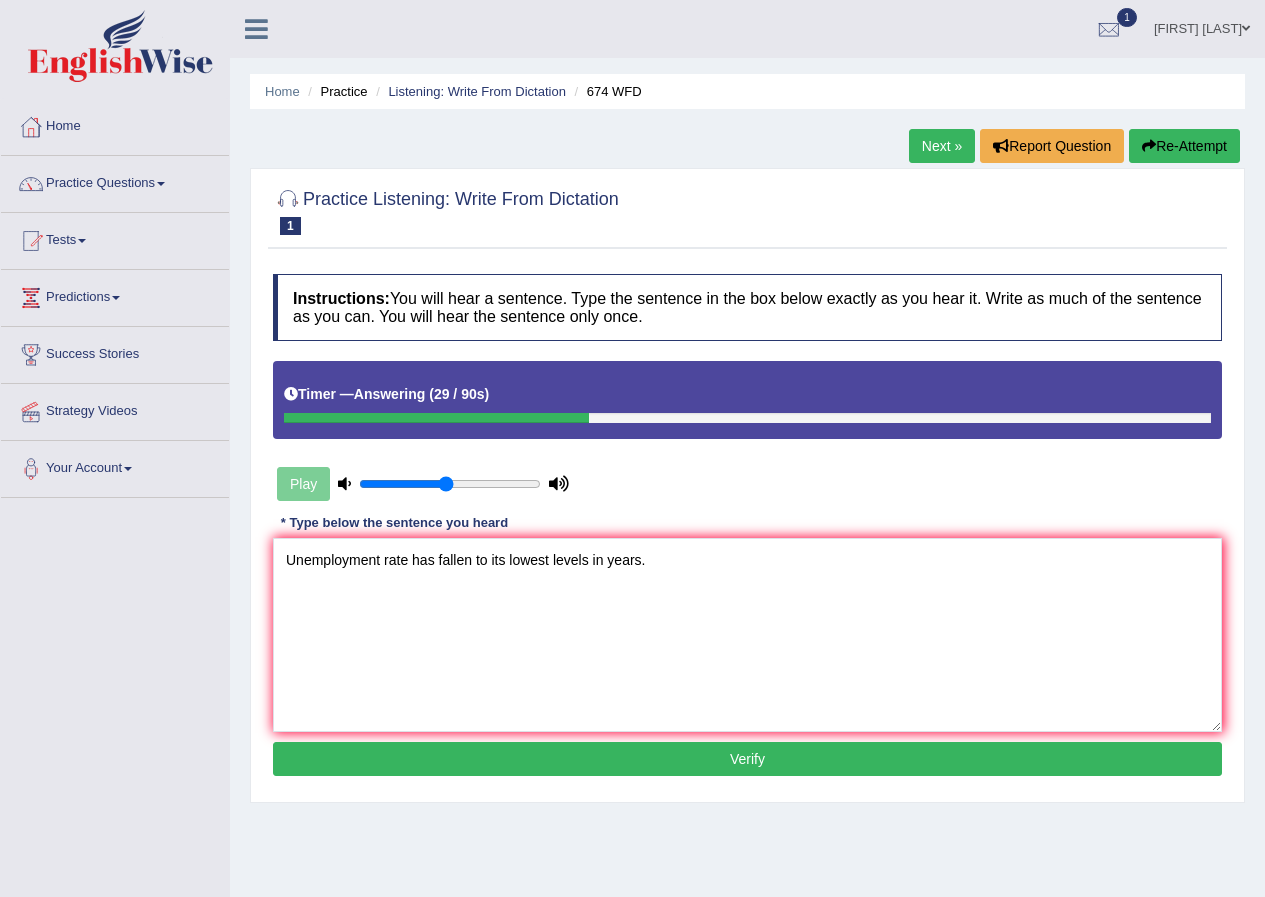 click on "Verify" at bounding box center [747, 759] 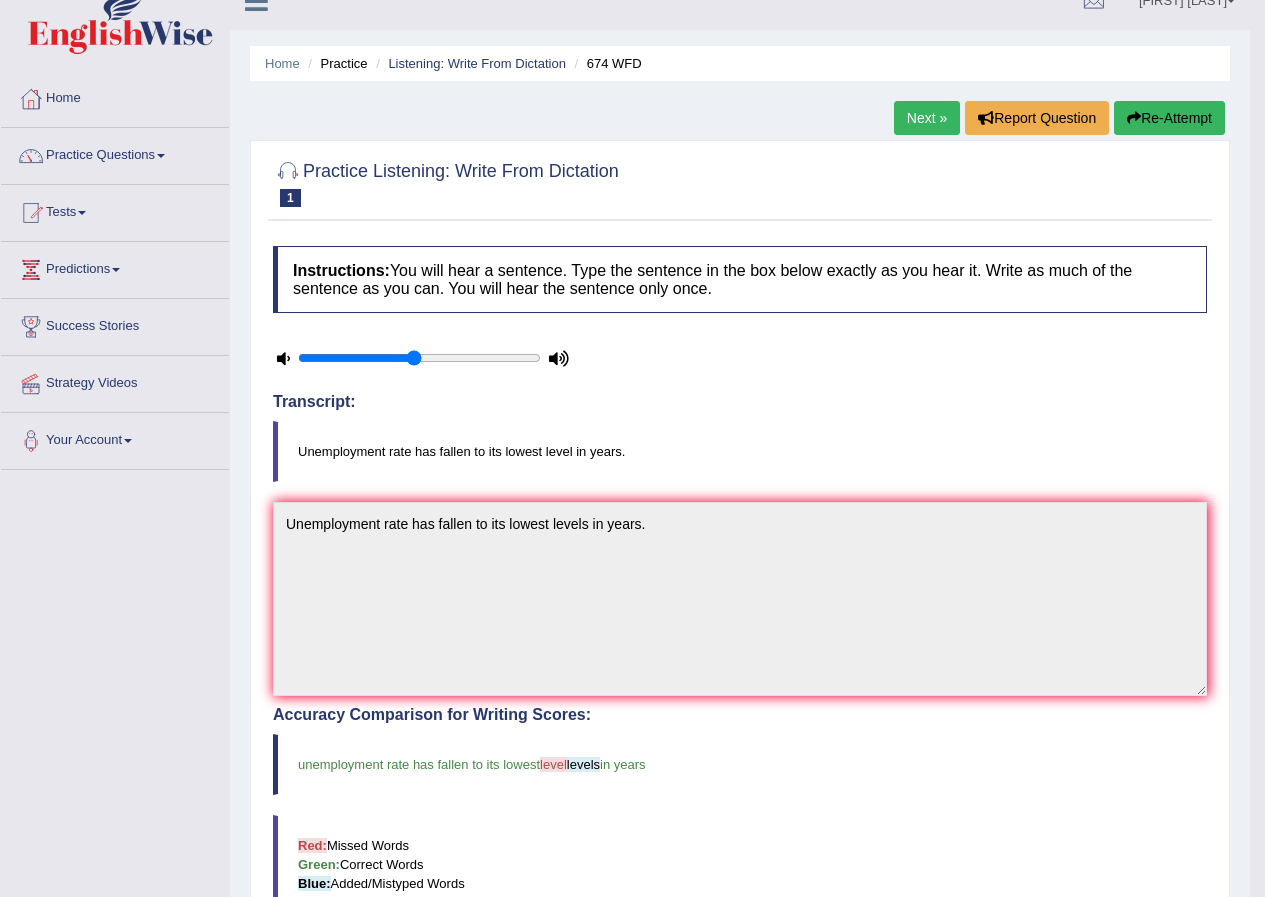 scroll, scrollTop: 0, scrollLeft: 0, axis: both 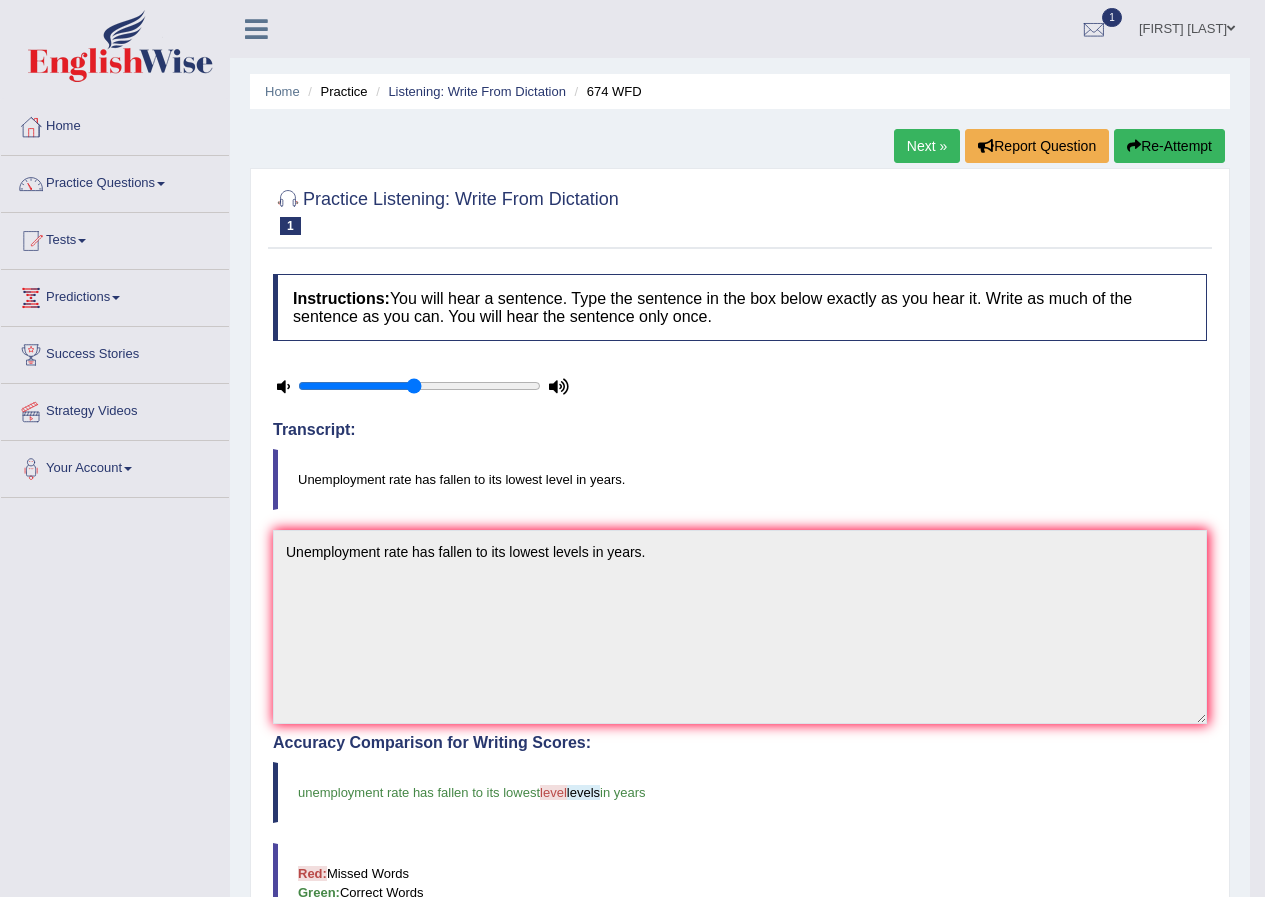 click on "Next »" at bounding box center [927, 146] 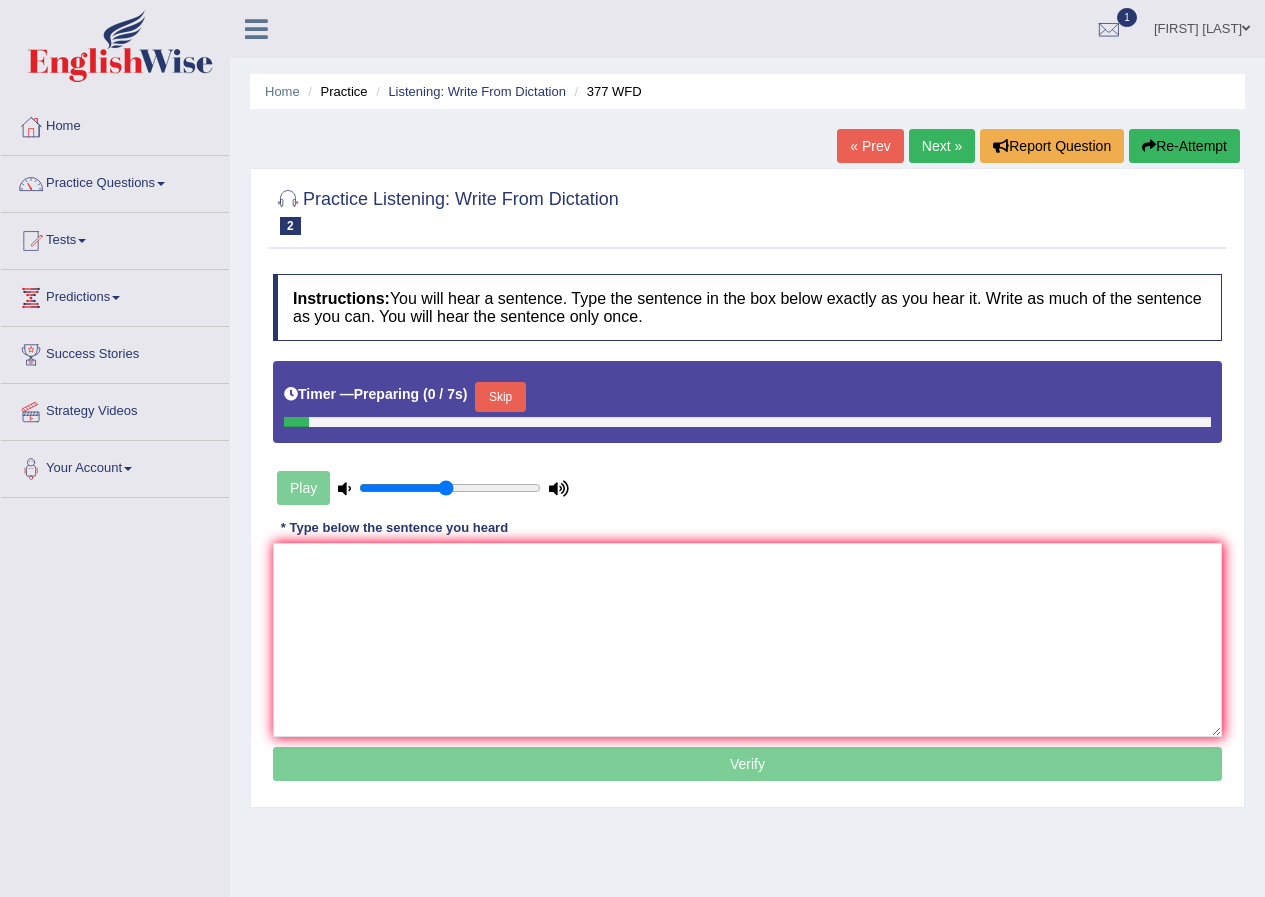 scroll, scrollTop: 0, scrollLeft: 0, axis: both 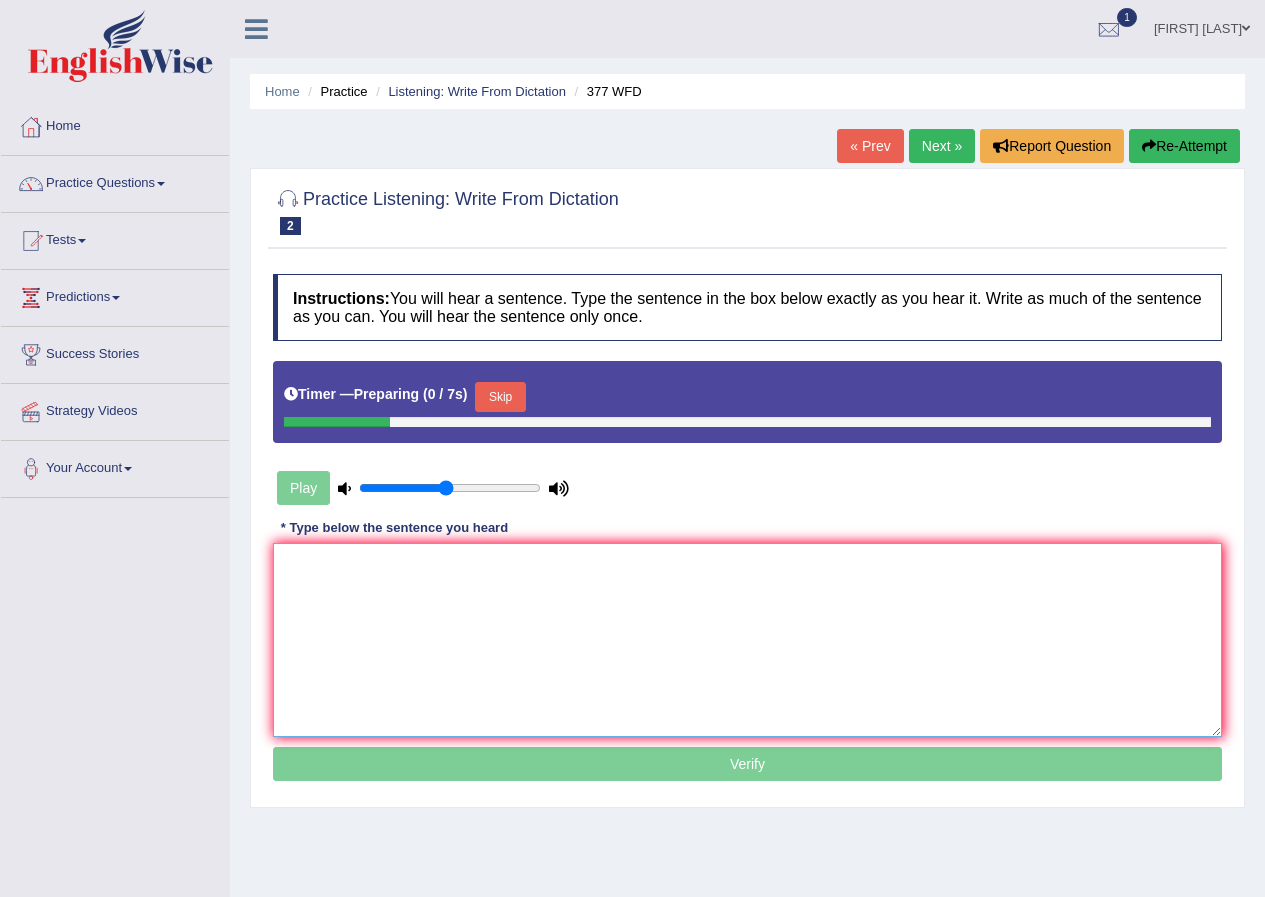 click at bounding box center [747, 640] 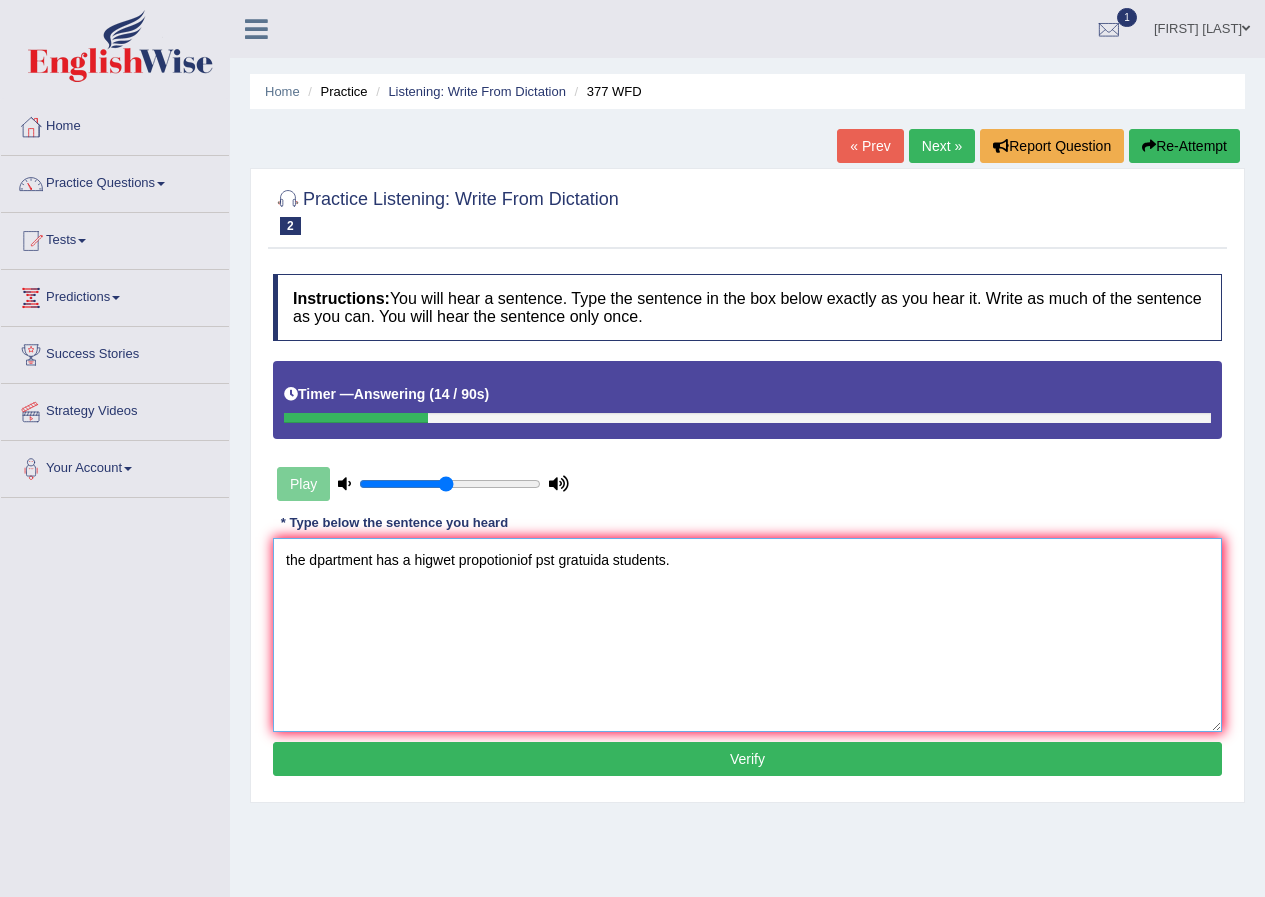 click on "the dpartment has a higwet propotioniof pst gratuida students." at bounding box center [747, 635] 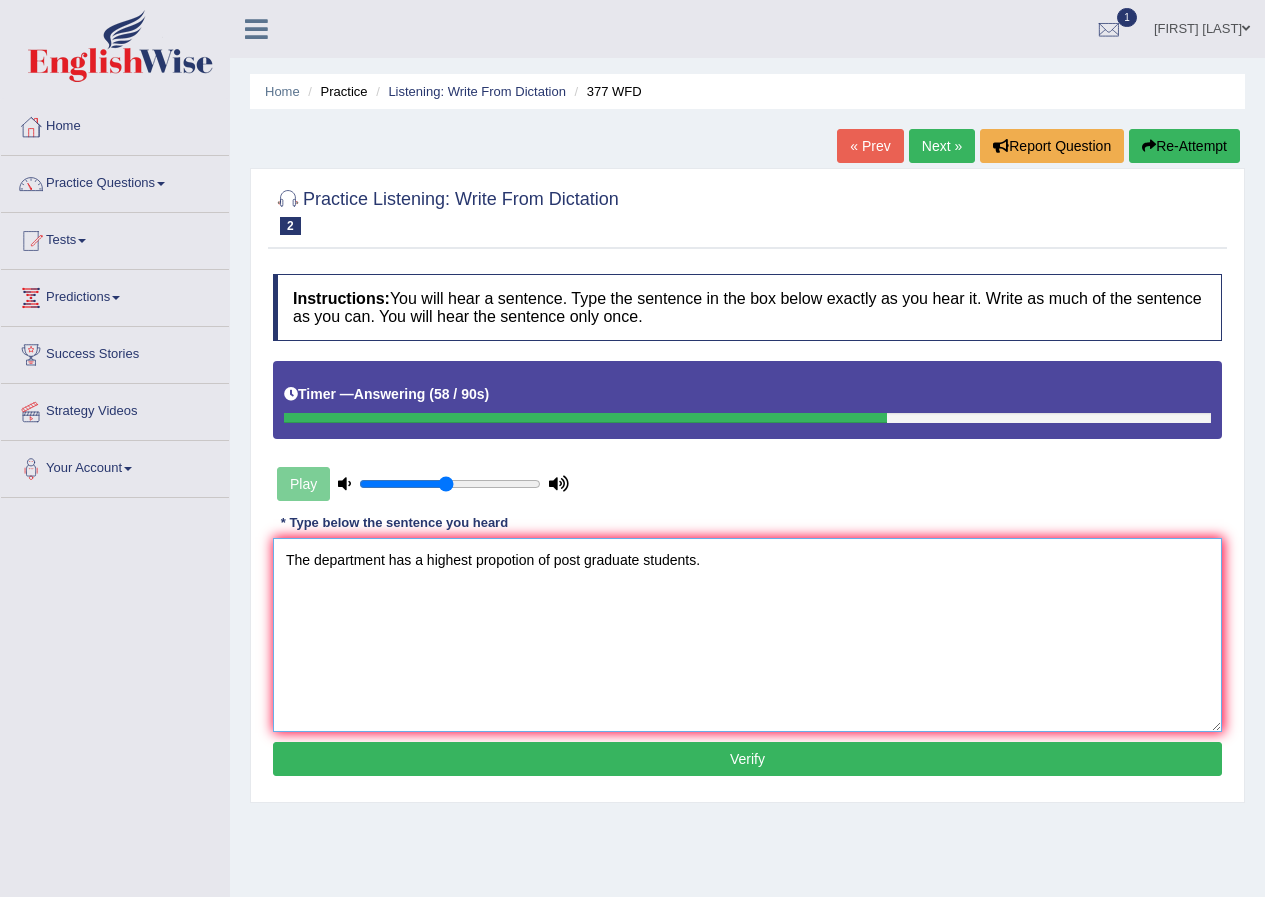 type on "The department has a highest propotion of post graduate students." 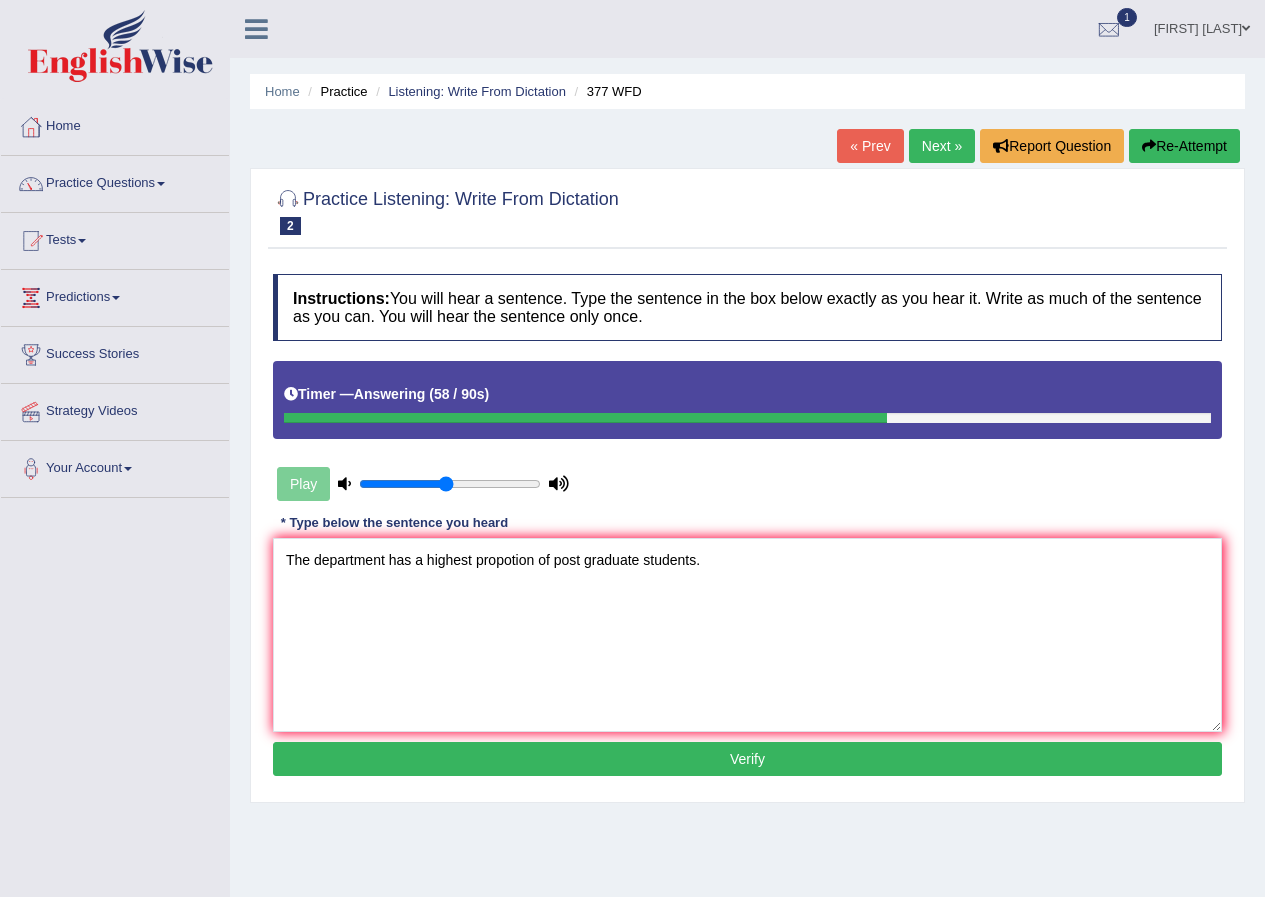 click on "Verify" at bounding box center (747, 759) 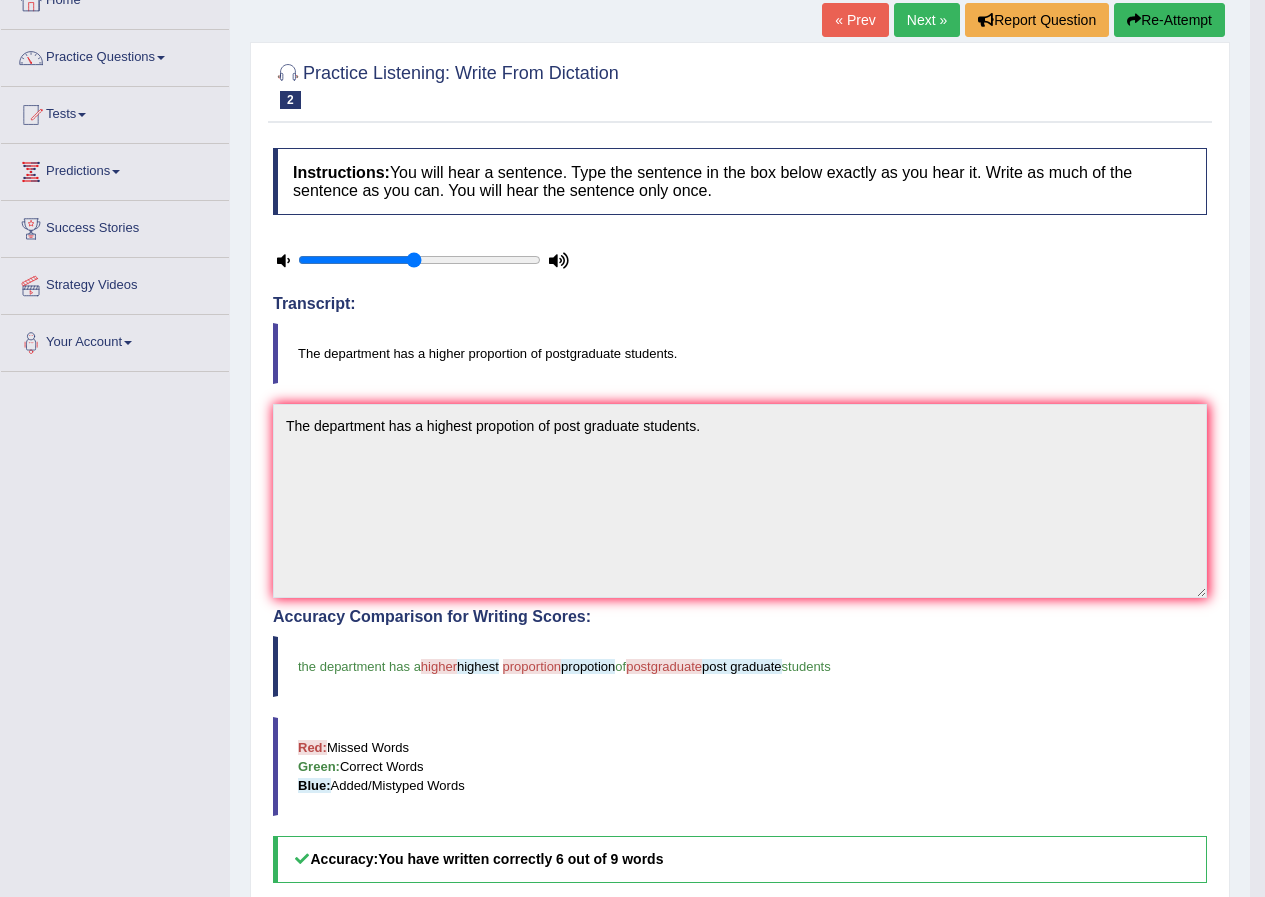 scroll, scrollTop: 0, scrollLeft: 0, axis: both 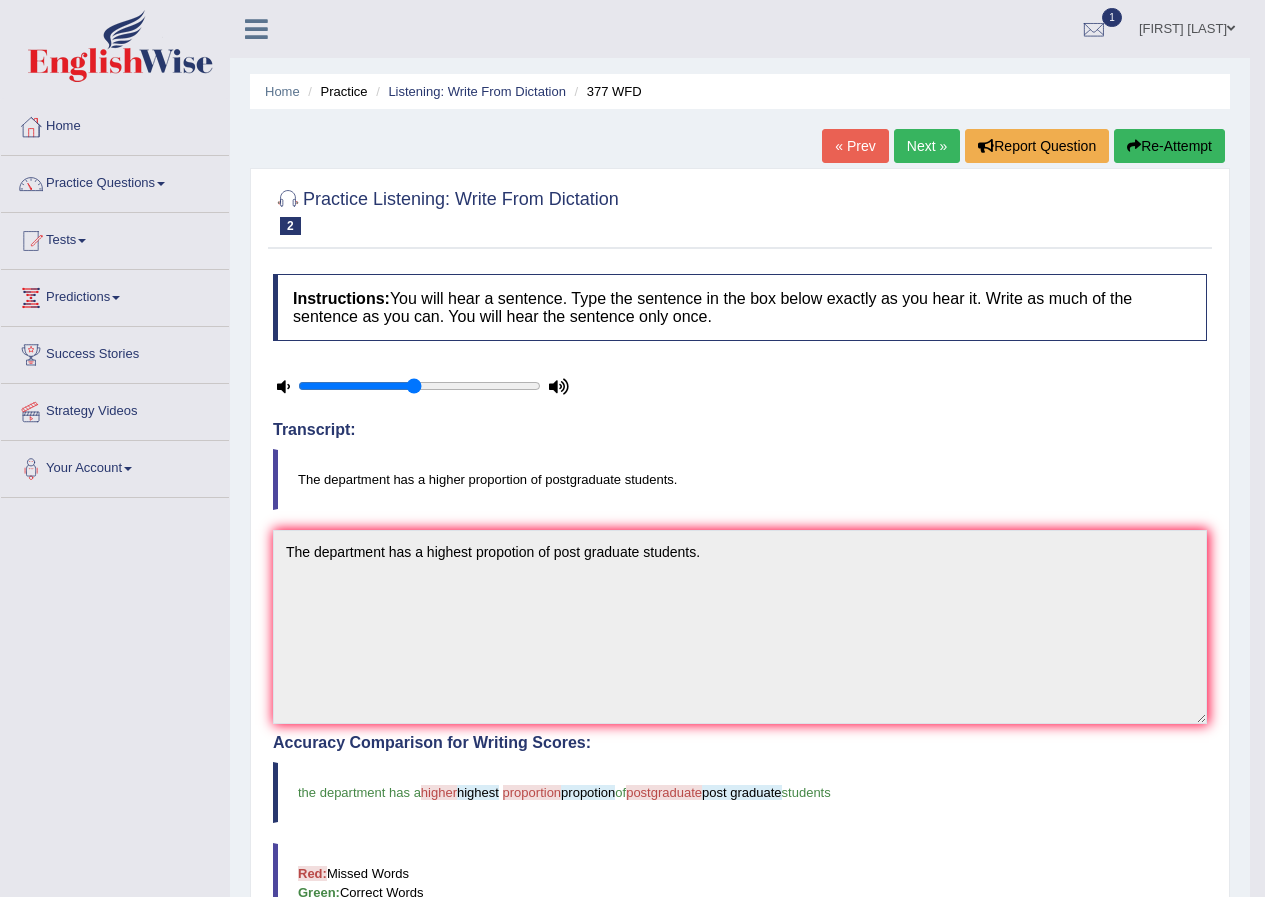 click on "Next »" at bounding box center (927, 146) 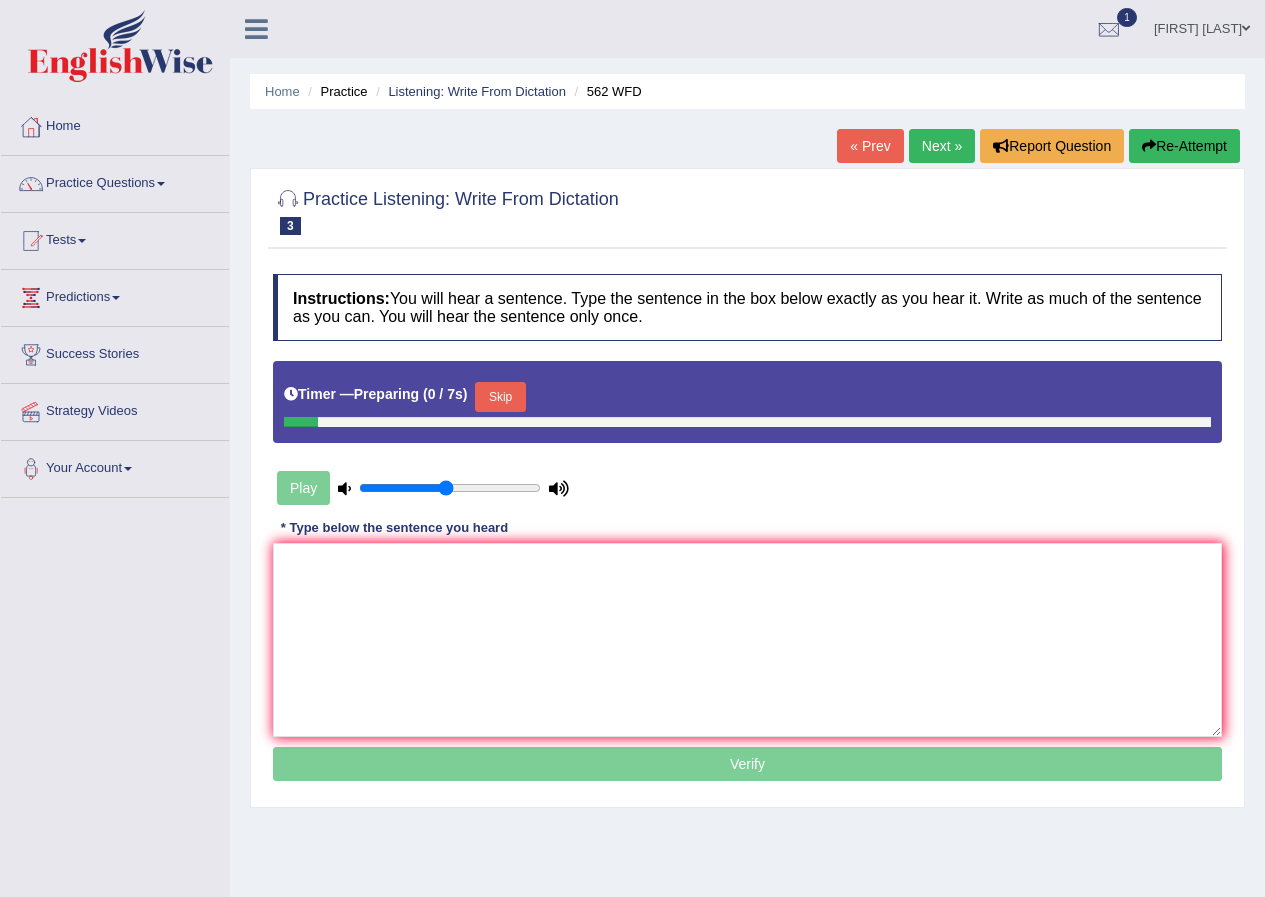 scroll, scrollTop: 0, scrollLeft: 0, axis: both 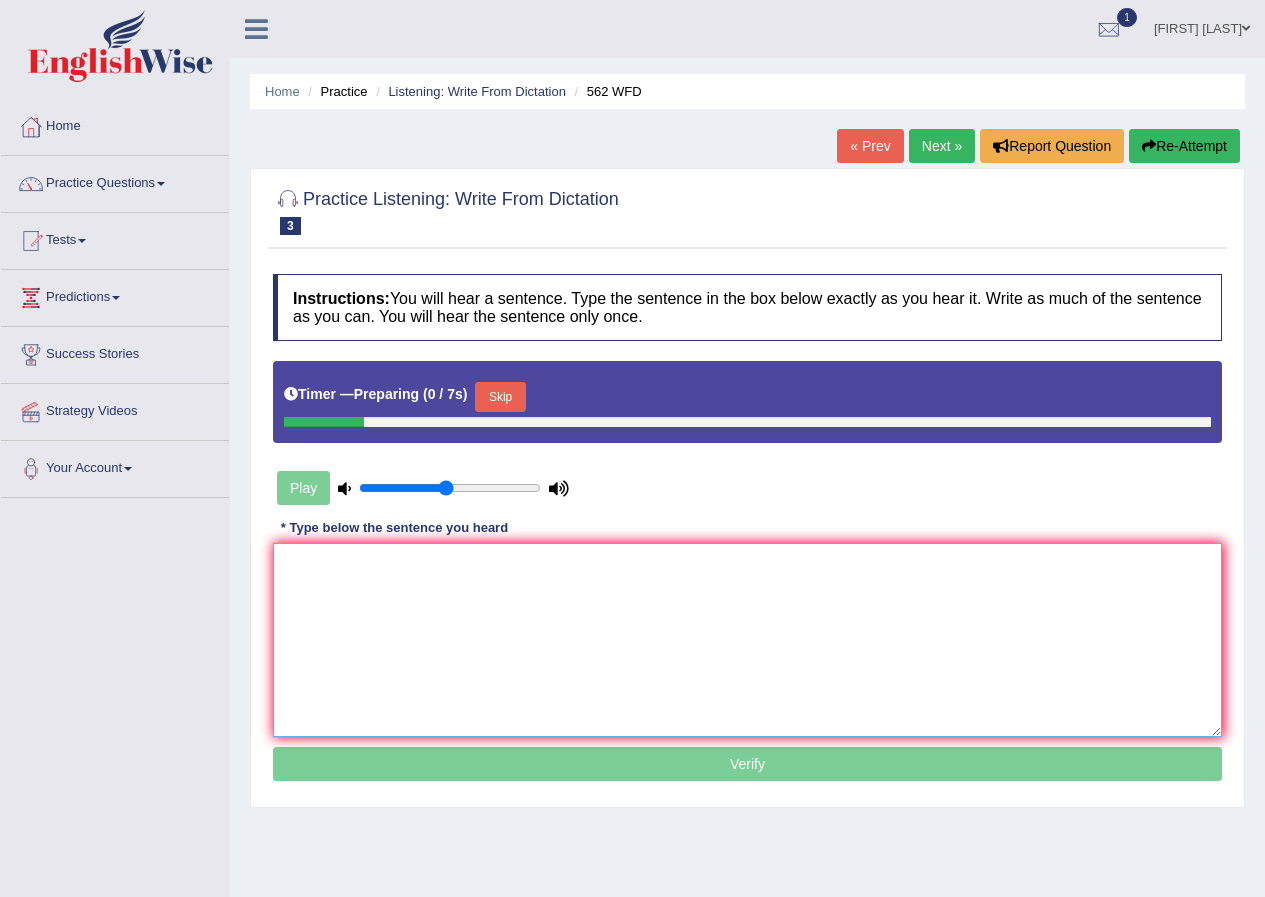 click at bounding box center (747, 640) 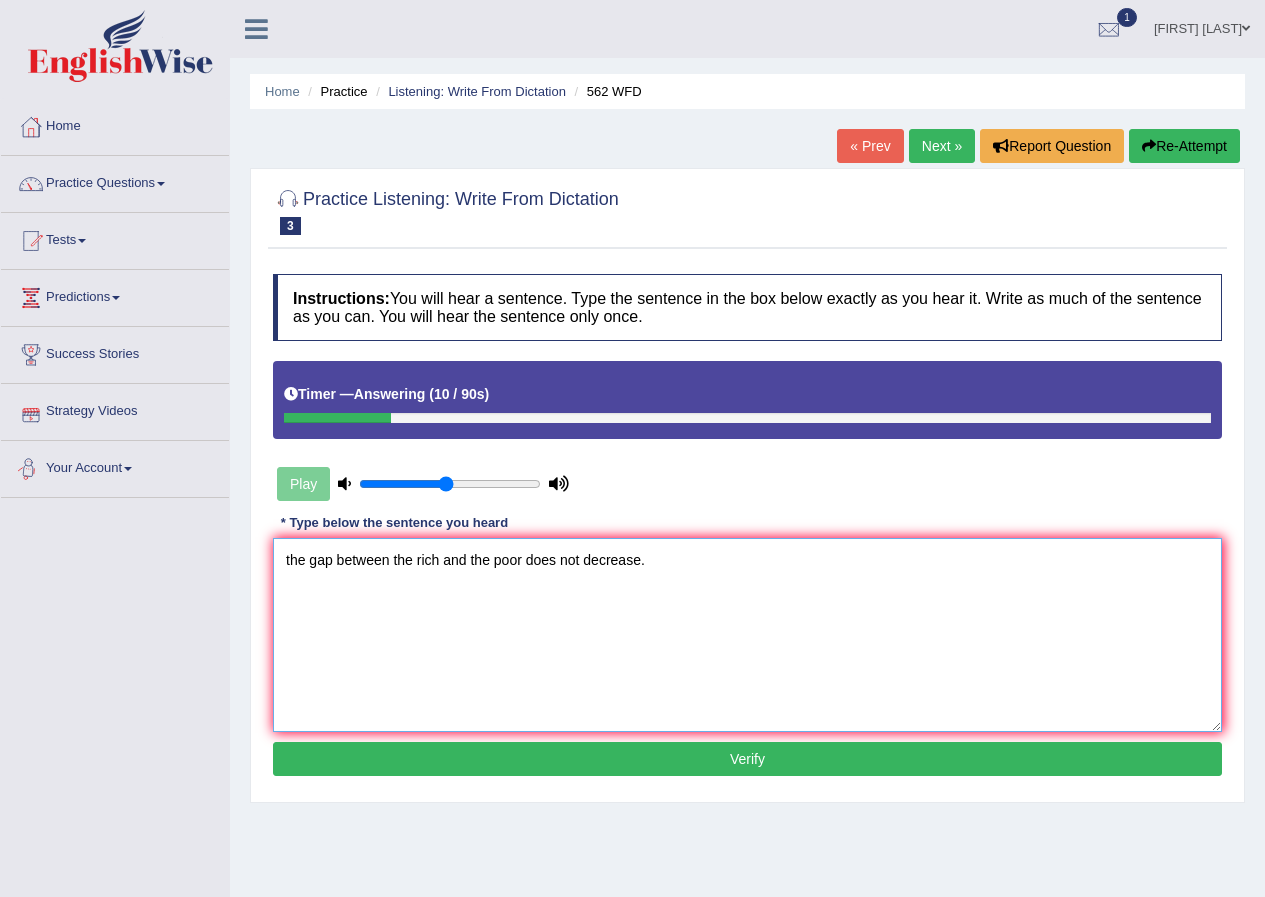 click on "the gap between the rich and the poor does not decrease." at bounding box center (747, 635) 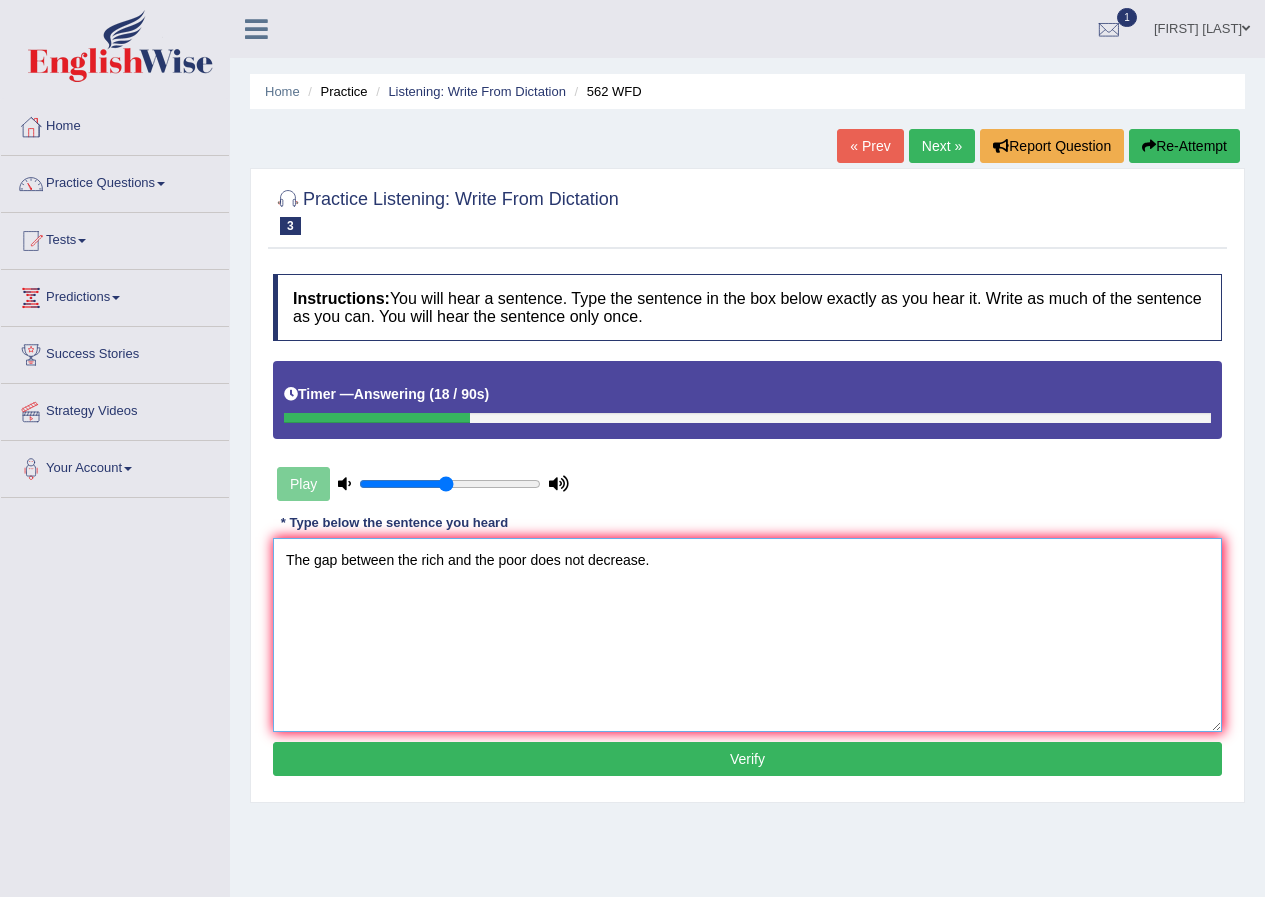 click on "The gap between the rich and the poor does not decrease." at bounding box center [747, 635] 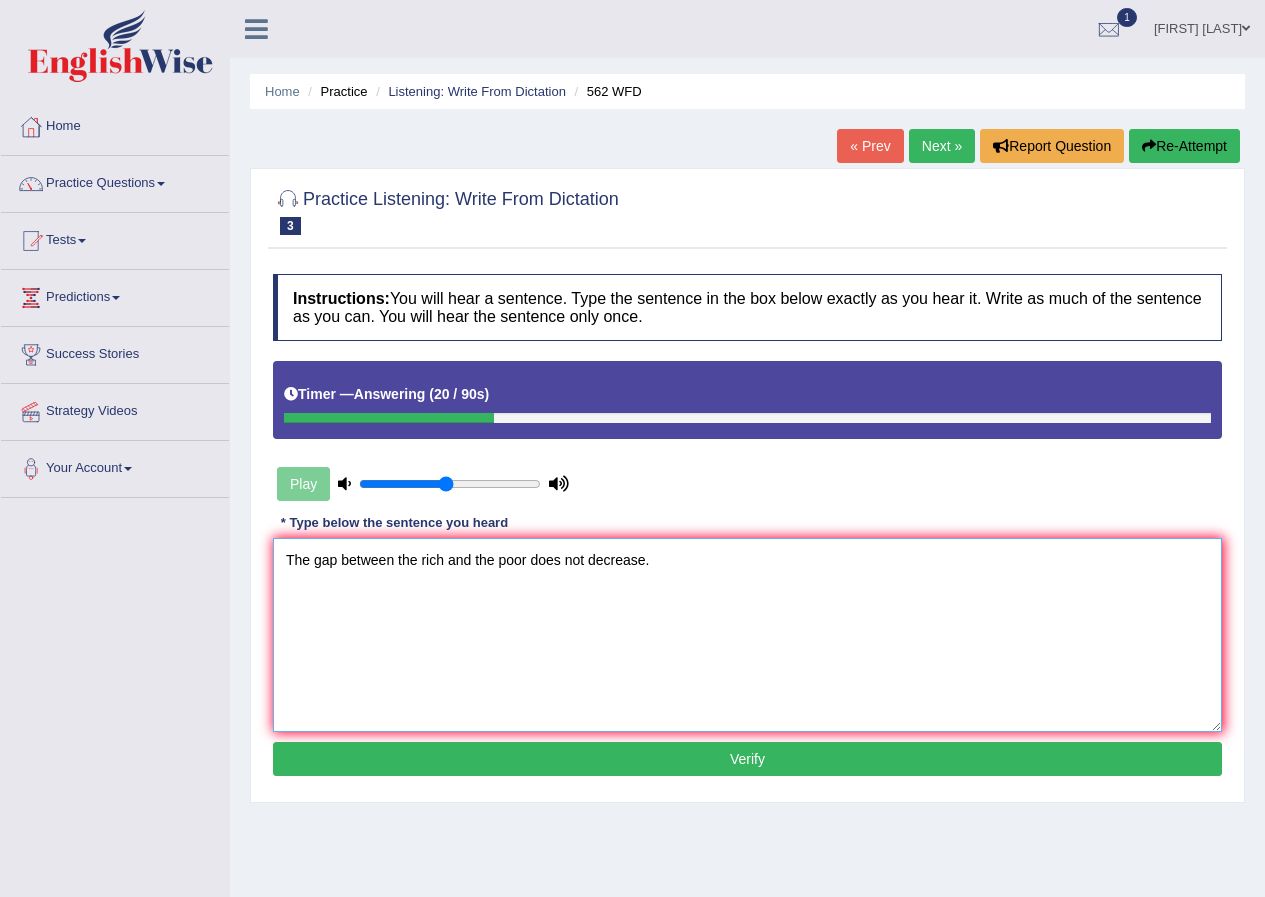 type on "The gap between the rich and the poor does not decrease." 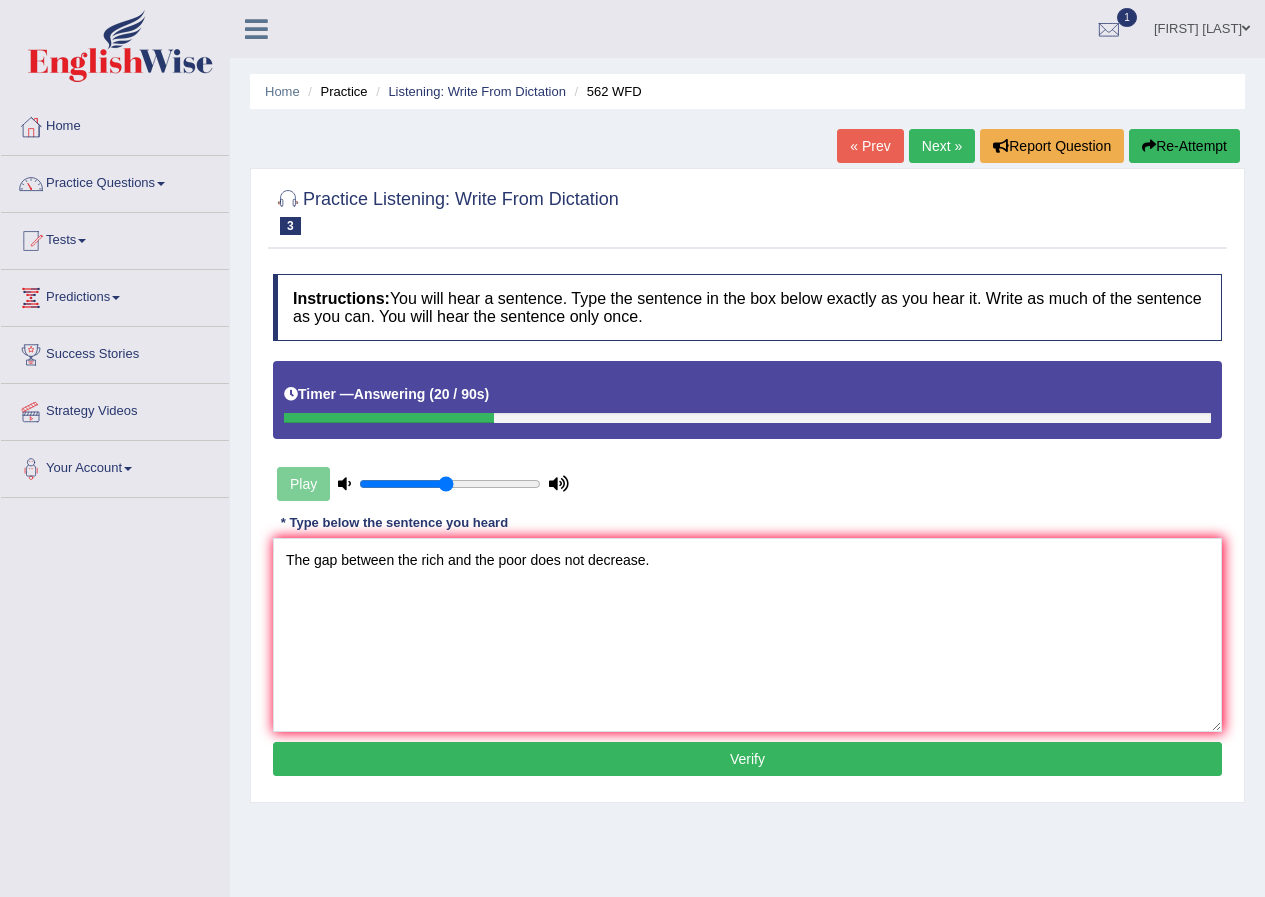 click on "Verify" at bounding box center (747, 759) 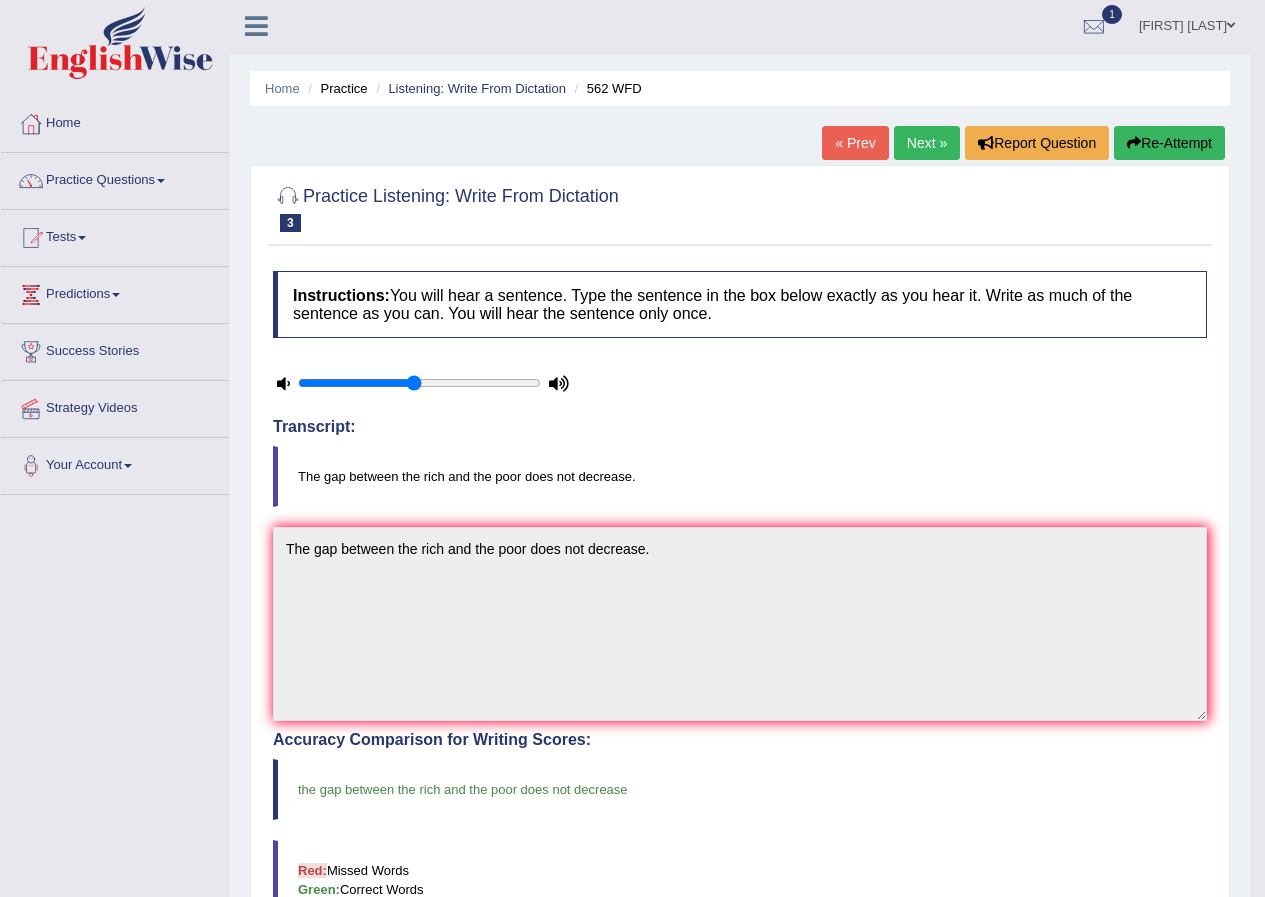 scroll, scrollTop: 0, scrollLeft: 0, axis: both 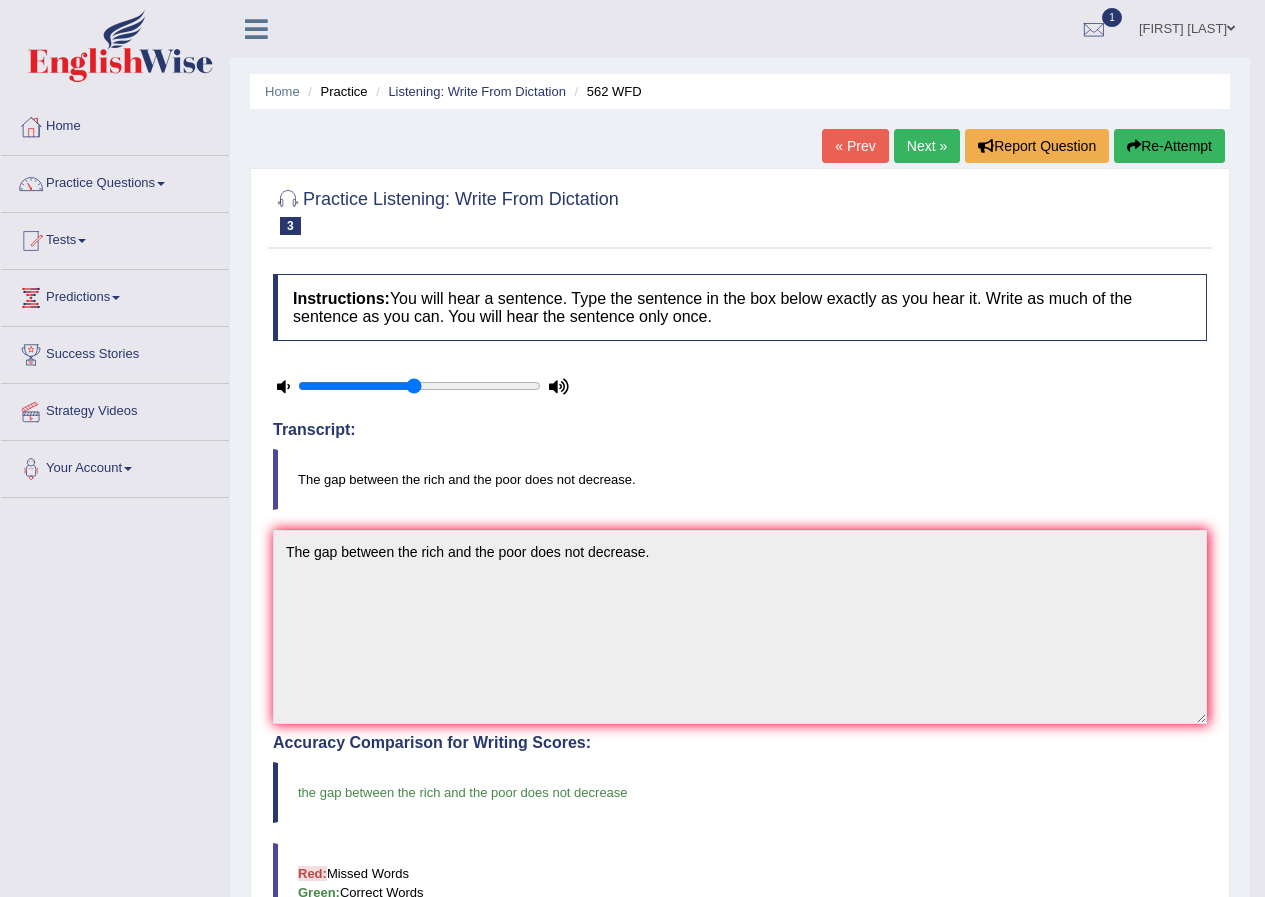 click on "Next »" at bounding box center (927, 146) 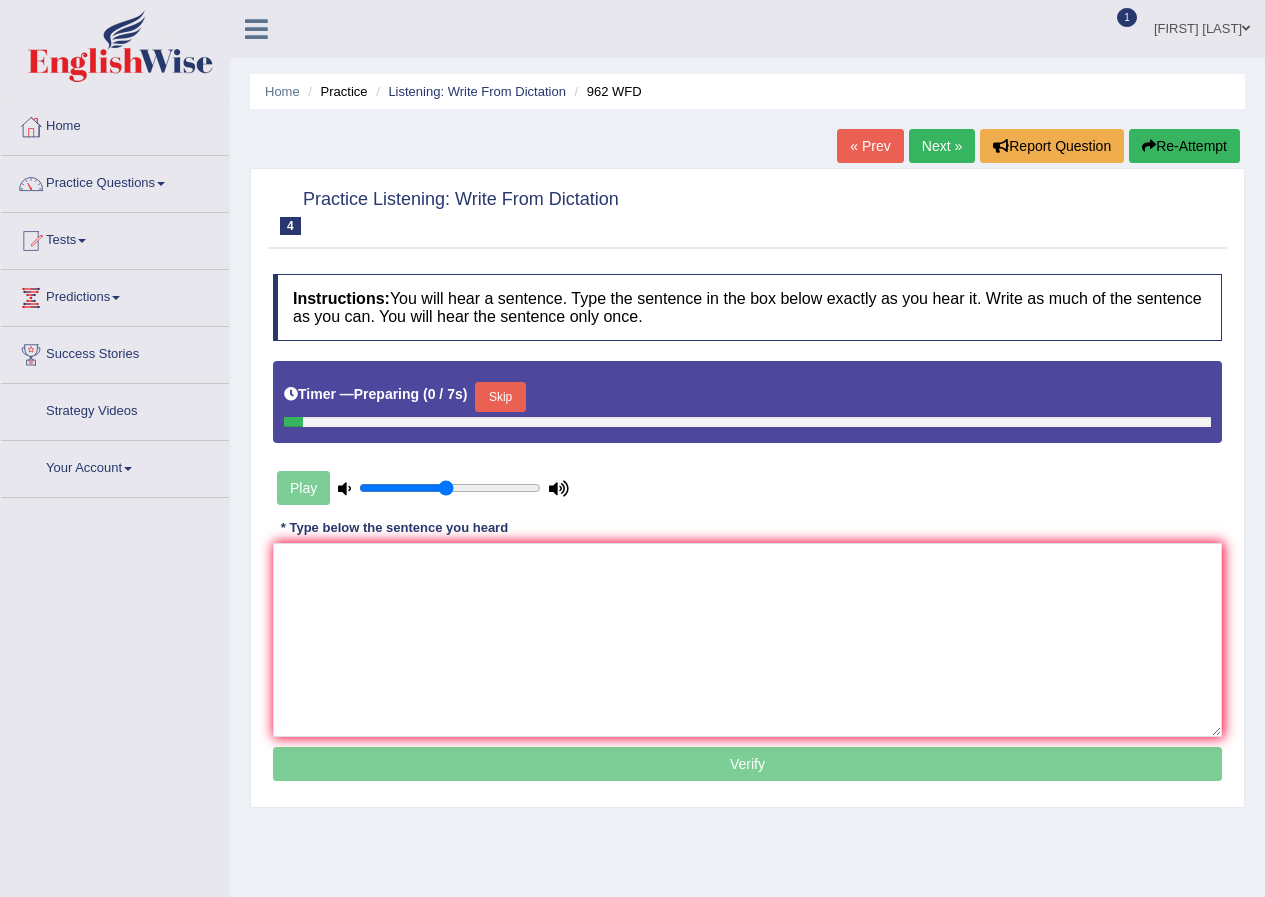 scroll, scrollTop: 0, scrollLeft: 0, axis: both 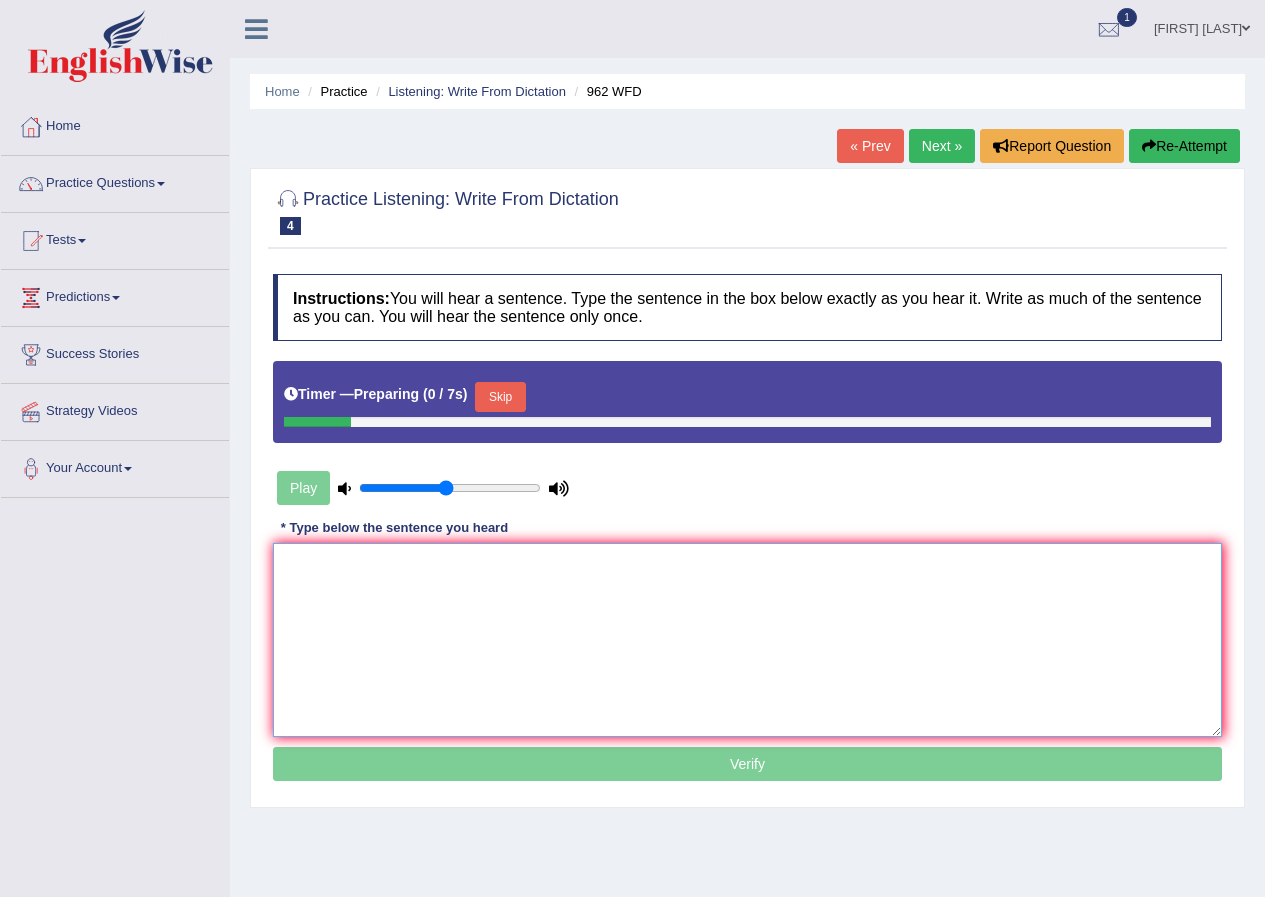 click at bounding box center [747, 640] 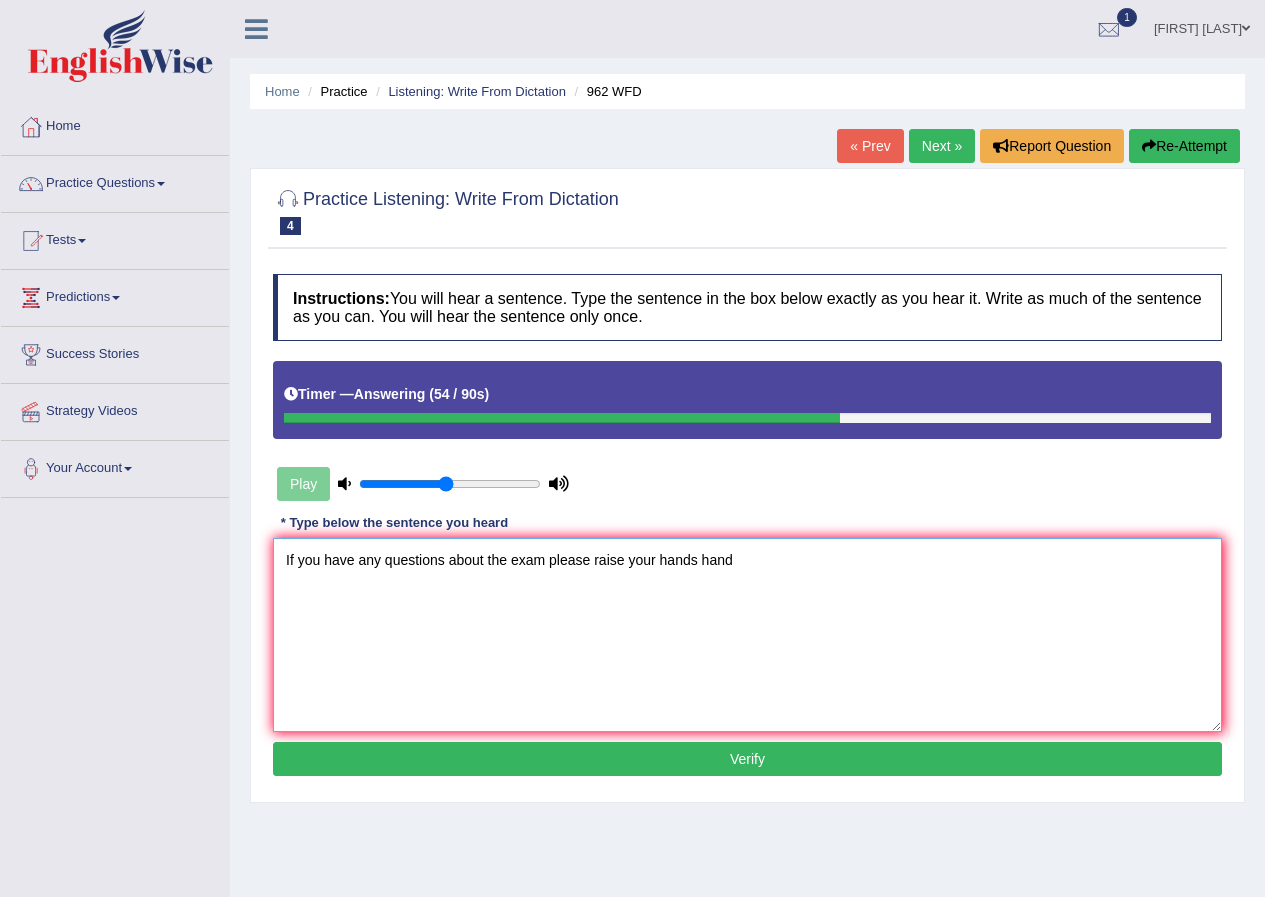 type on "If you have any questions about the exam please raise your hands hand" 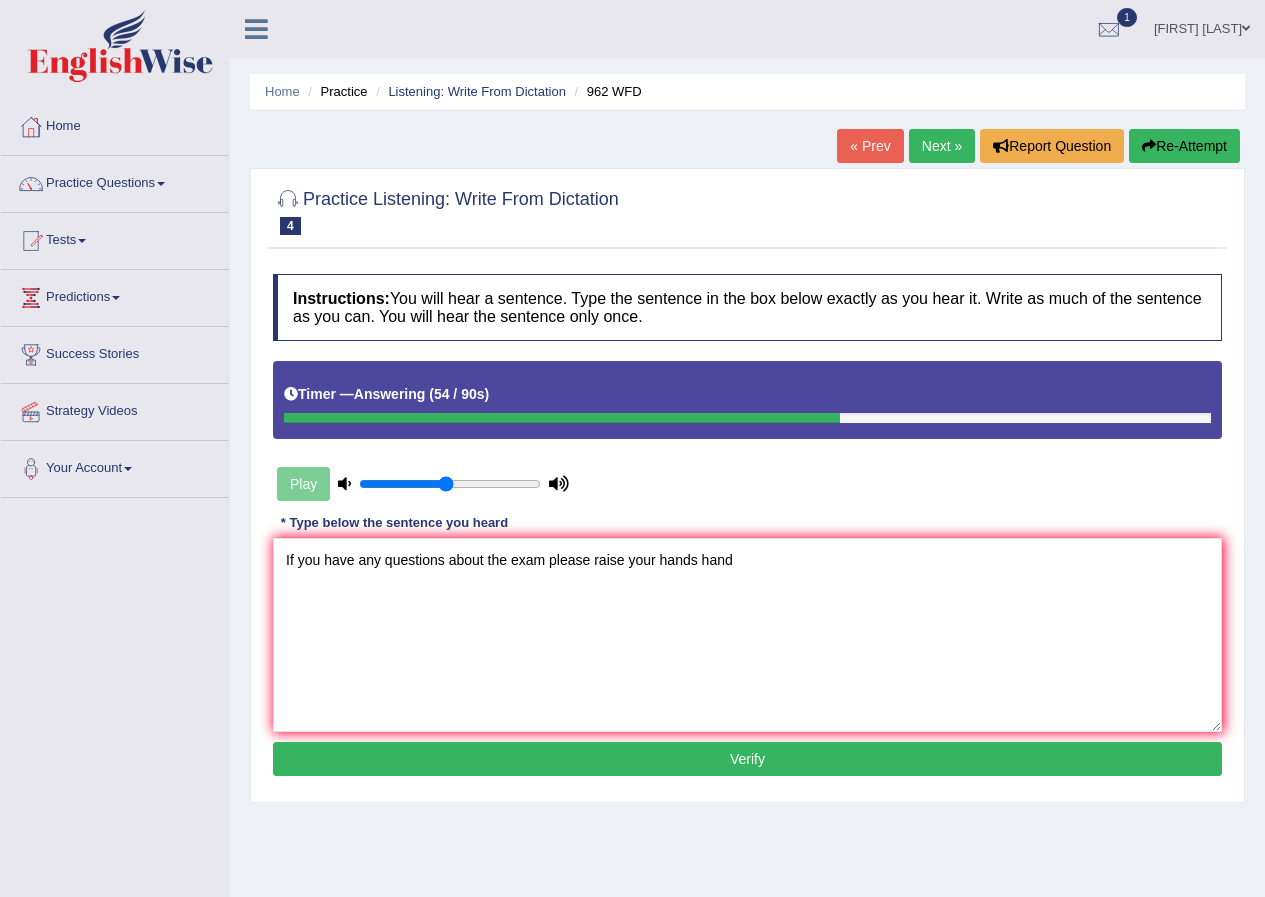 click on "Verify" at bounding box center [747, 759] 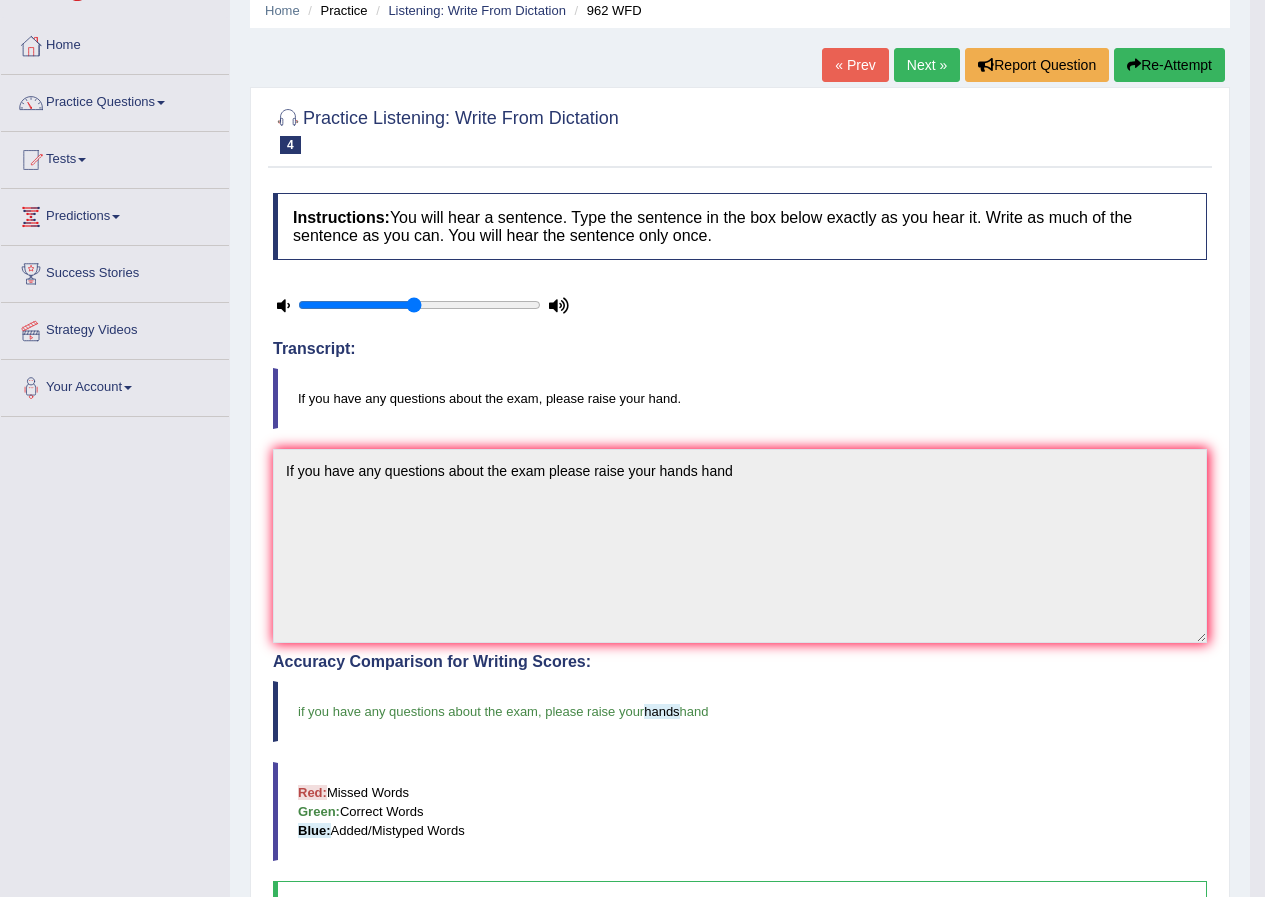 scroll, scrollTop: 0, scrollLeft: 0, axis: both 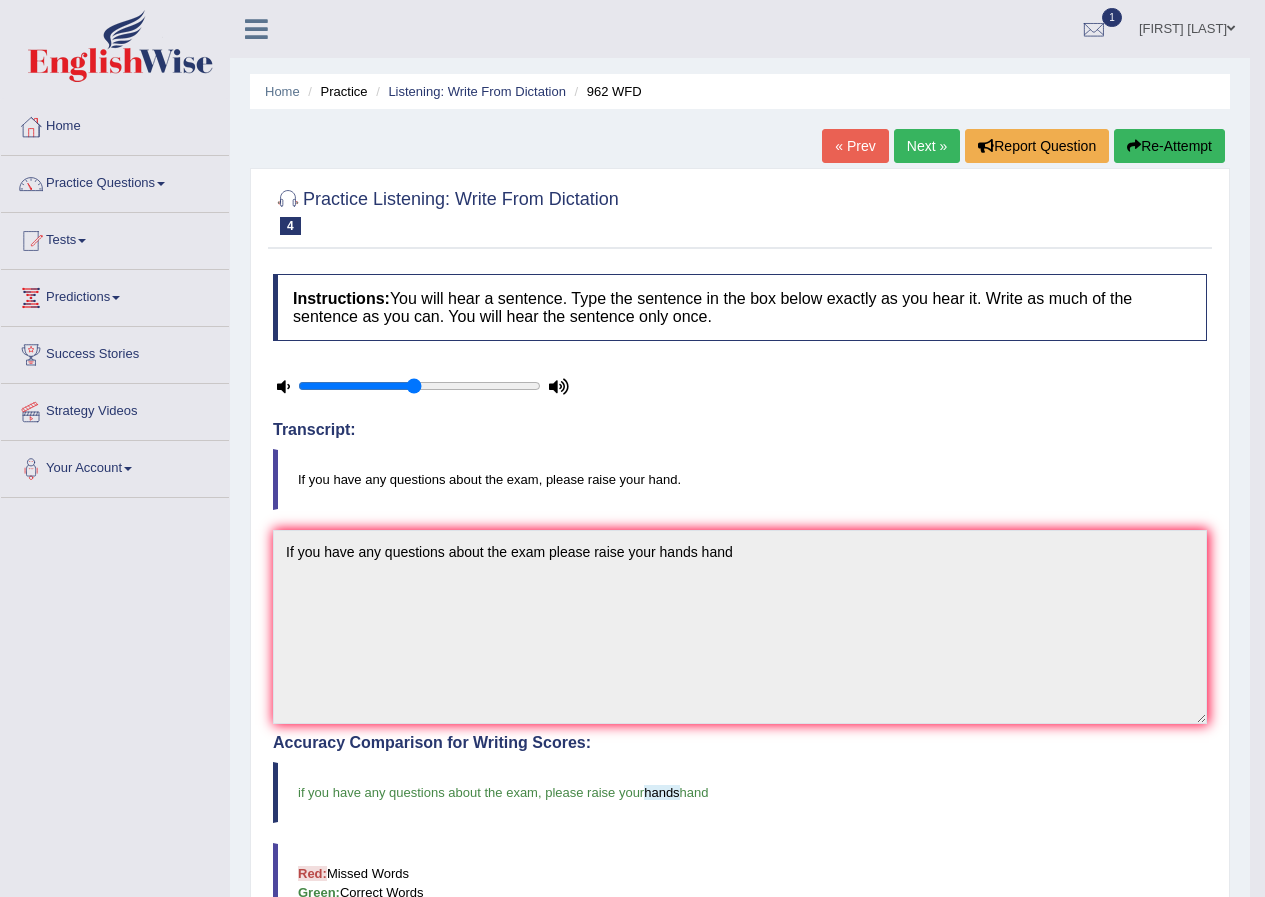 click on "Next »" at bounding box center (927, 146) 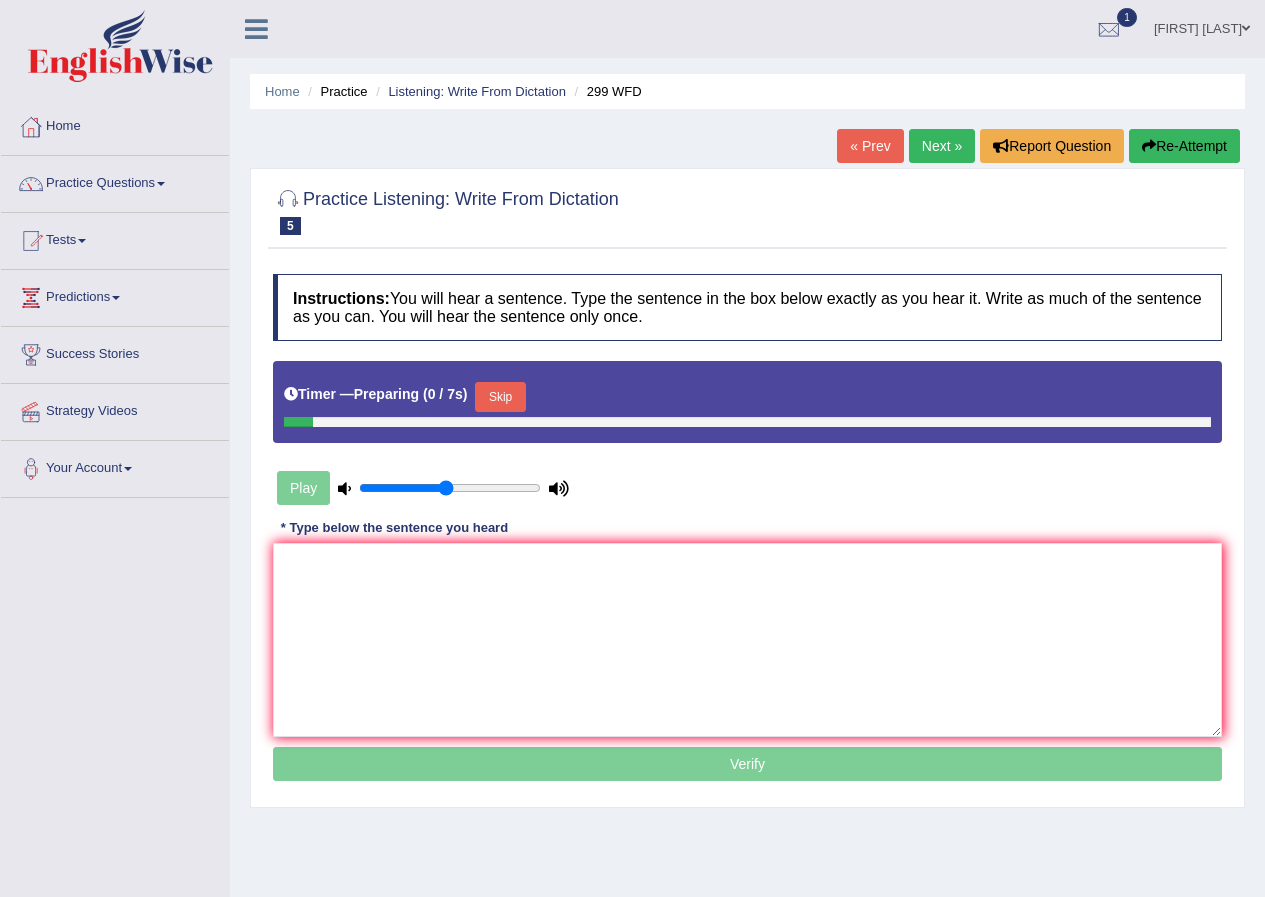 scroll, scrollTop: 0, scrollLeft: 0, axis: both 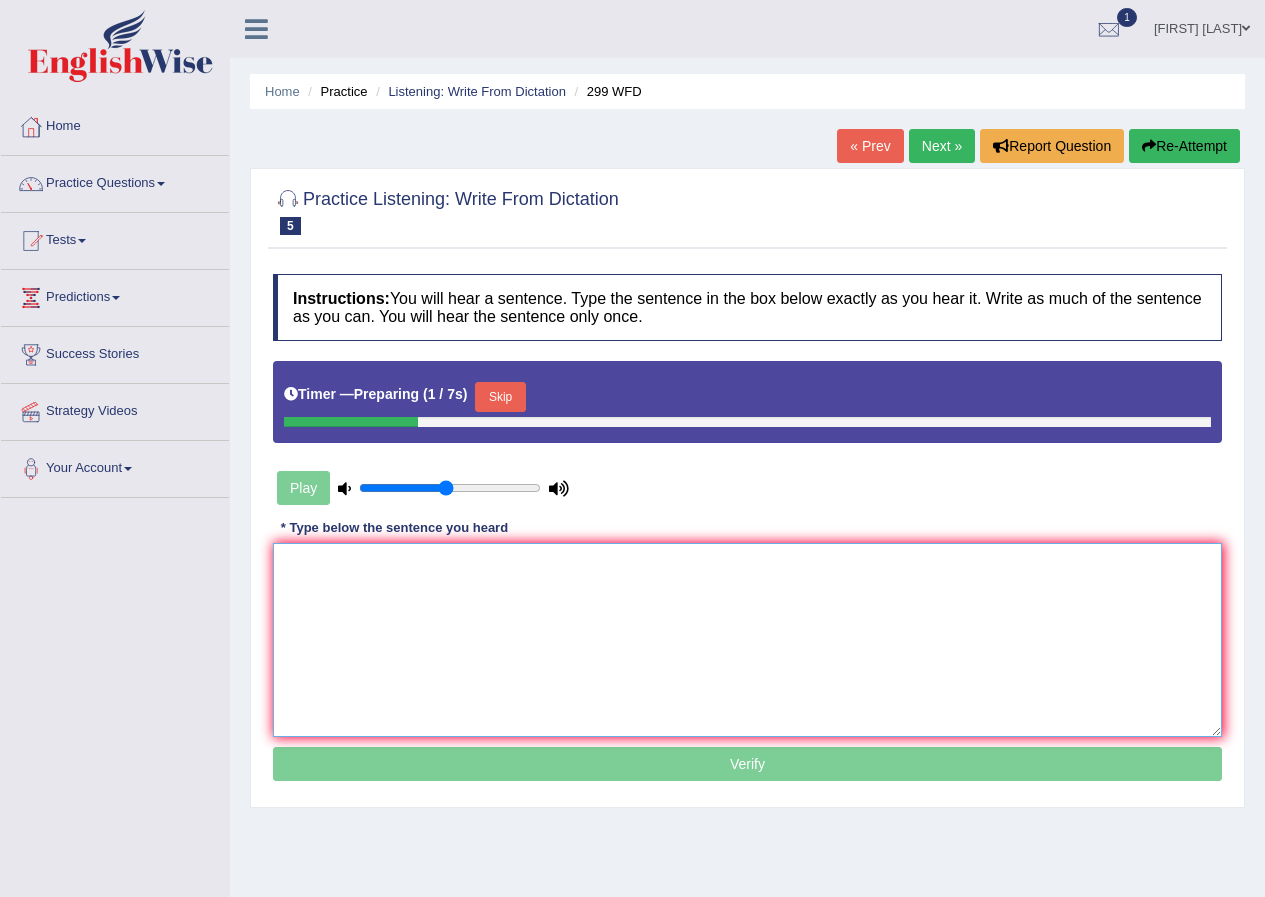 click at bounding box center (747, 640) 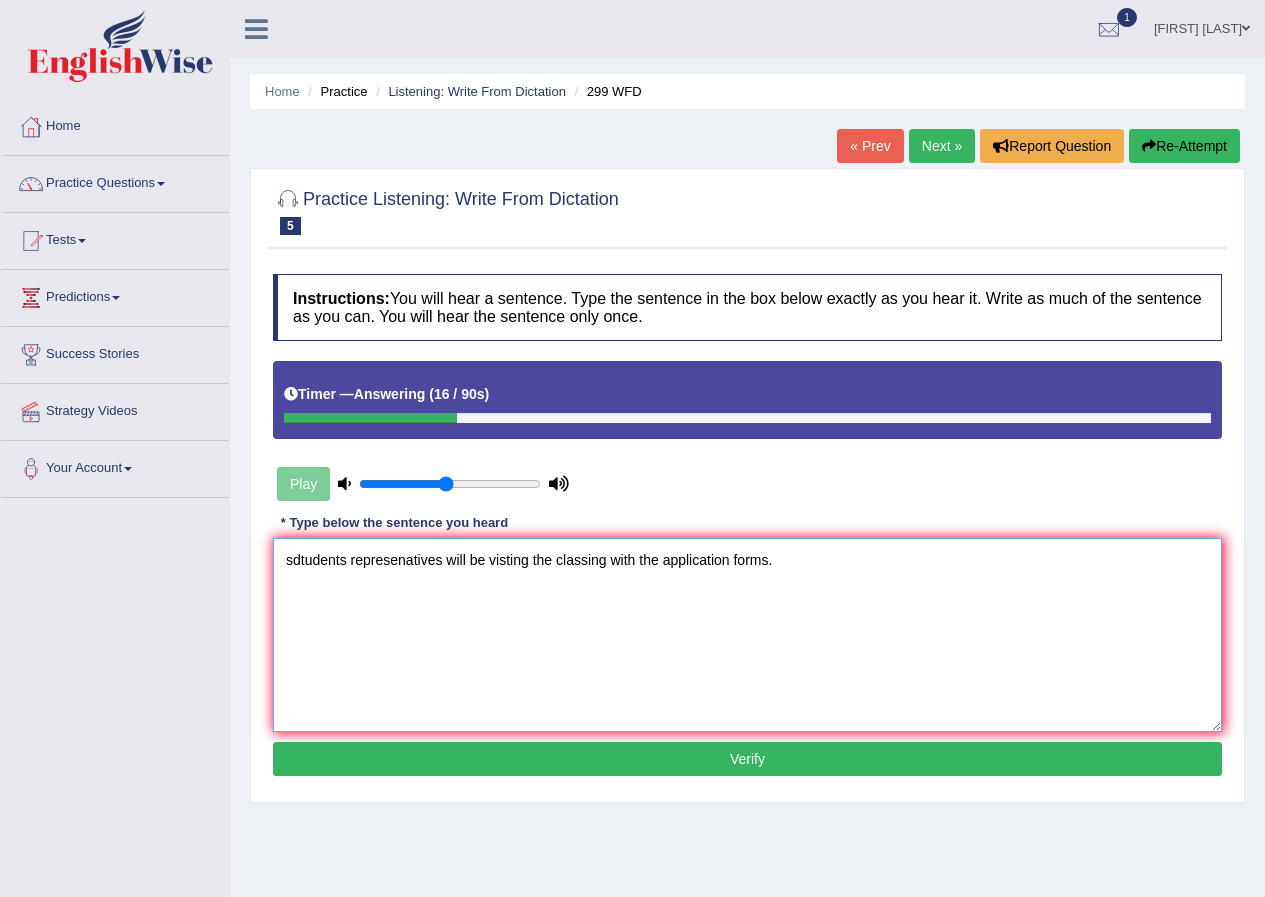 click on "sdtudents represenatives will be visting the classing with the application forms." at bounding box center (747, 635) 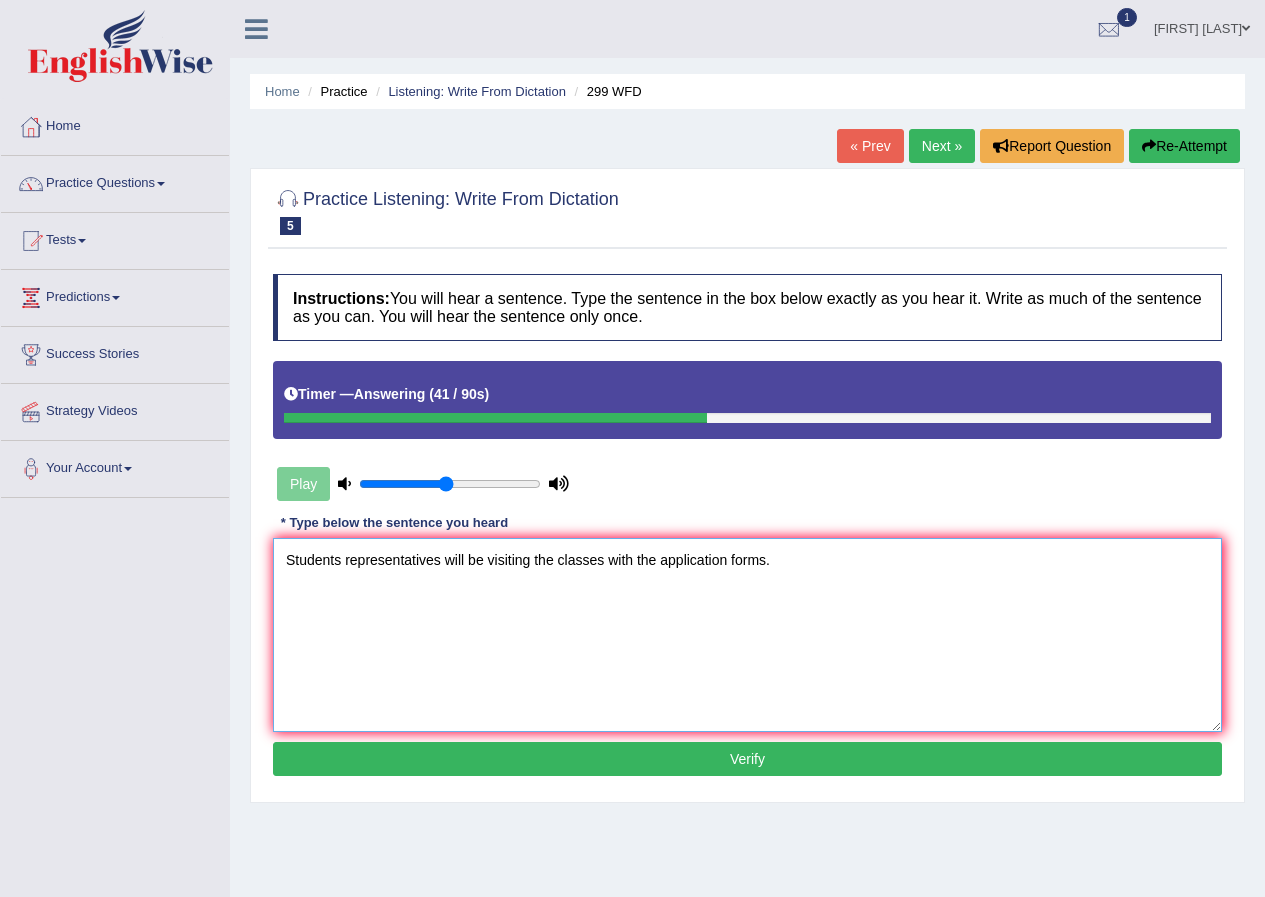 type on "Students representatives will be visiting the classes with the application forms." 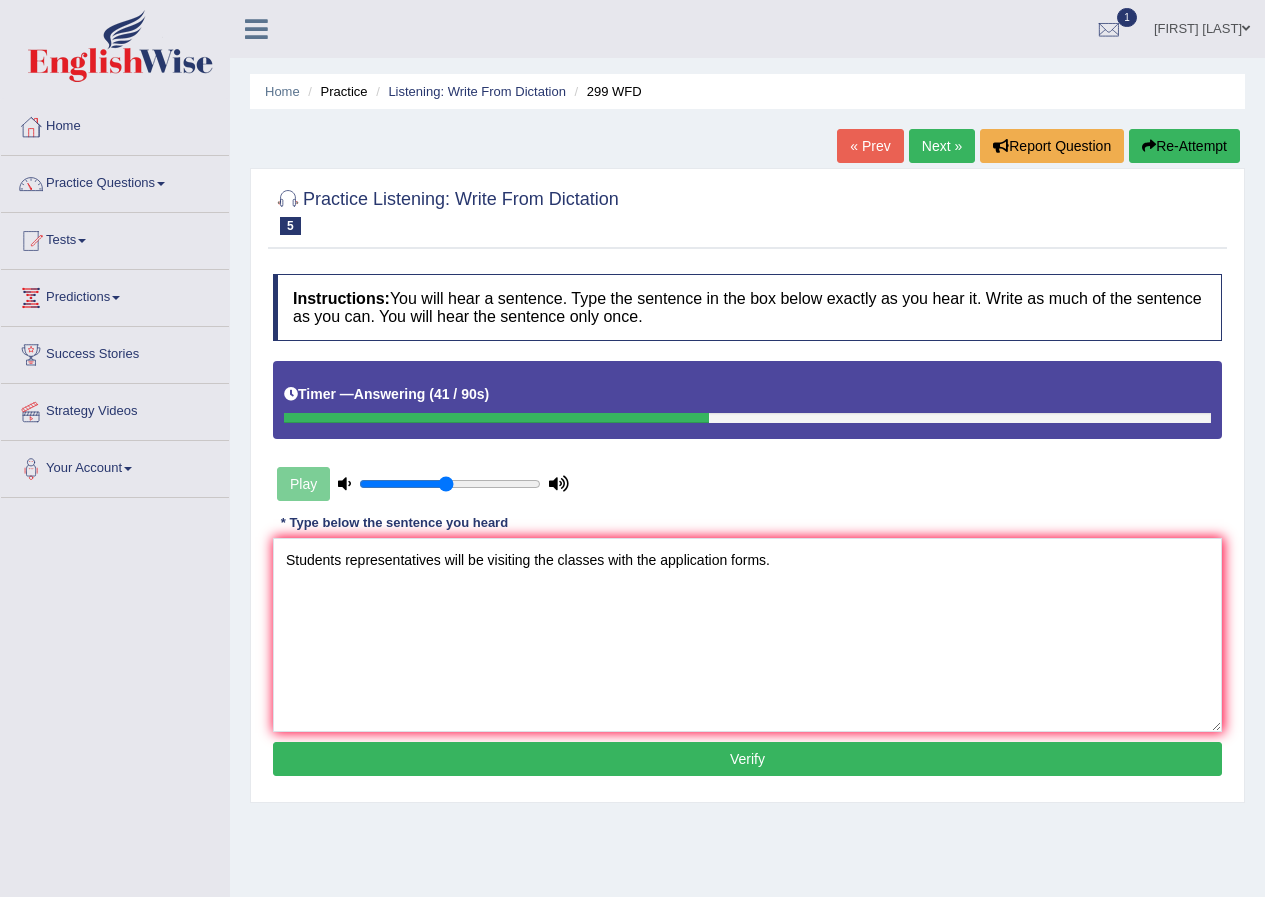 click on "Verify" at bounding box center [747, 759] 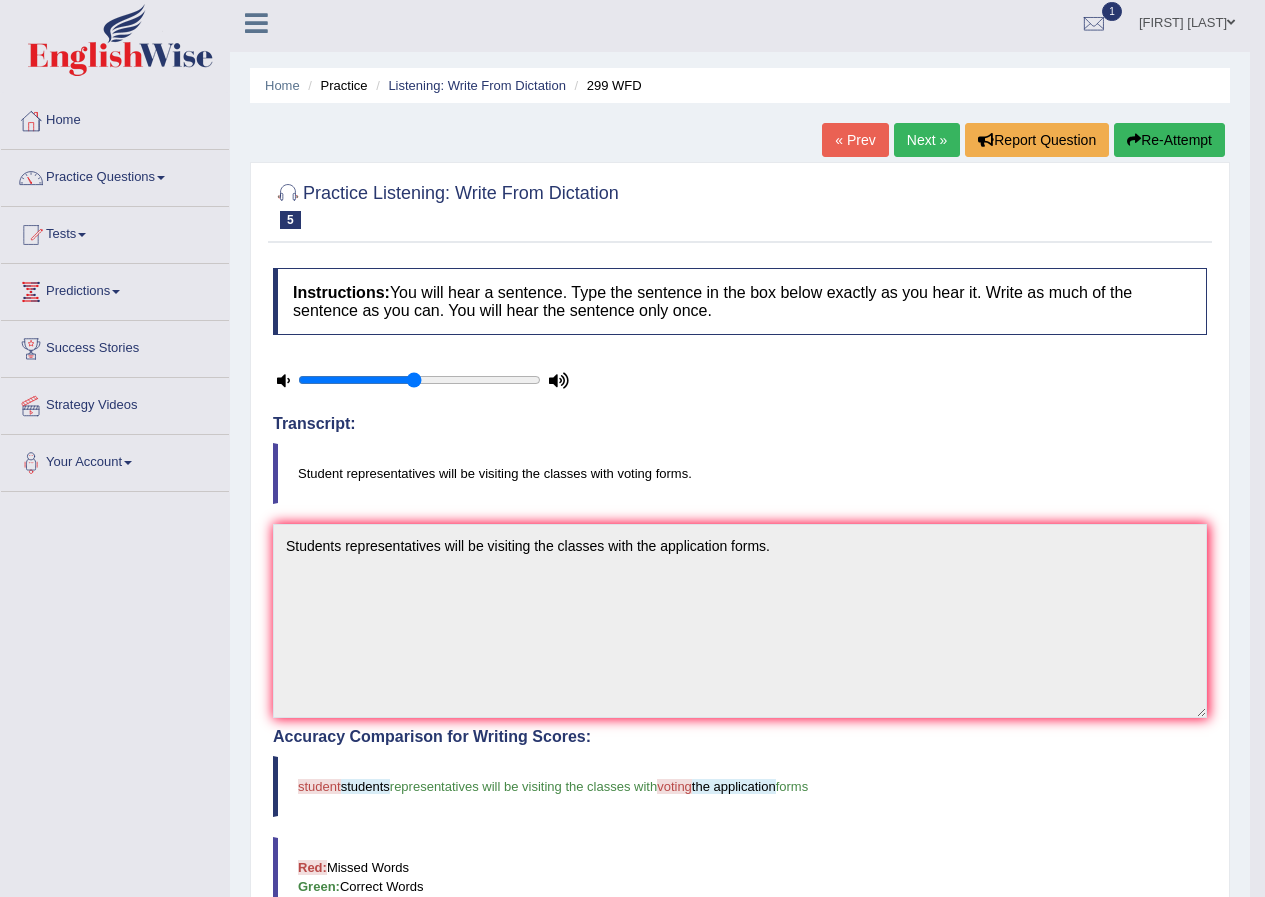 scroll, scrollTop: 100, scrollLeft: 0, axis: vertical 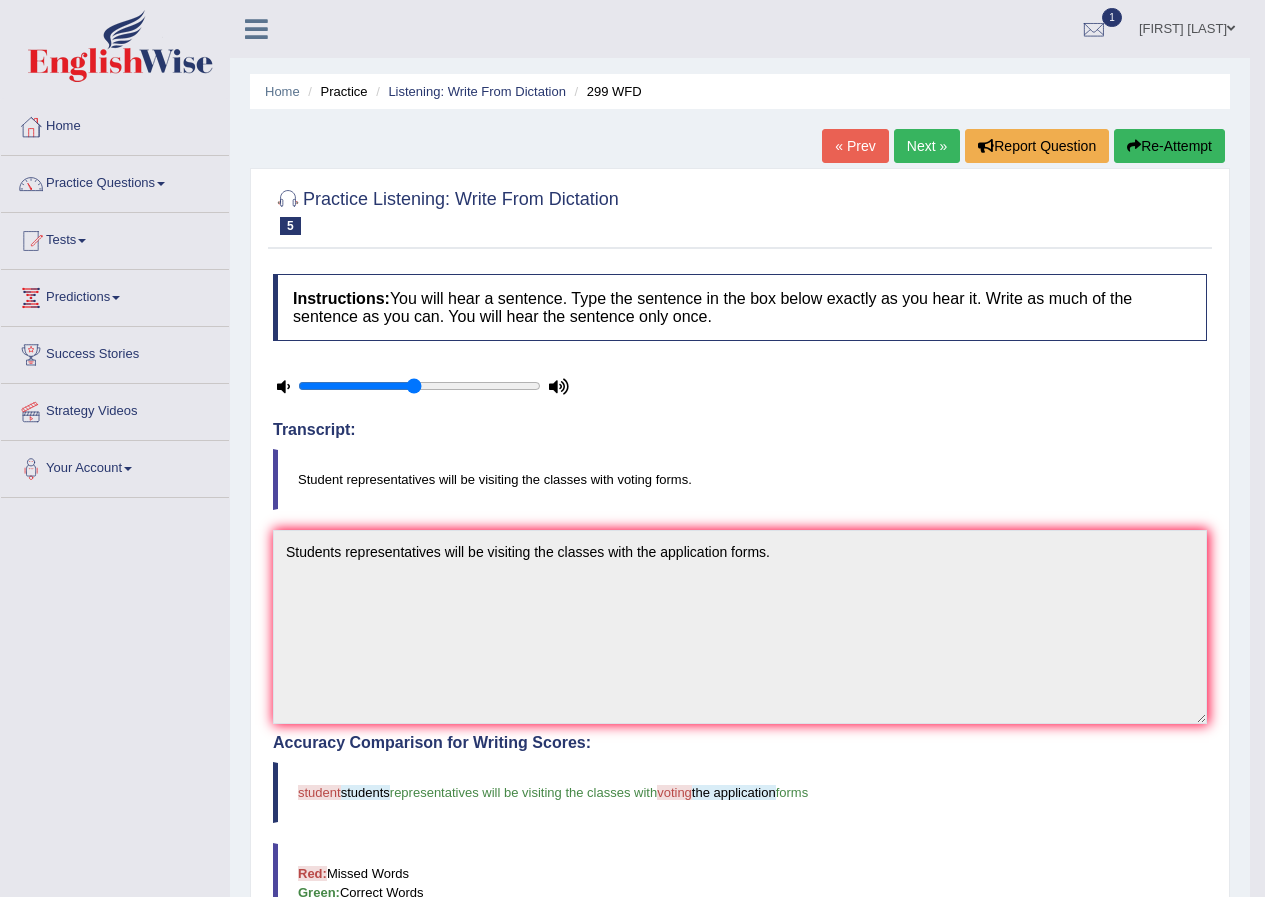 click on "Next »" at bounding box center [927, 146] 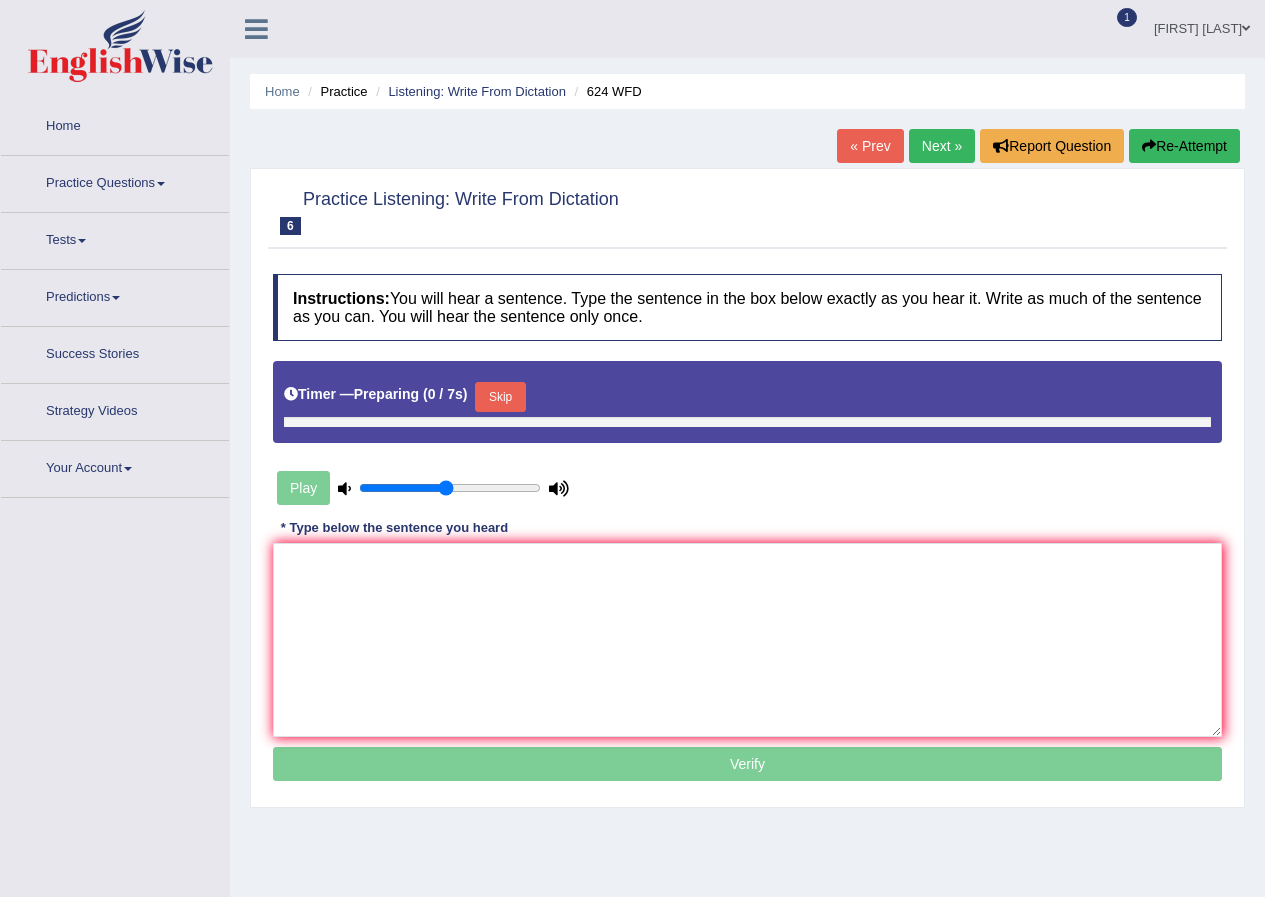 scroll, scrollTop: 0, scrollLeft: 0, axis: both 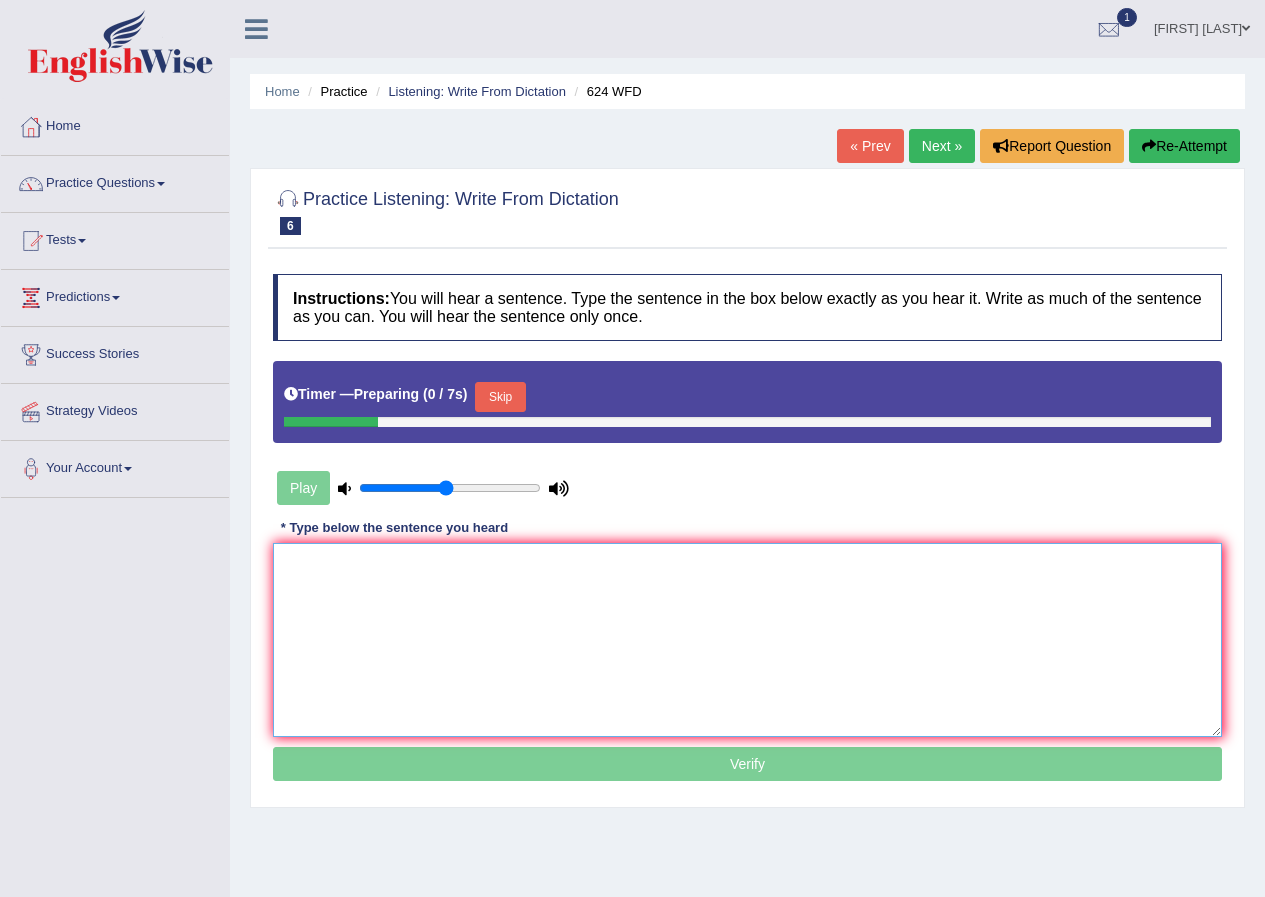 click at bounding box center [747, 640] 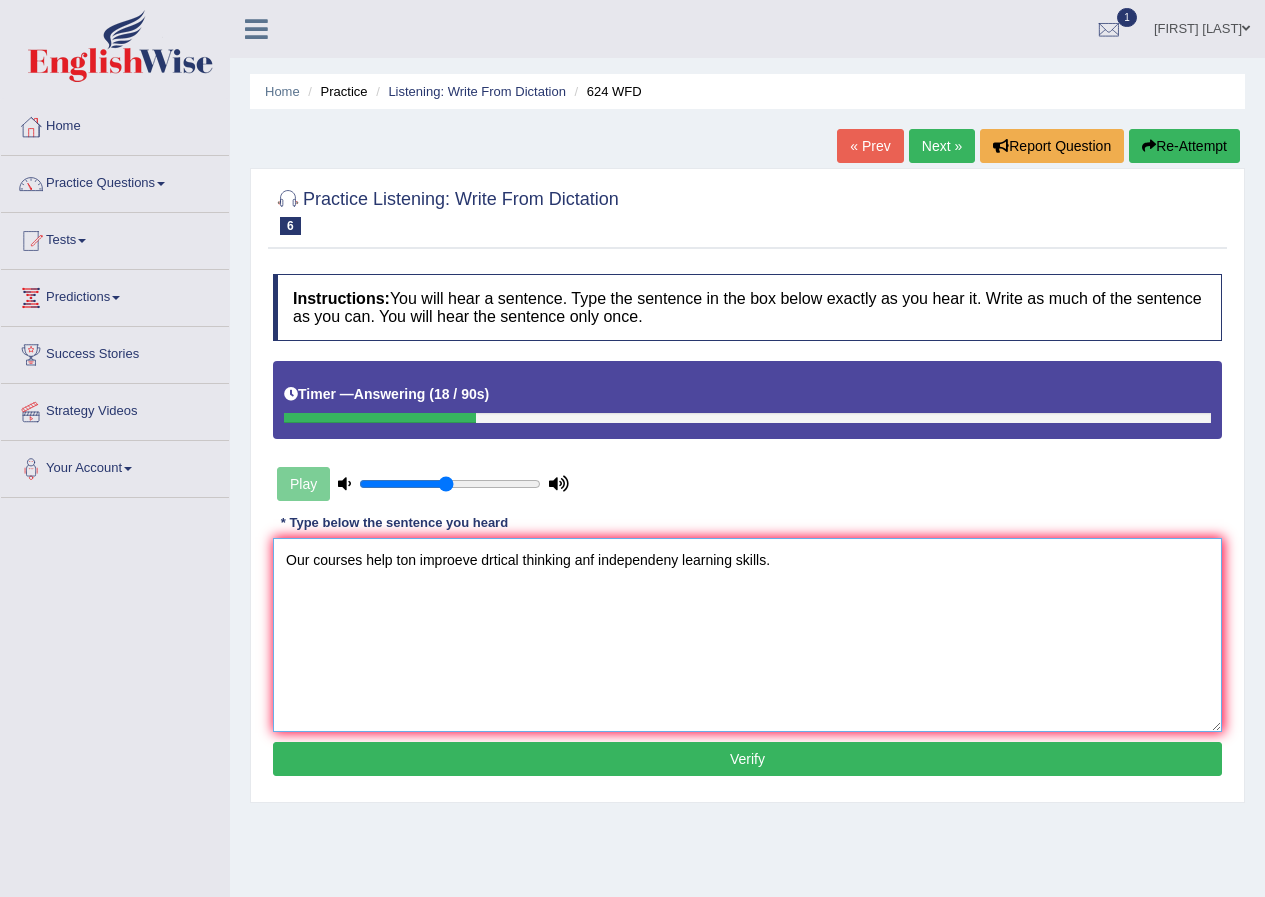 click on "Our courses help ton improeve drtical thinking anf independeny learning skills." at bounding box center (747, 635) 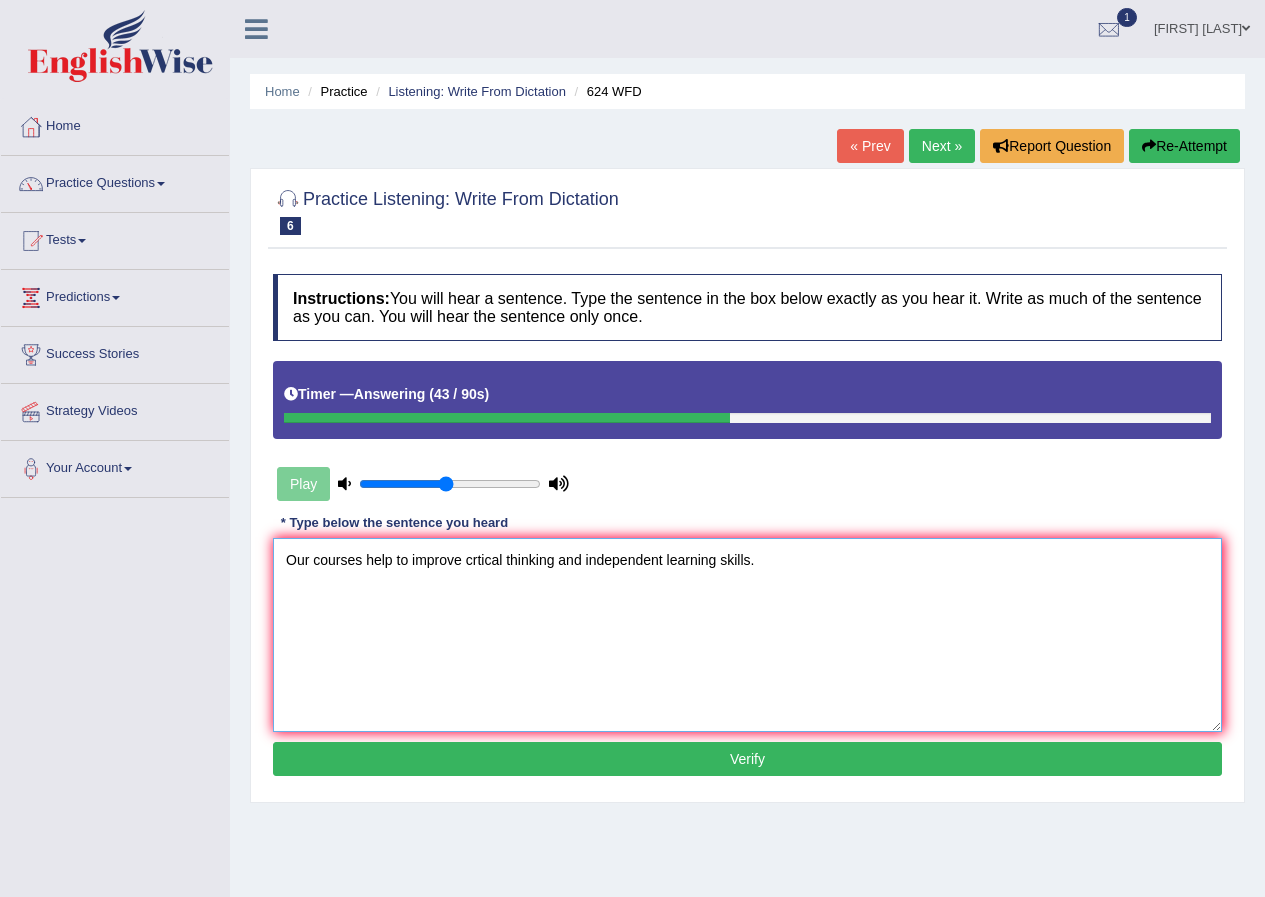 click on "Our courses help to improve crtical thinking and independent learning skills." at bounding box center [747, 635] 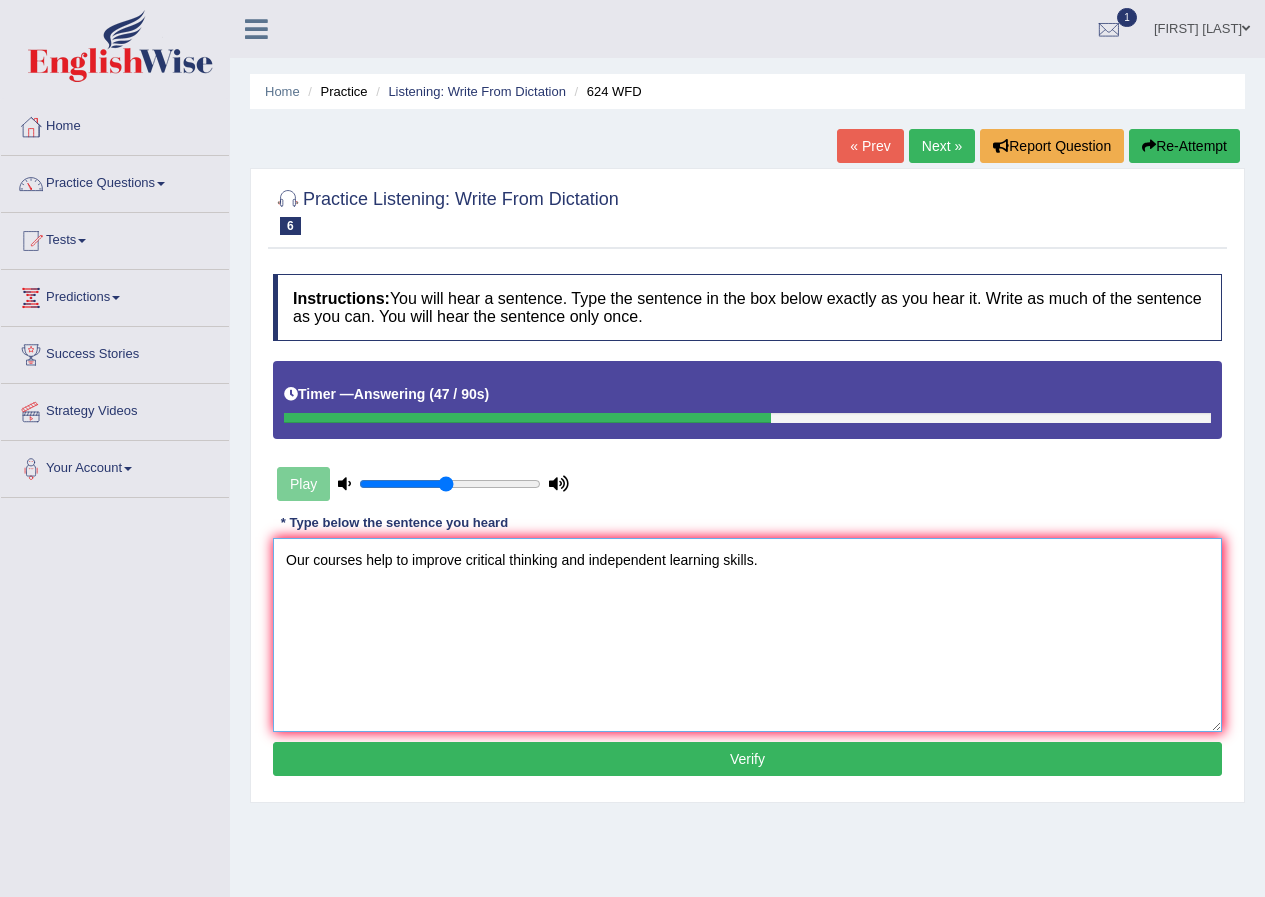type on "Our courses help to improve critical thinking and independent learning skills." 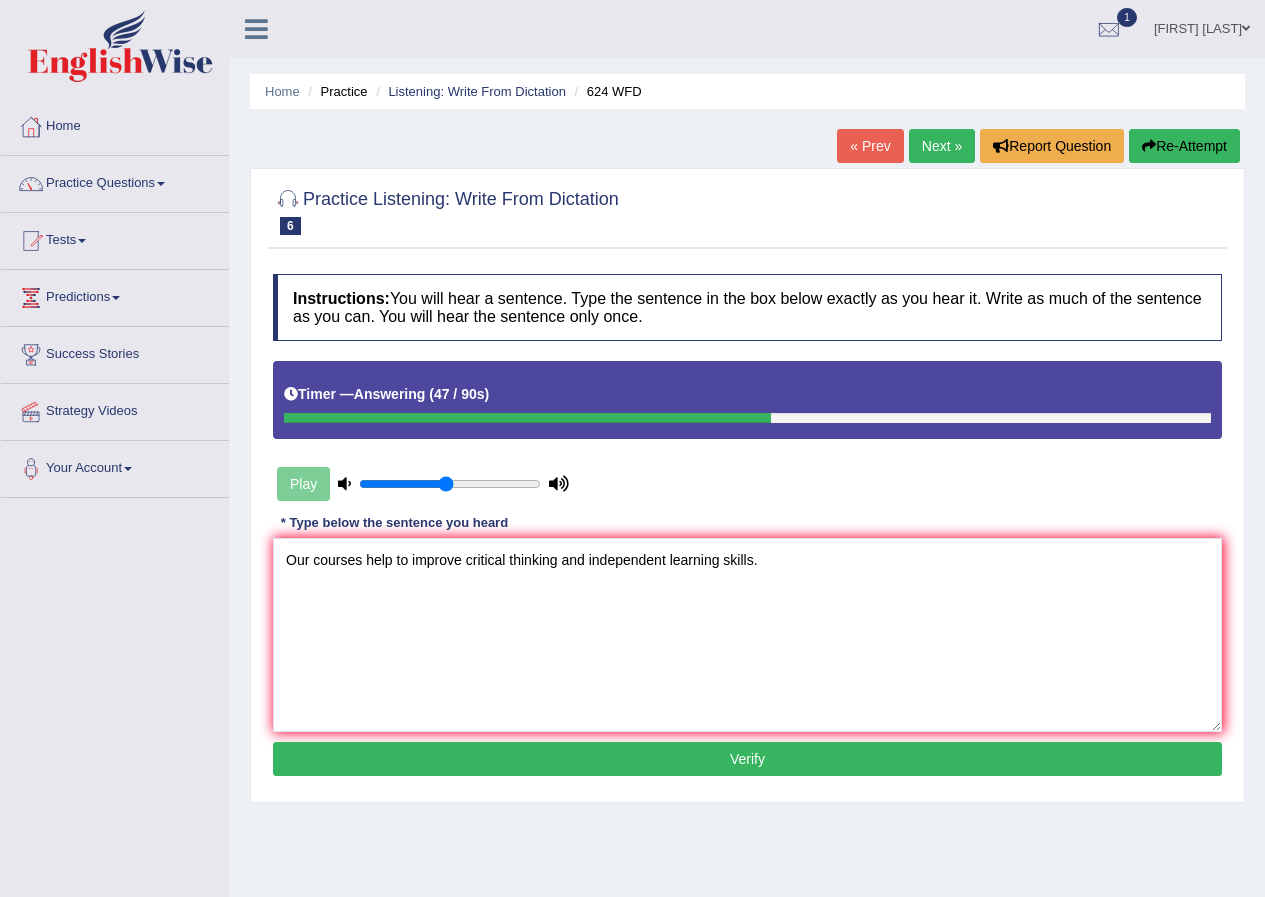 click on "Verify" at bounding box center [747, 759] 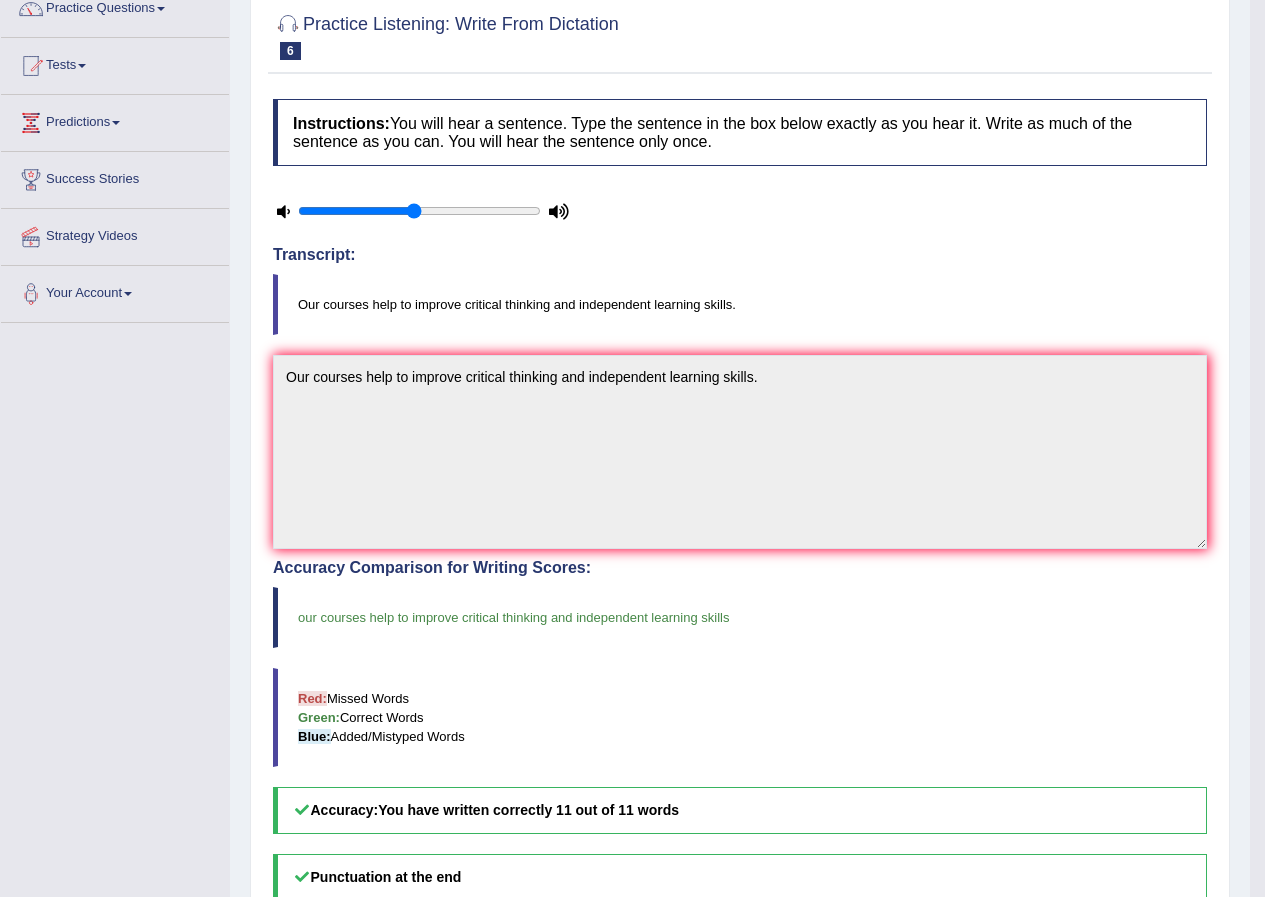 scroll, scrollTop: 0, scrollLeft: 0, axis: both 